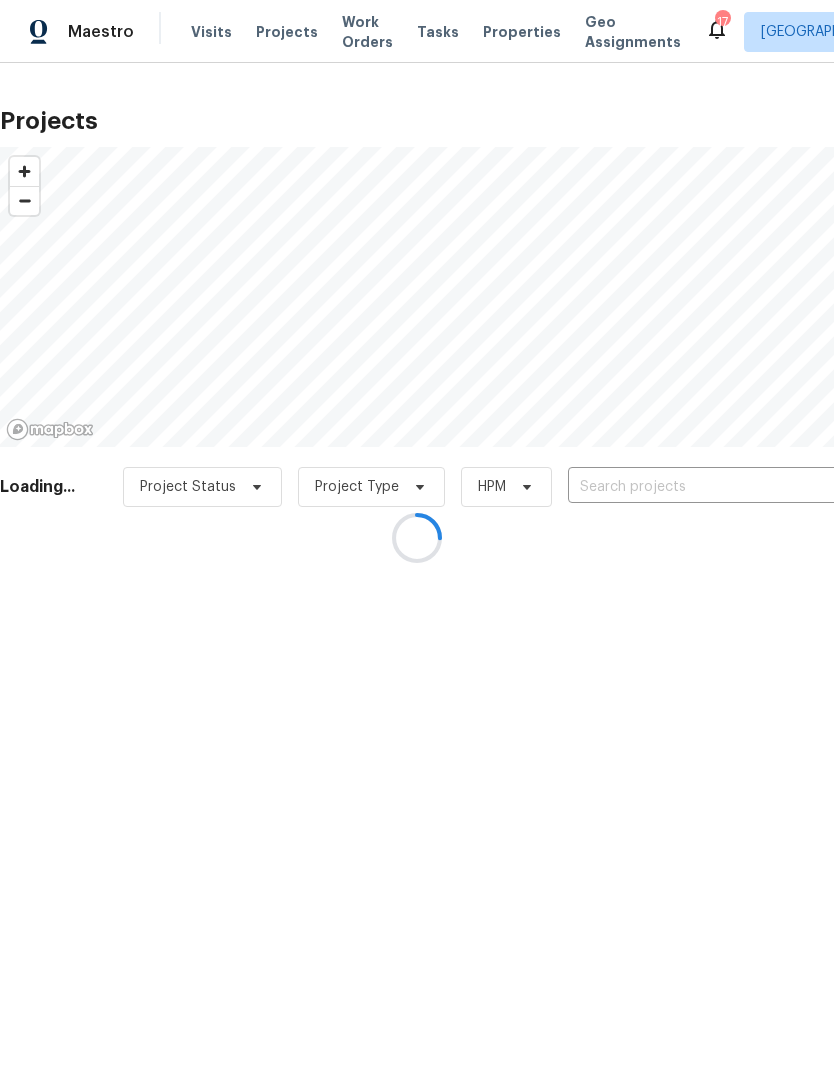 scroll, scrollTop: 0, scrollLeft: 0, axis: both 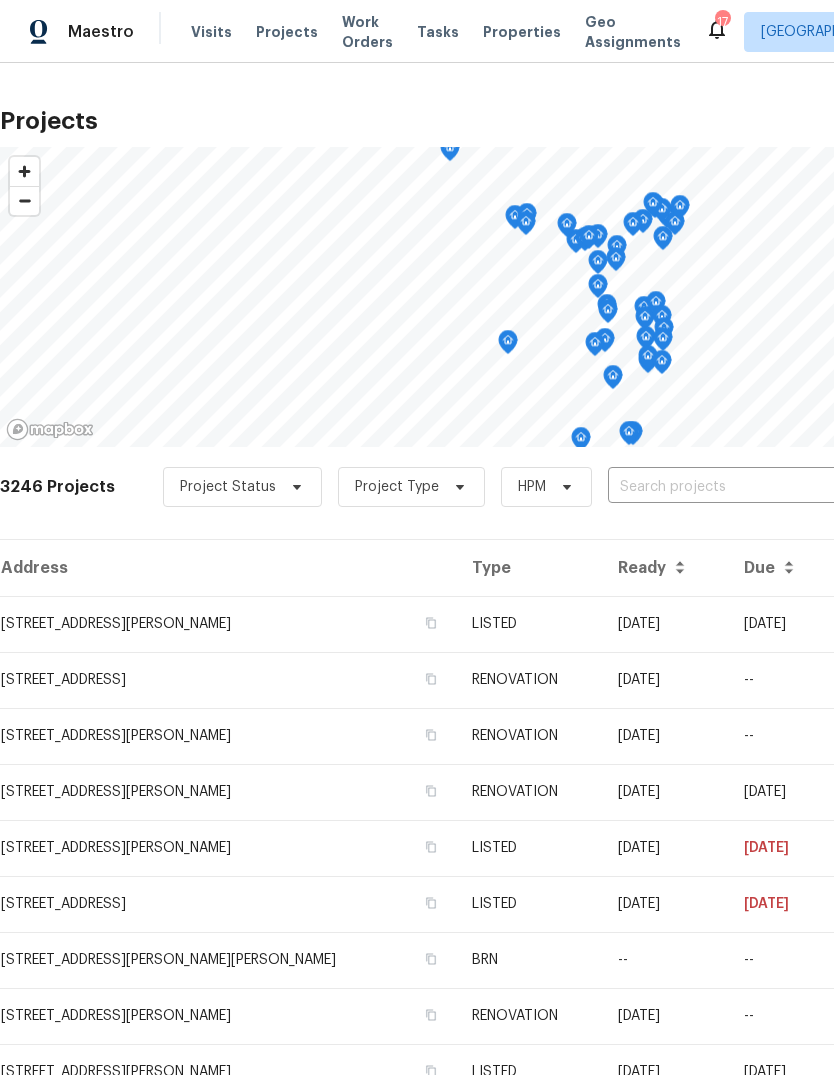 click at bounding box center [722, 487] 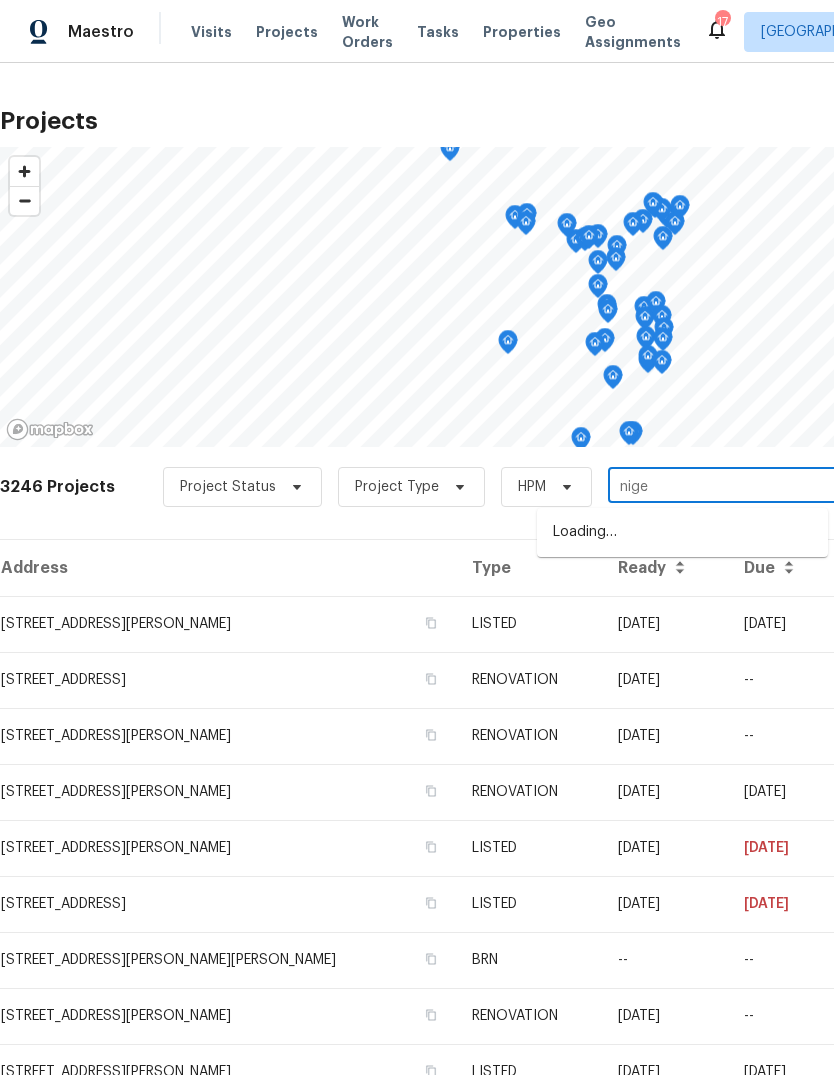 type on "niger" 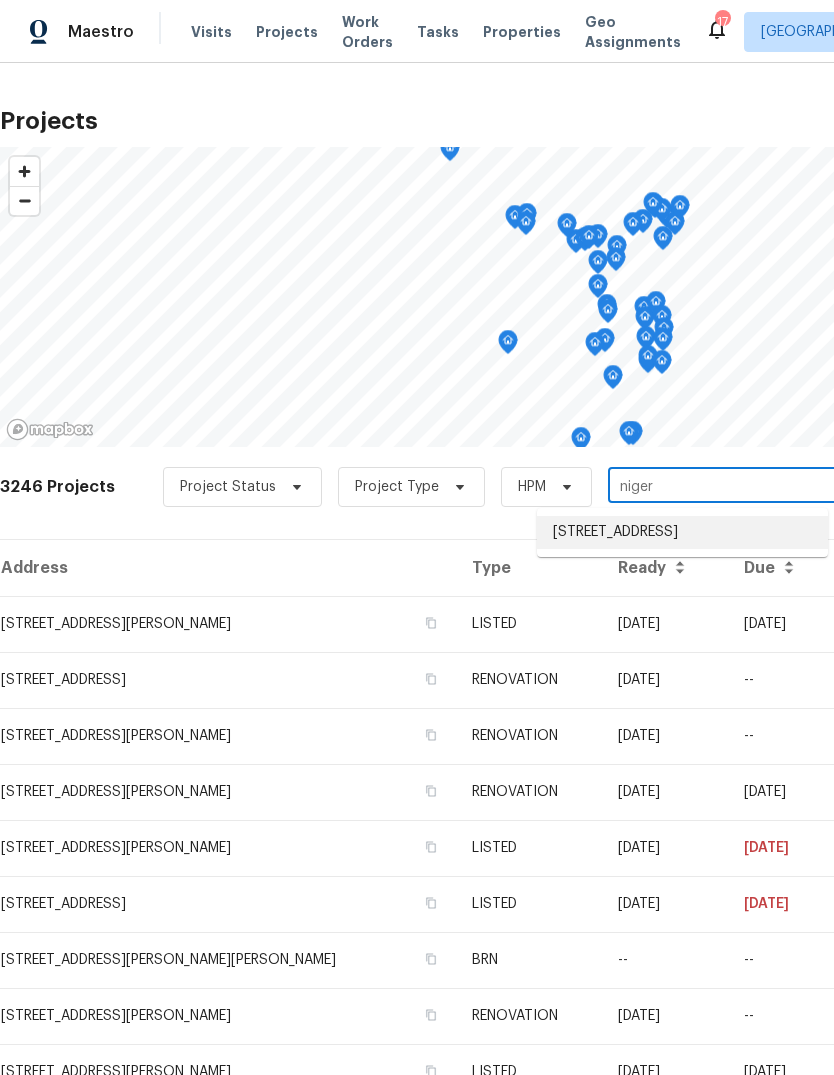 click on "[STREET_ADDRESS]" at bounding box center (682, 532) 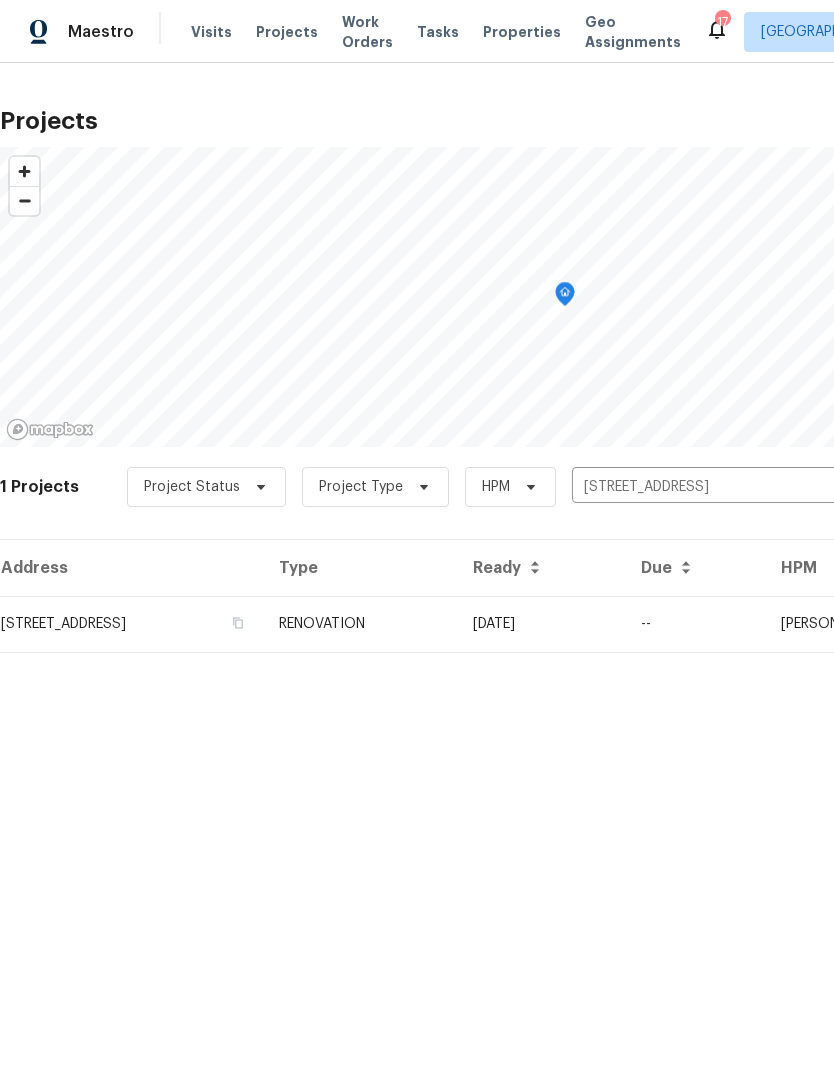click on "RENOVATION" at bounding box center [360, 624] 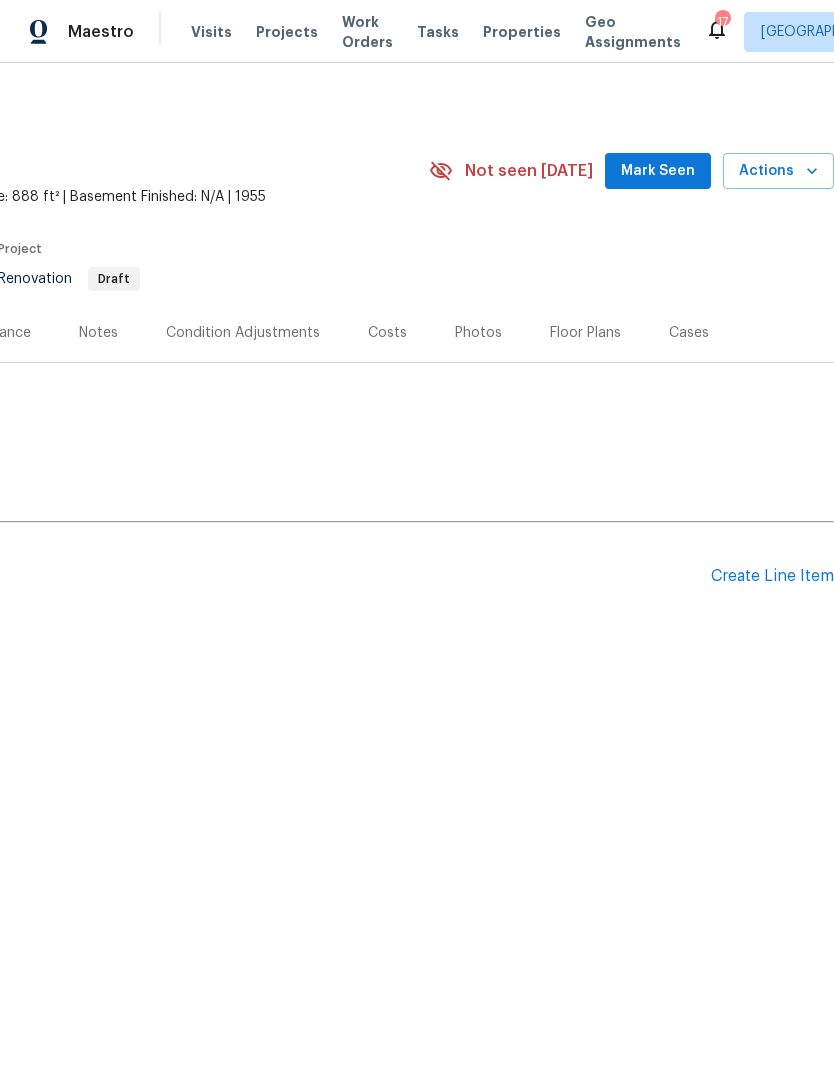 scroll, scrollTop: 0, scrollLeft: 296, axis: horizontal 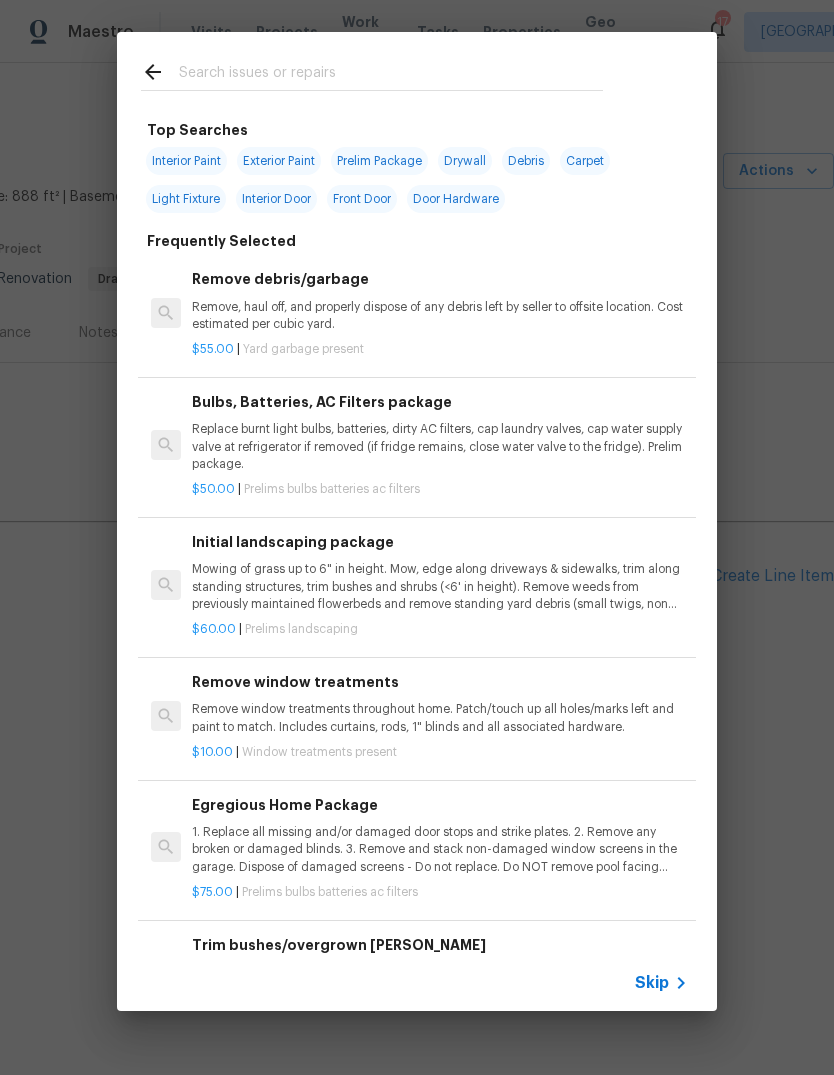 click on "Skip" at bounding box center [652, 983] 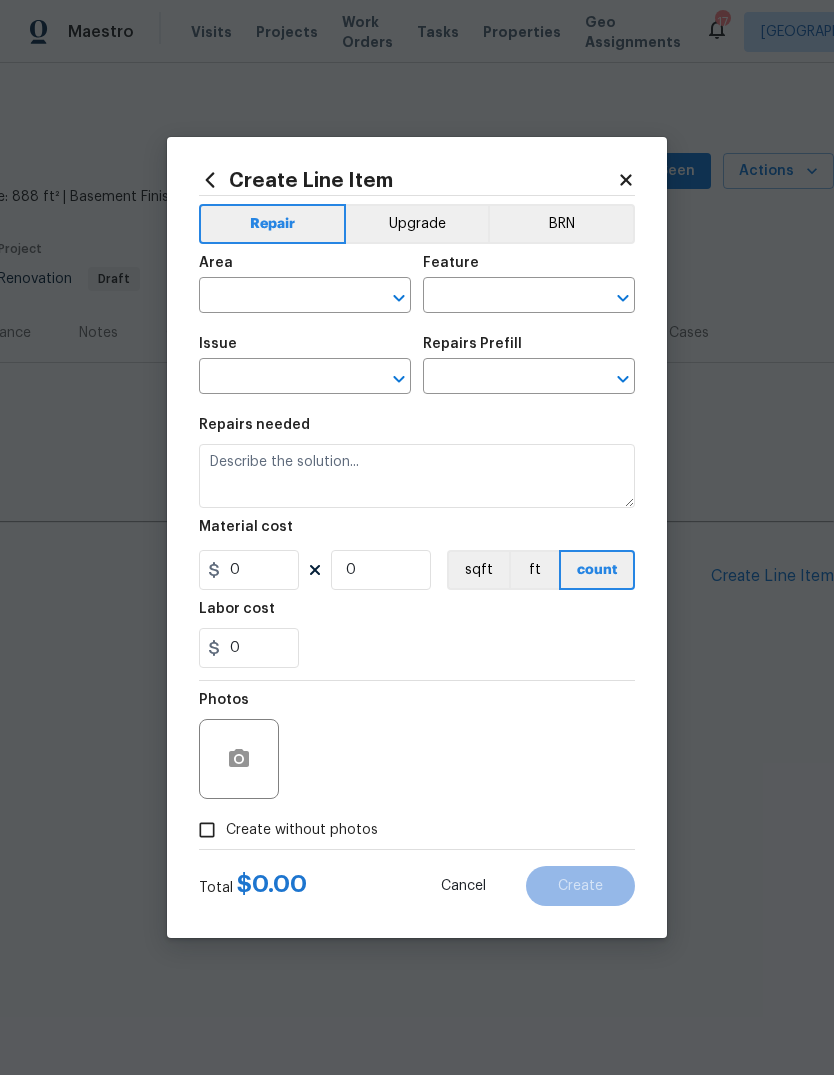 click at bounding box center (277, 297) 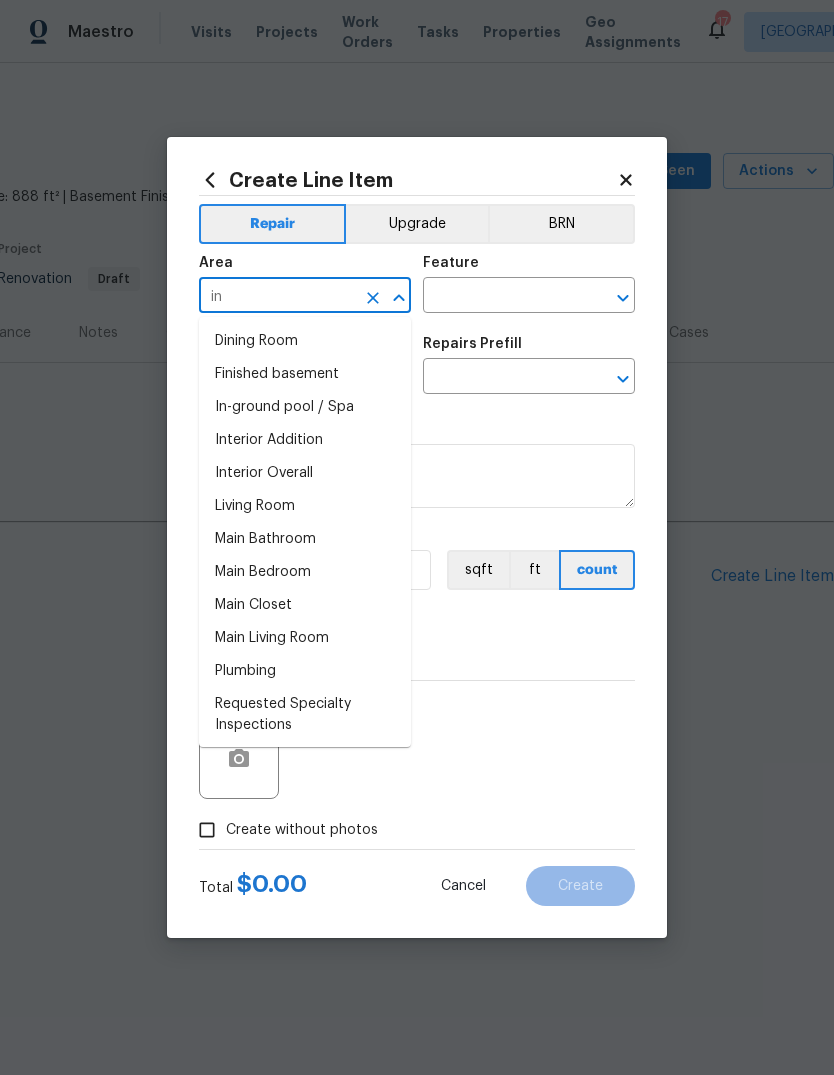type on "i" 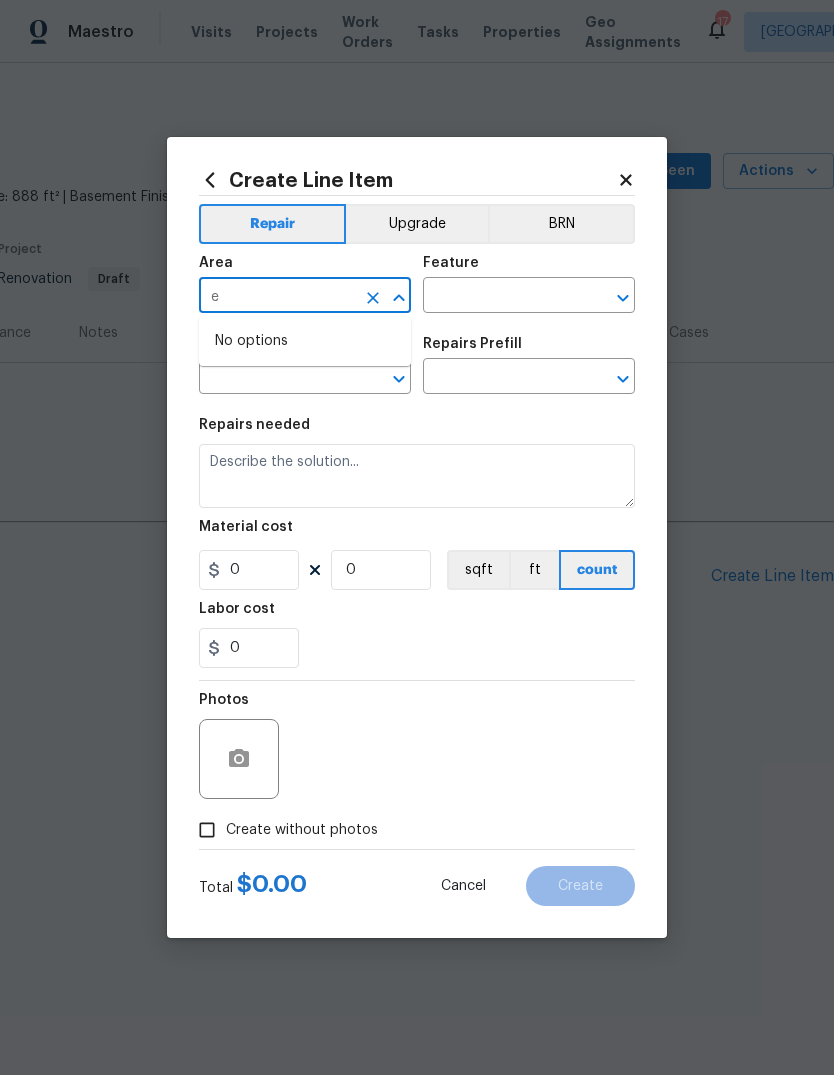 type on "e" 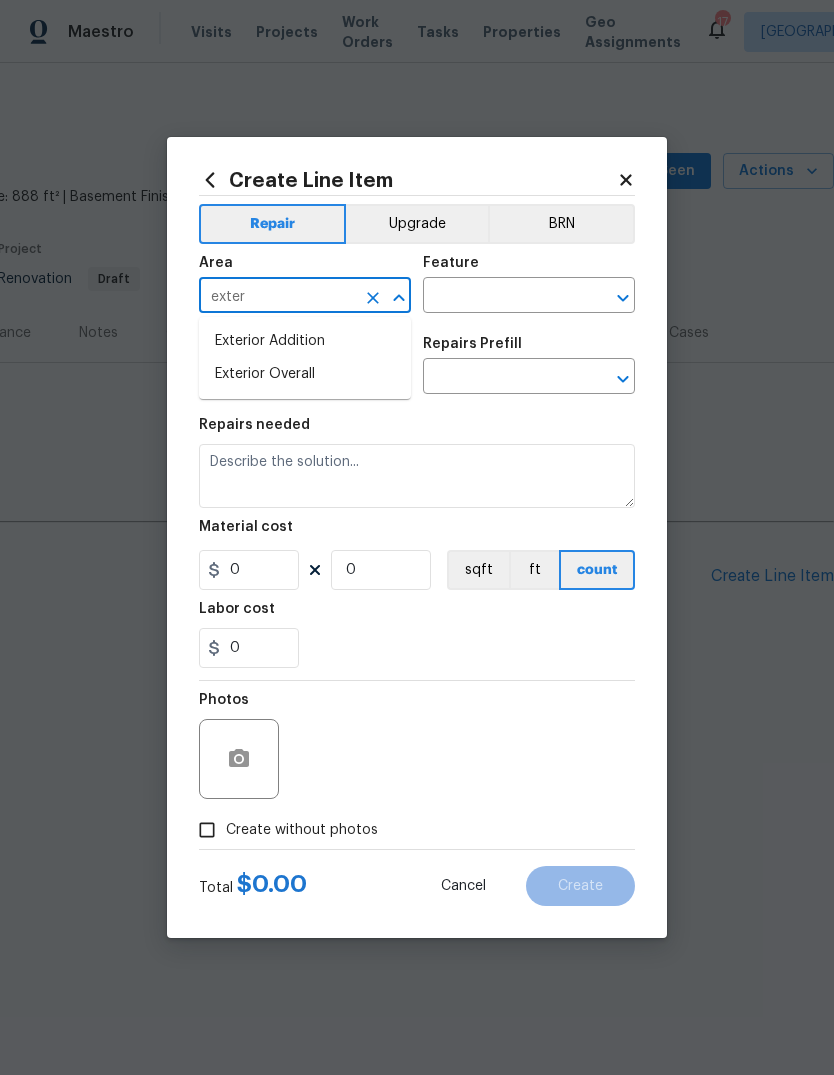 click on "Exterior Overall" at bounding box center (305, 374) 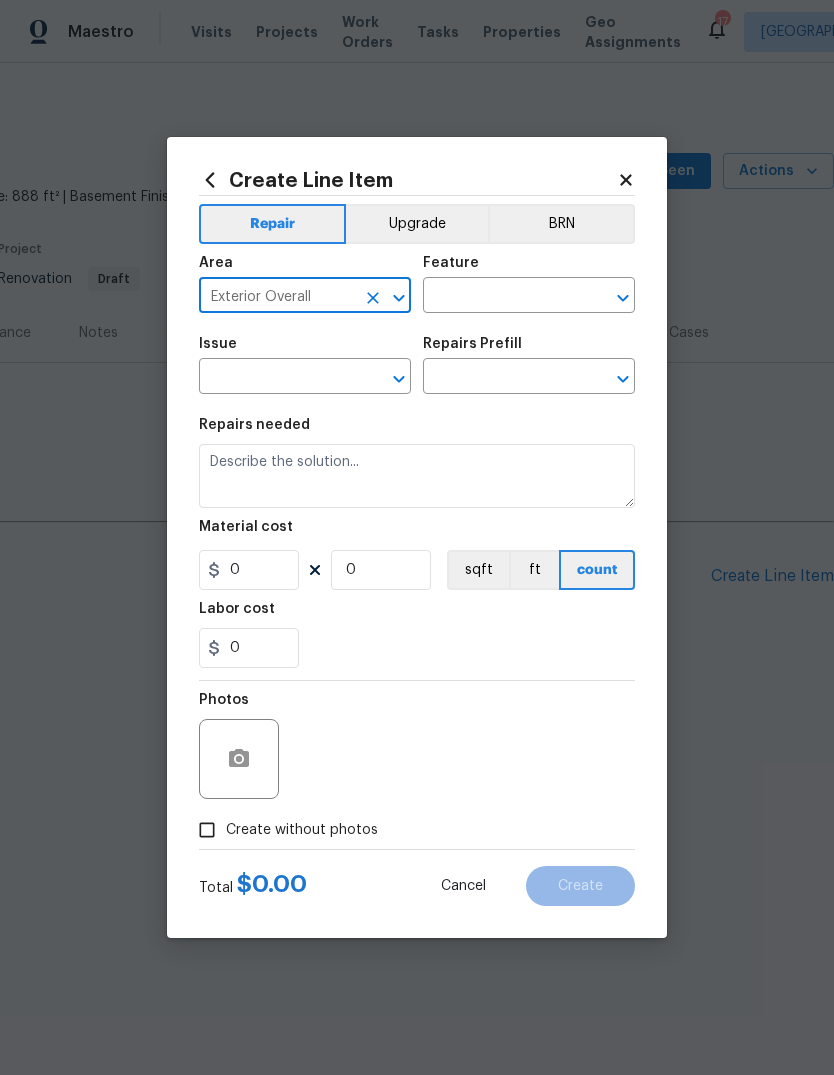 click at bounding box center [501, 297] 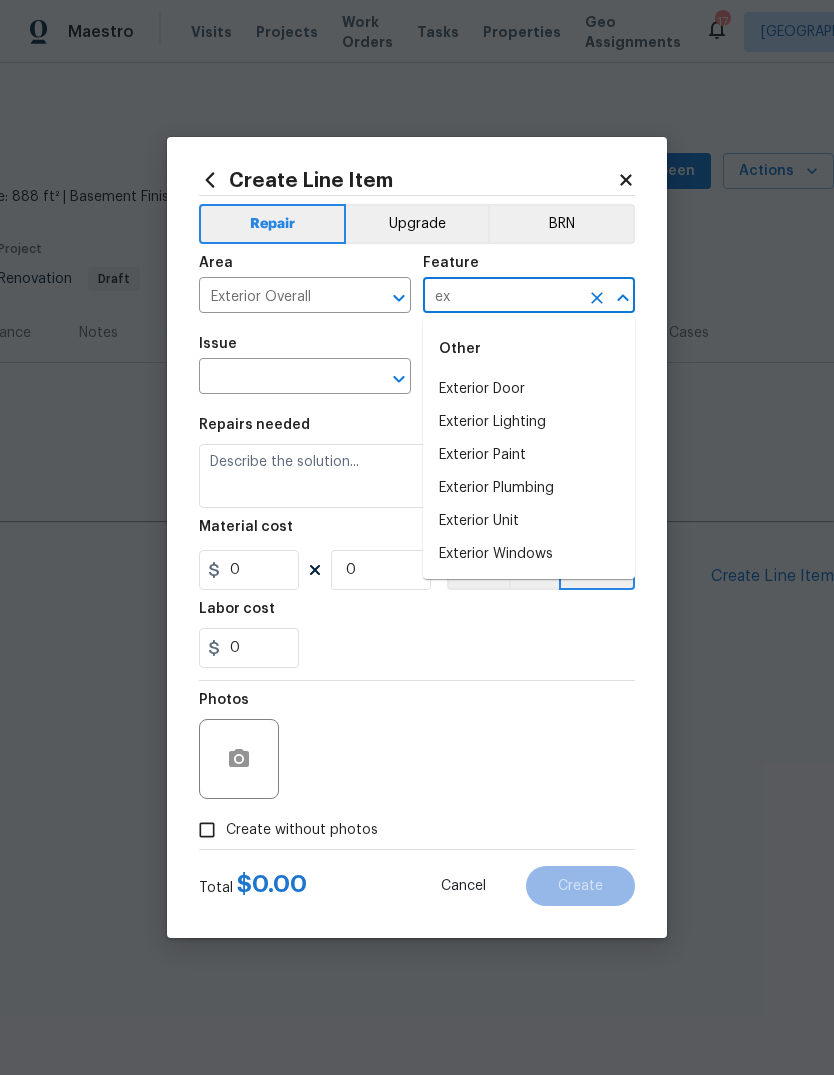 type on "e" 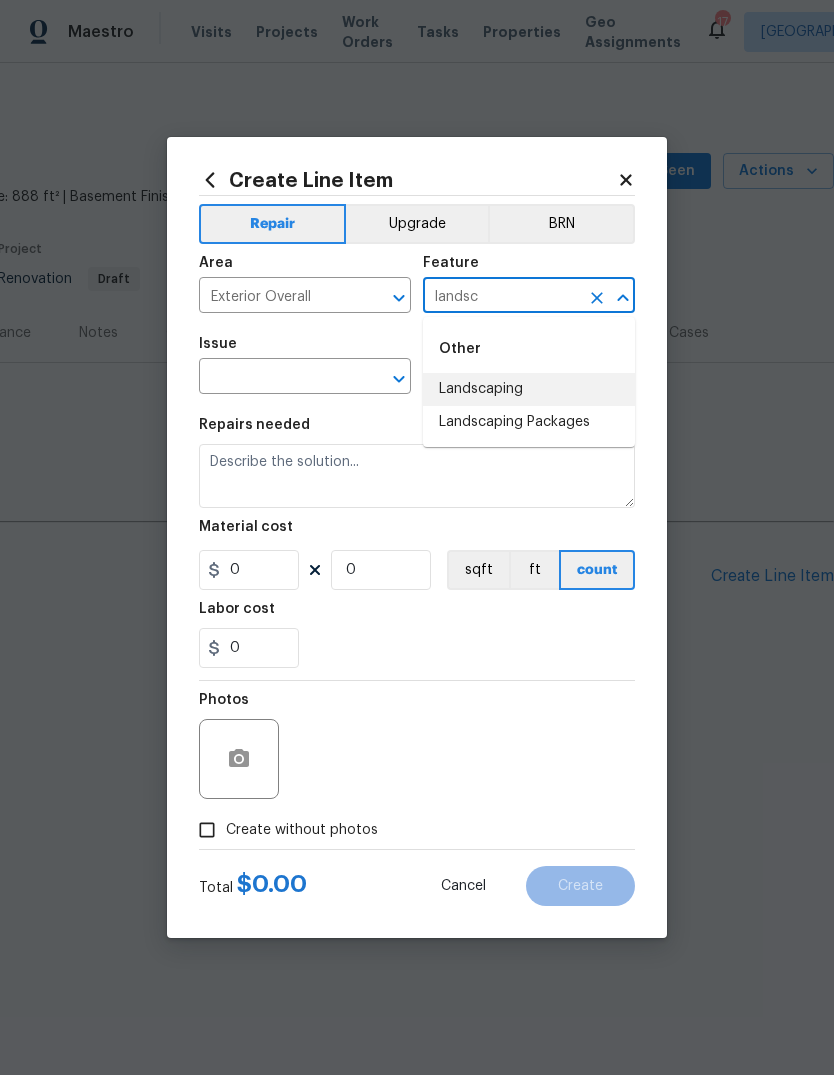 click on "Landscaping" at bounding box center [529, 389] 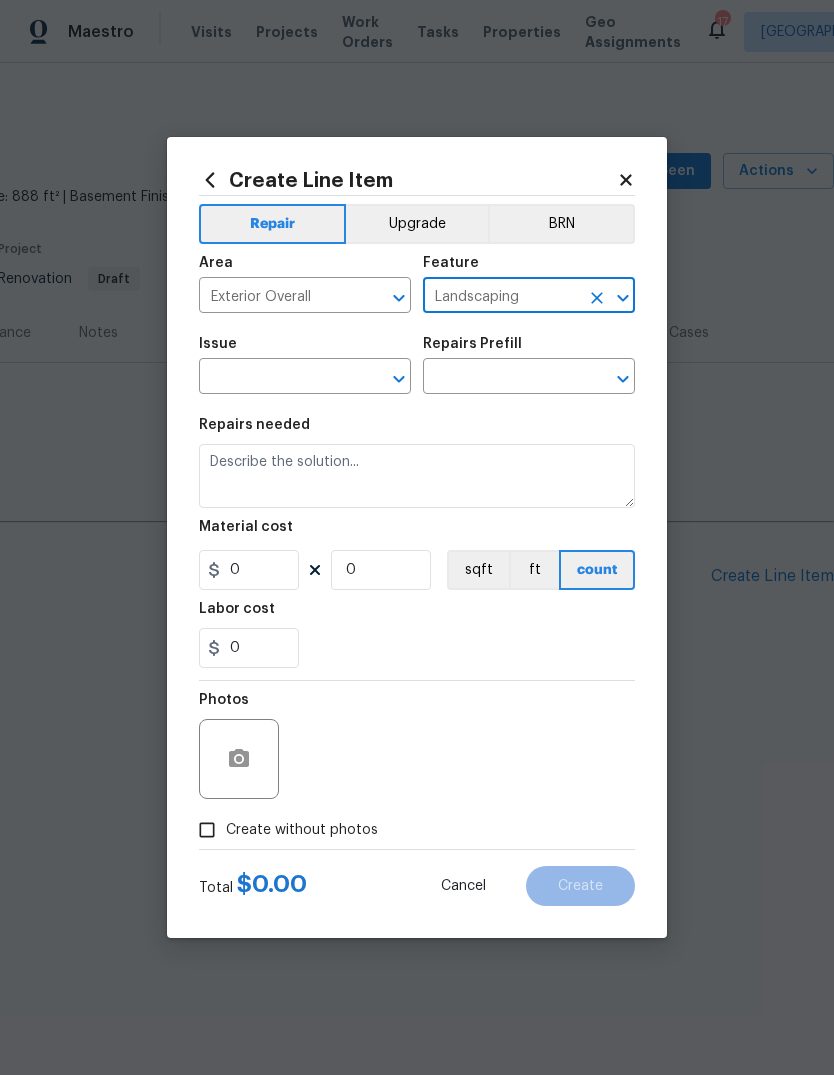 click 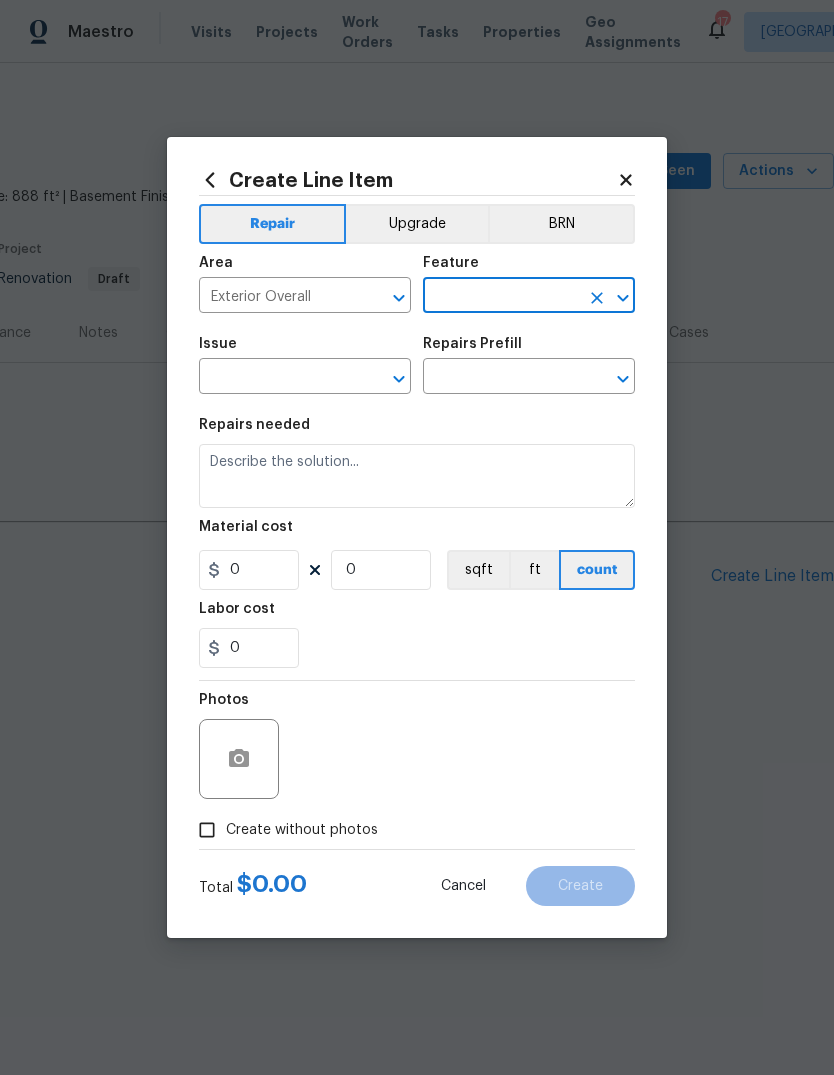 click at bounding box center [501, 297] 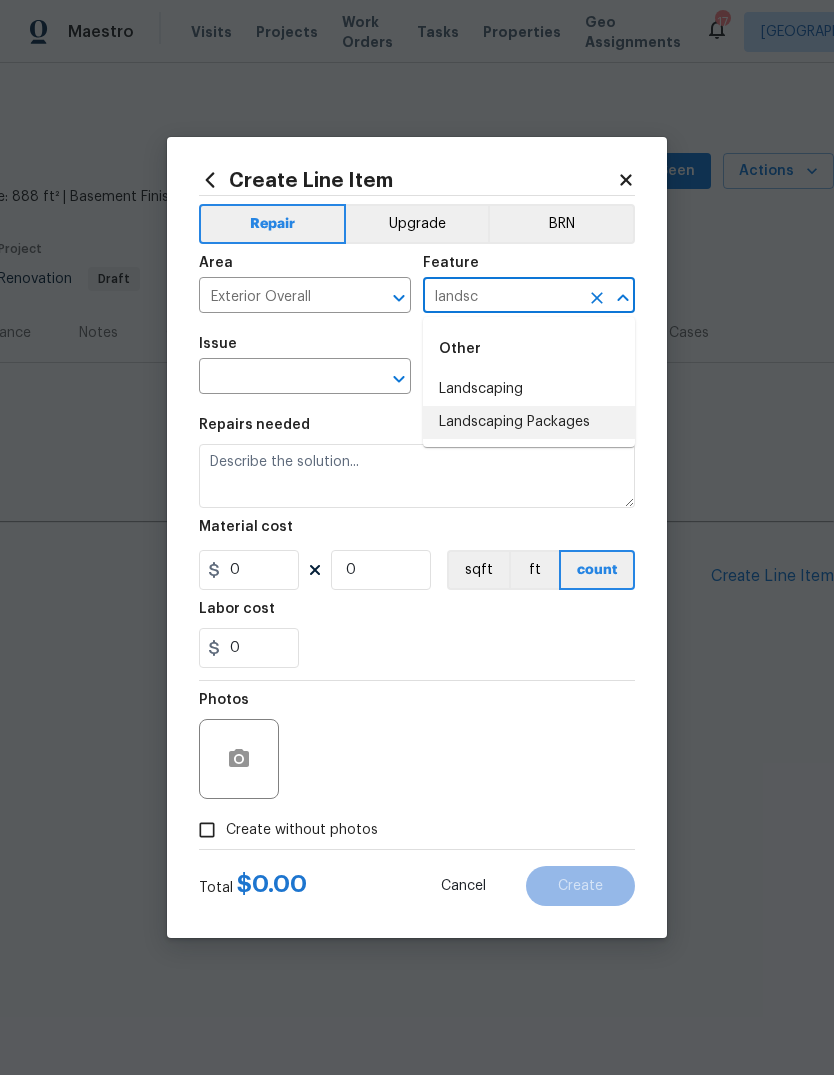 click on "Landscaping Packages" at bounding box center [529, 422] 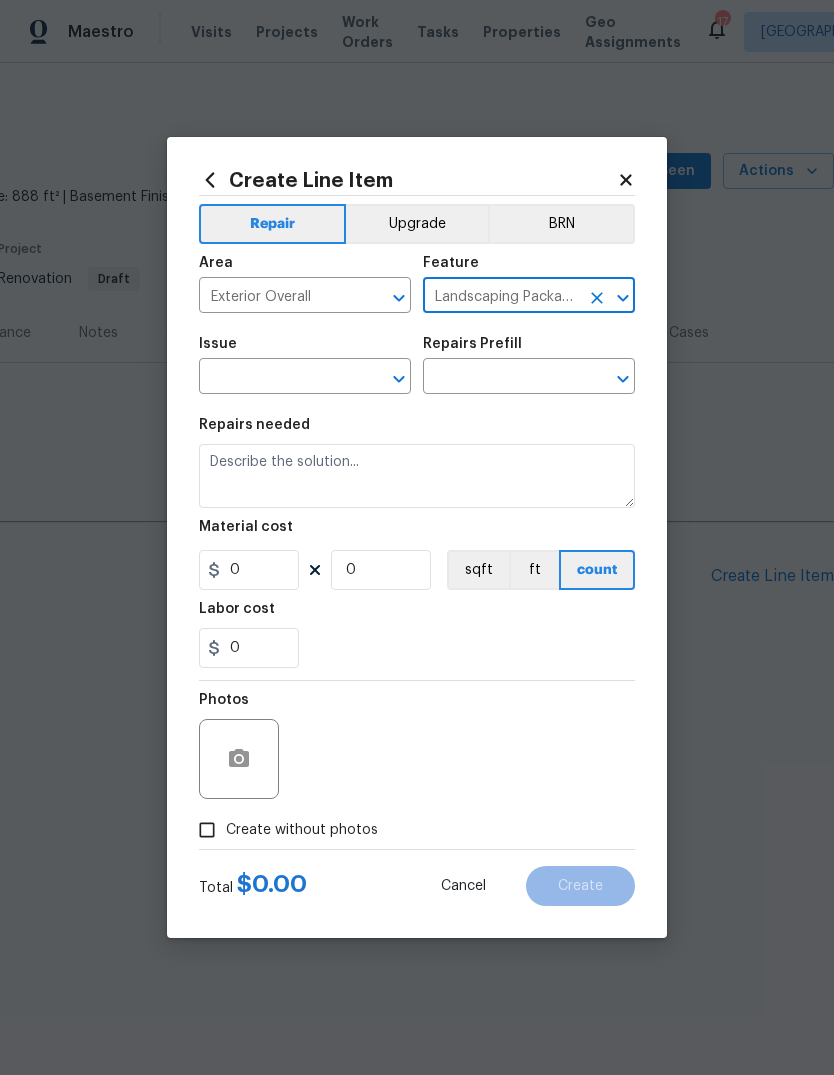 click at bounding box center (277, 378) 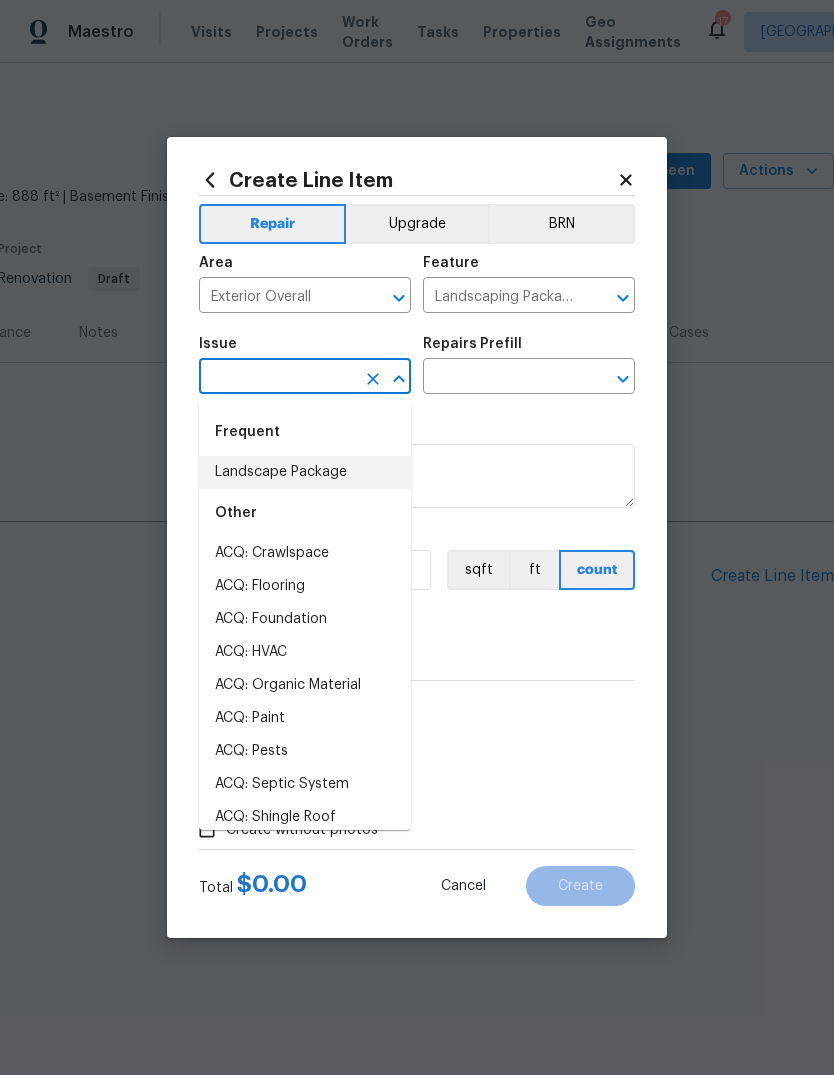 click on "Landscape Package" at bounding box center [305, 472] 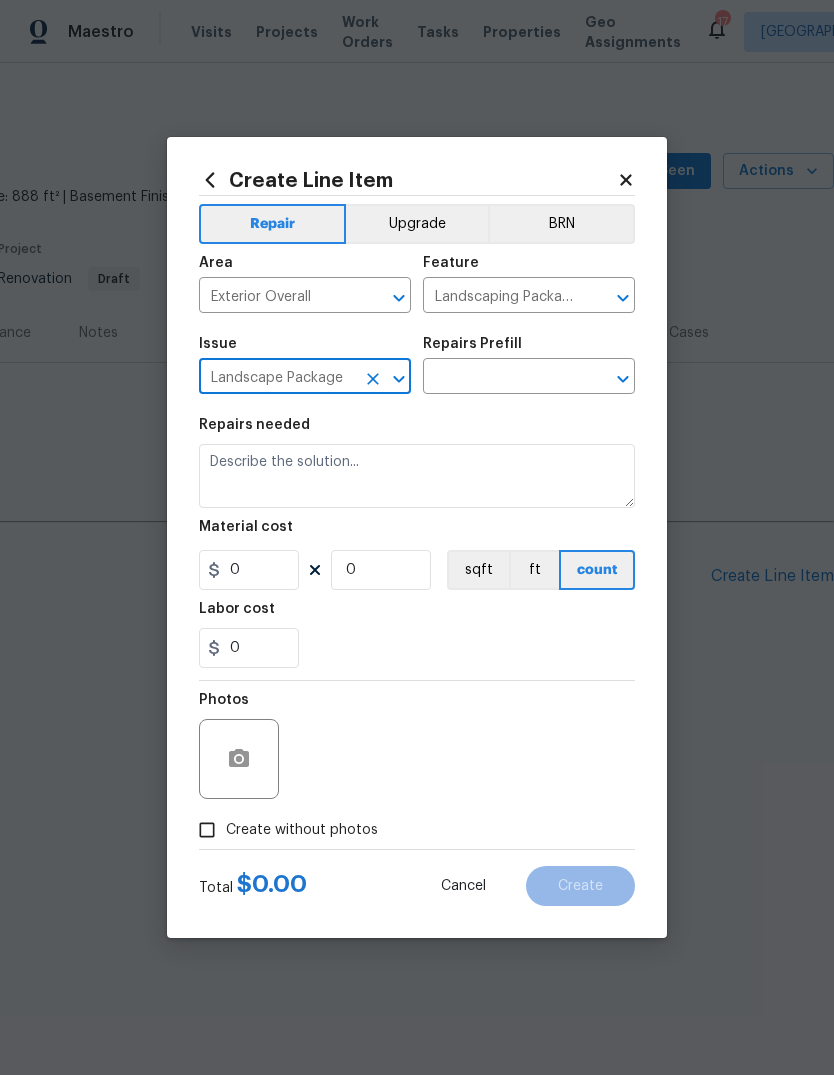 click at bounding box center (501, 378) 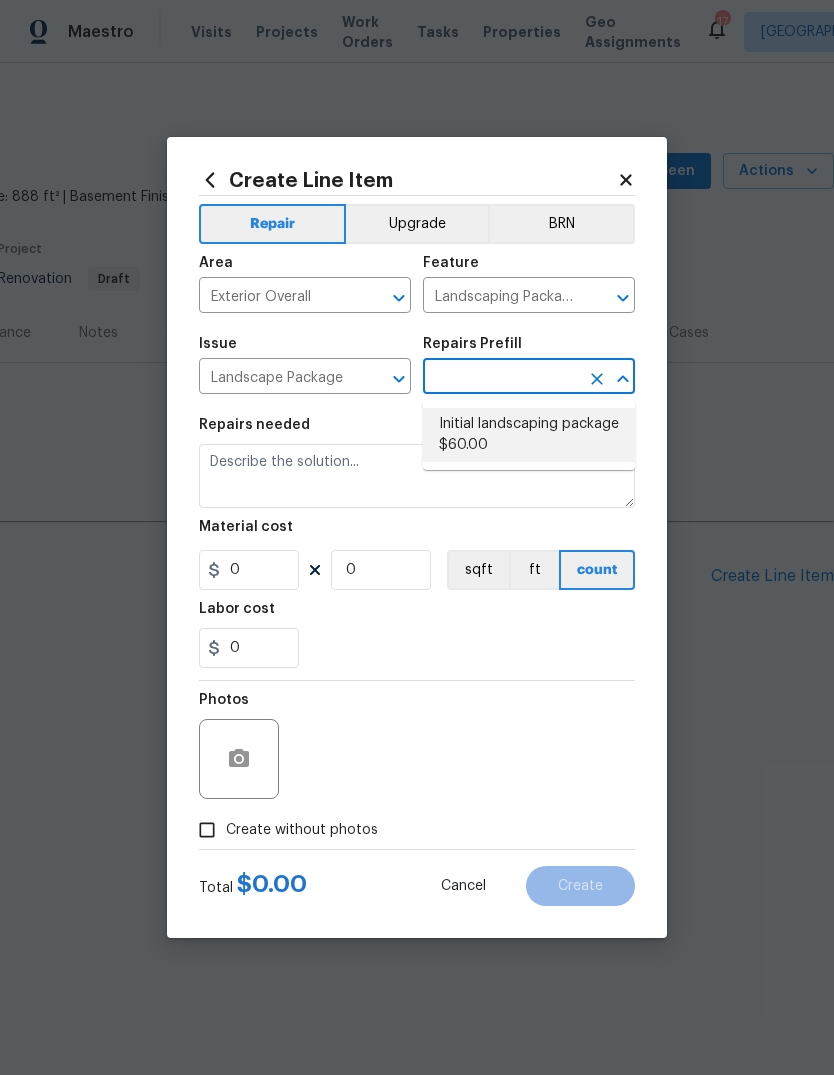 click on "Initial landscaping package $60.00" at bounding box center [529, 435] 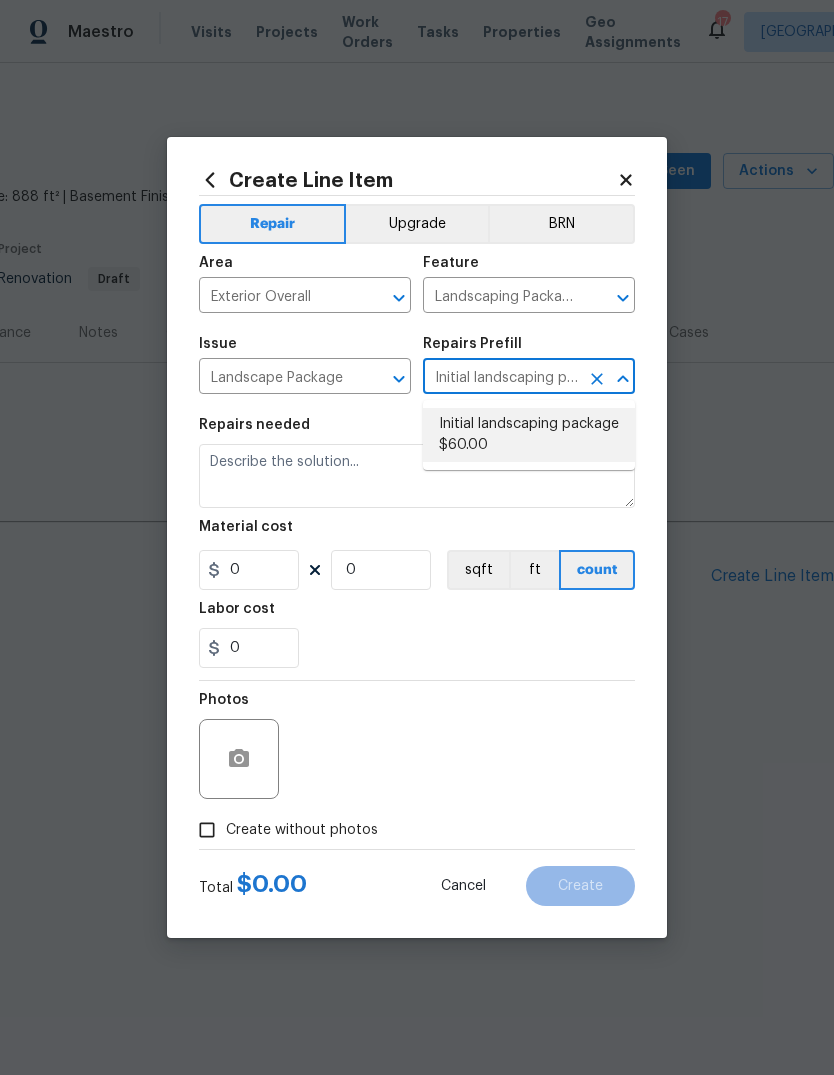 type on "Home Readiness Packages" 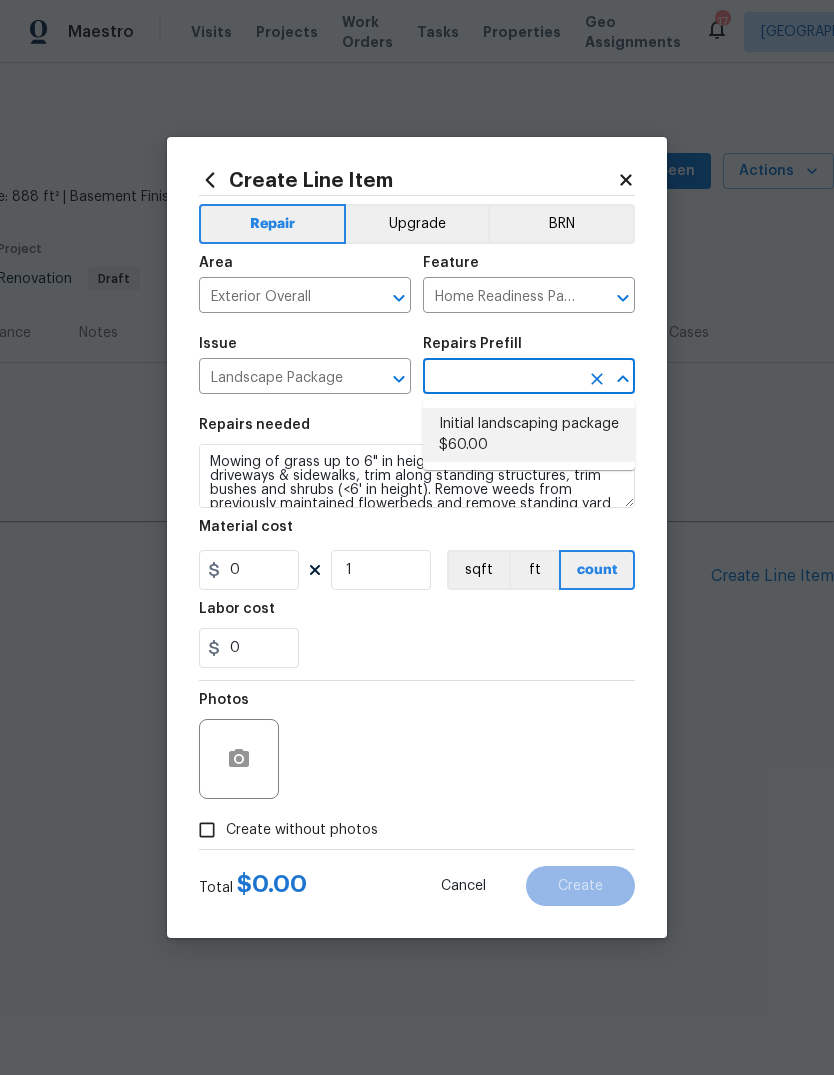 type on "Initial landscaping package $60.00" 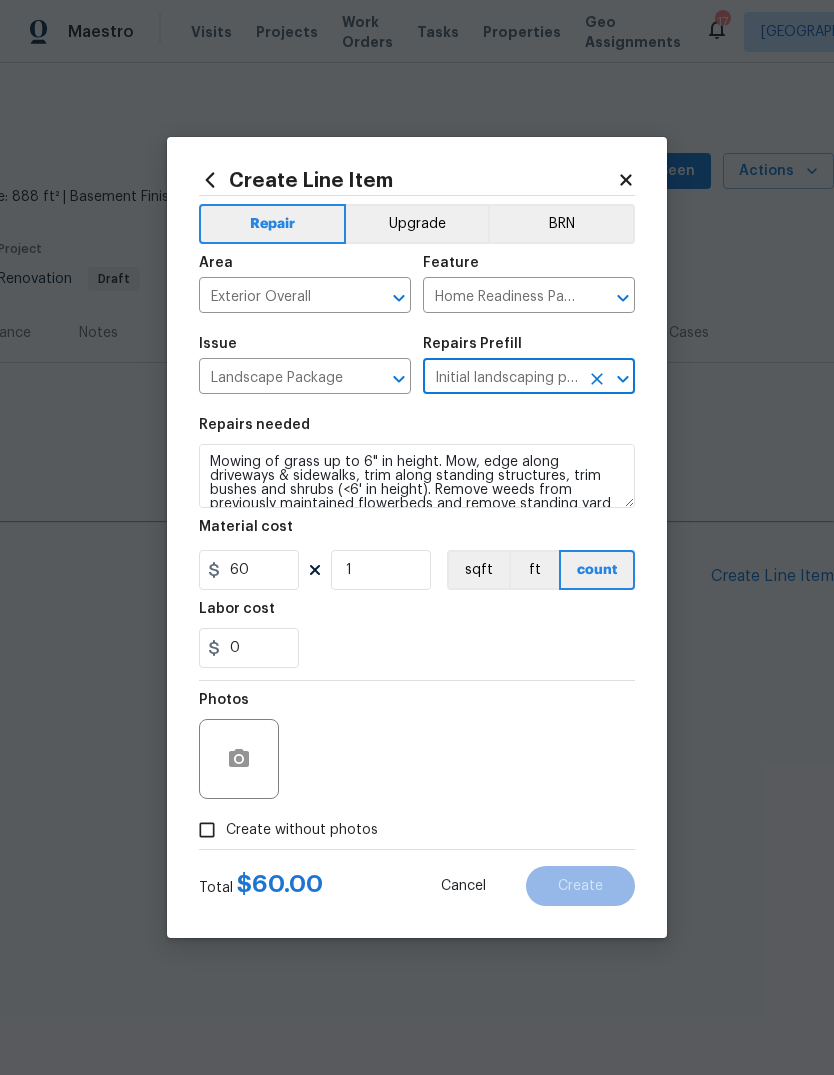 click on "0" at bounding box center [417, 648] 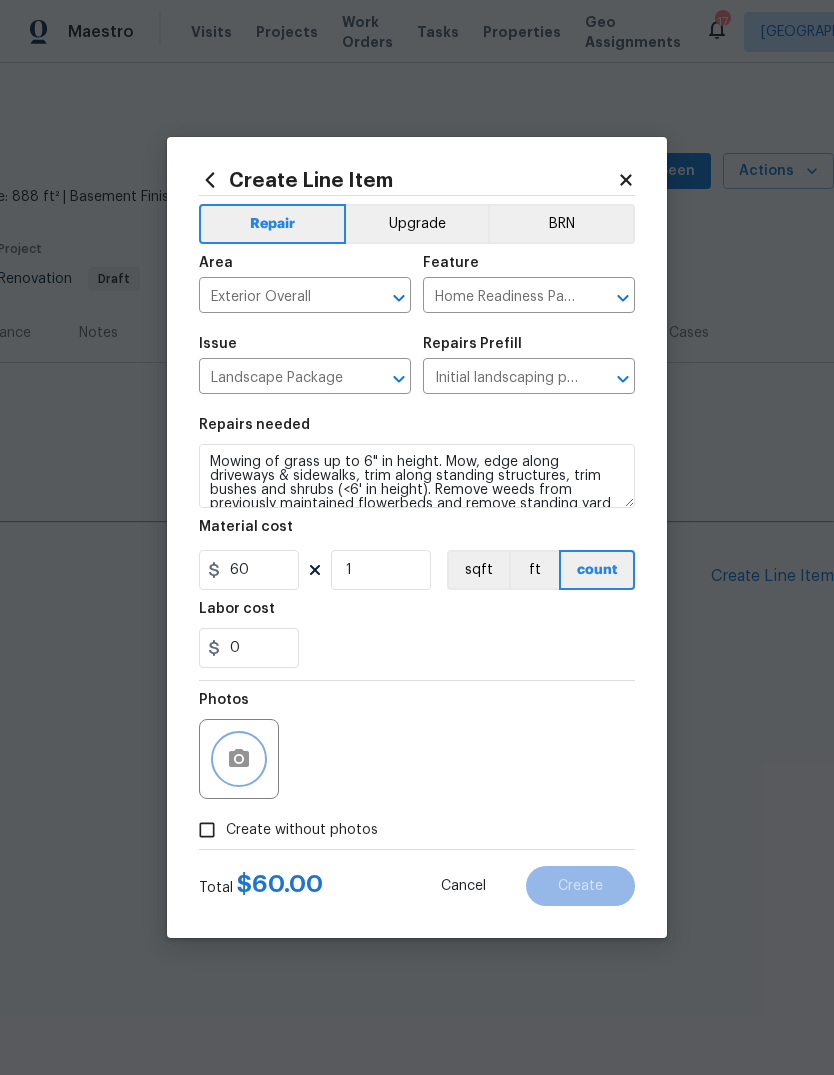 click 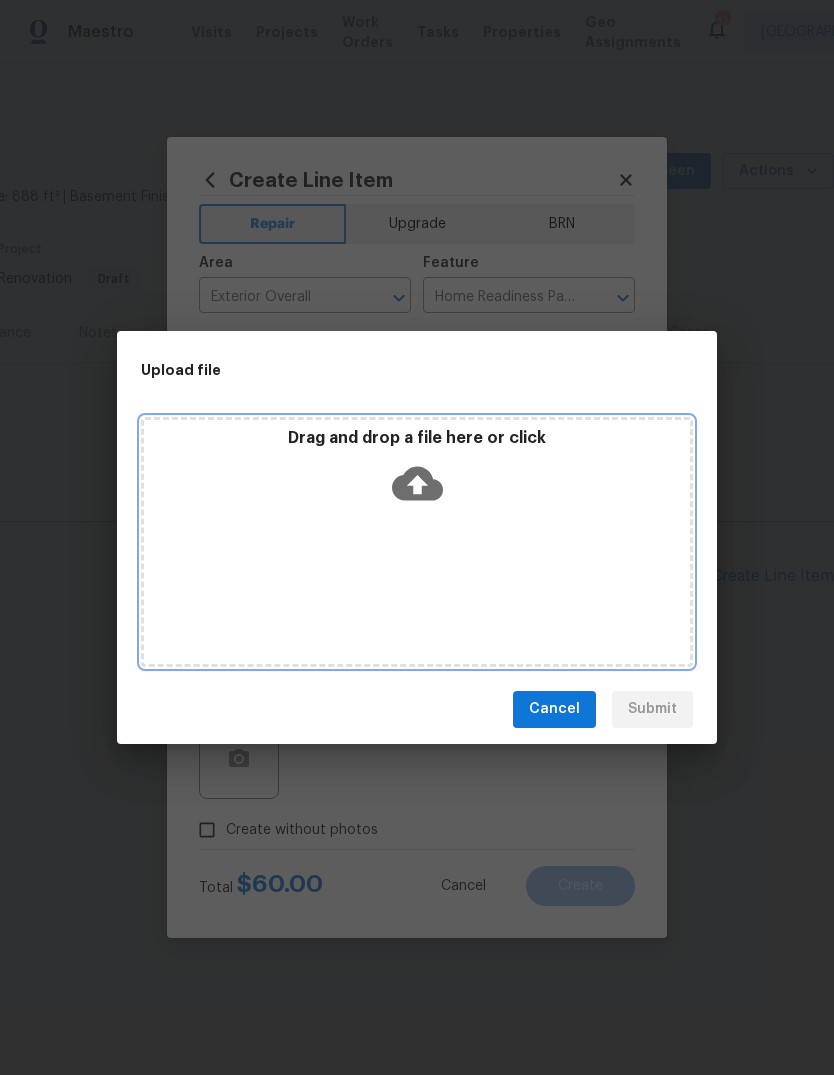 click 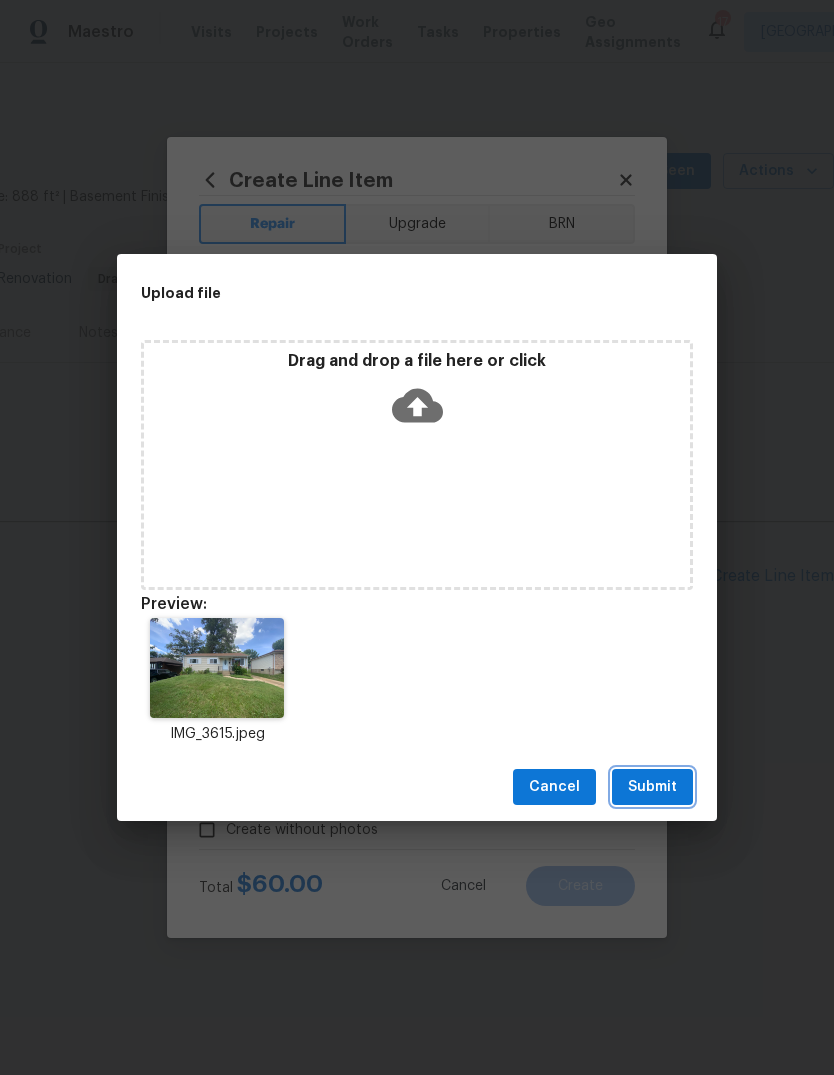 click on "Submit" at bounding box center (652, 787) 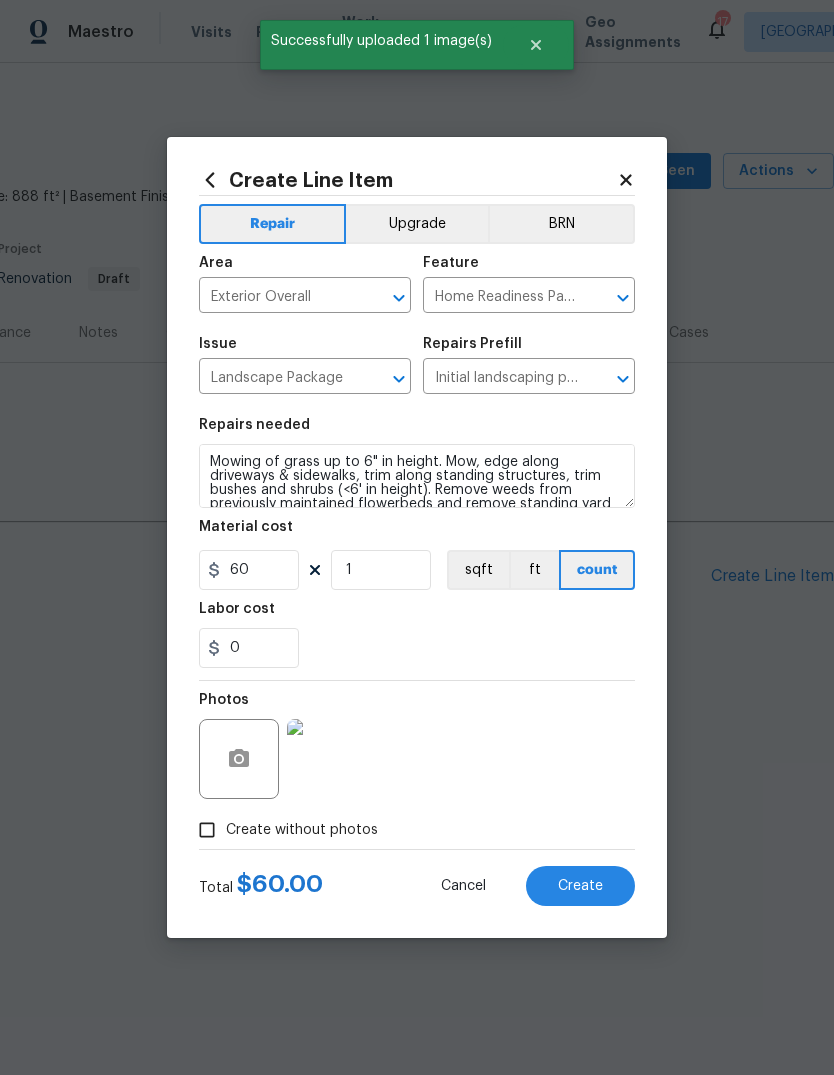 click on "Create" at bounding box center [580, 886] 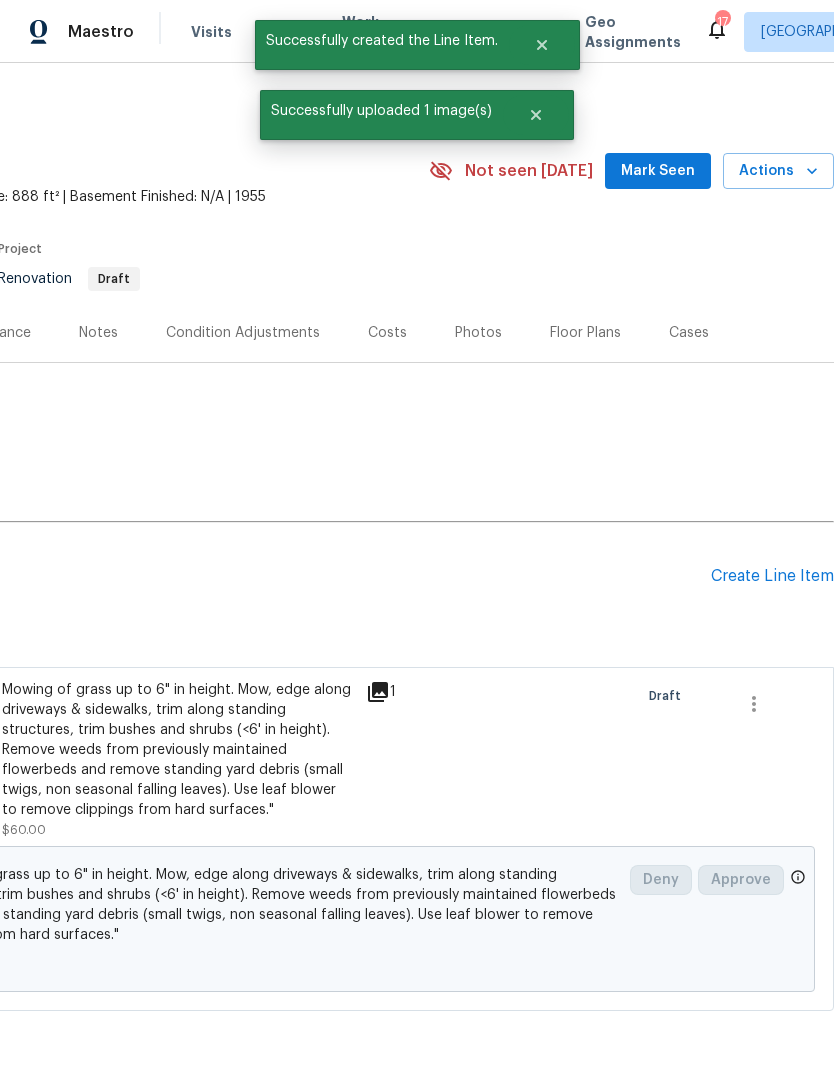 click on "Create Line Item" at bounding box center (772, 576) 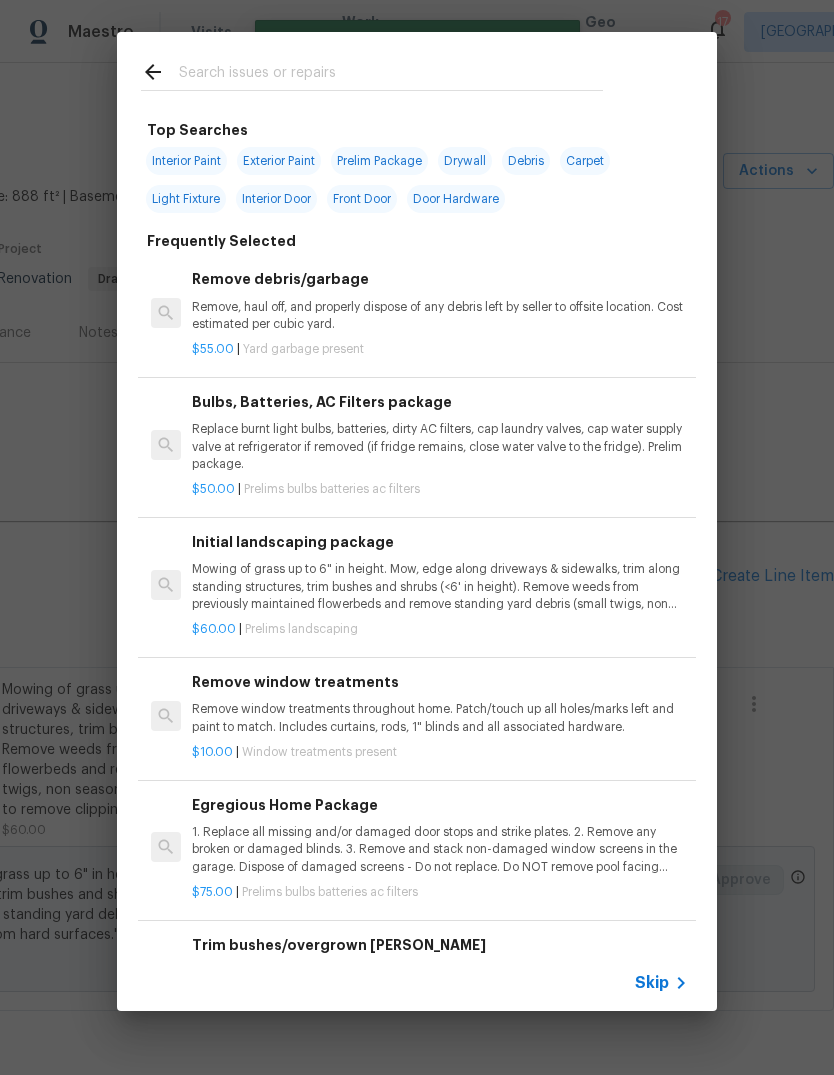 click on "Skip" at bounding box center [652, 983] 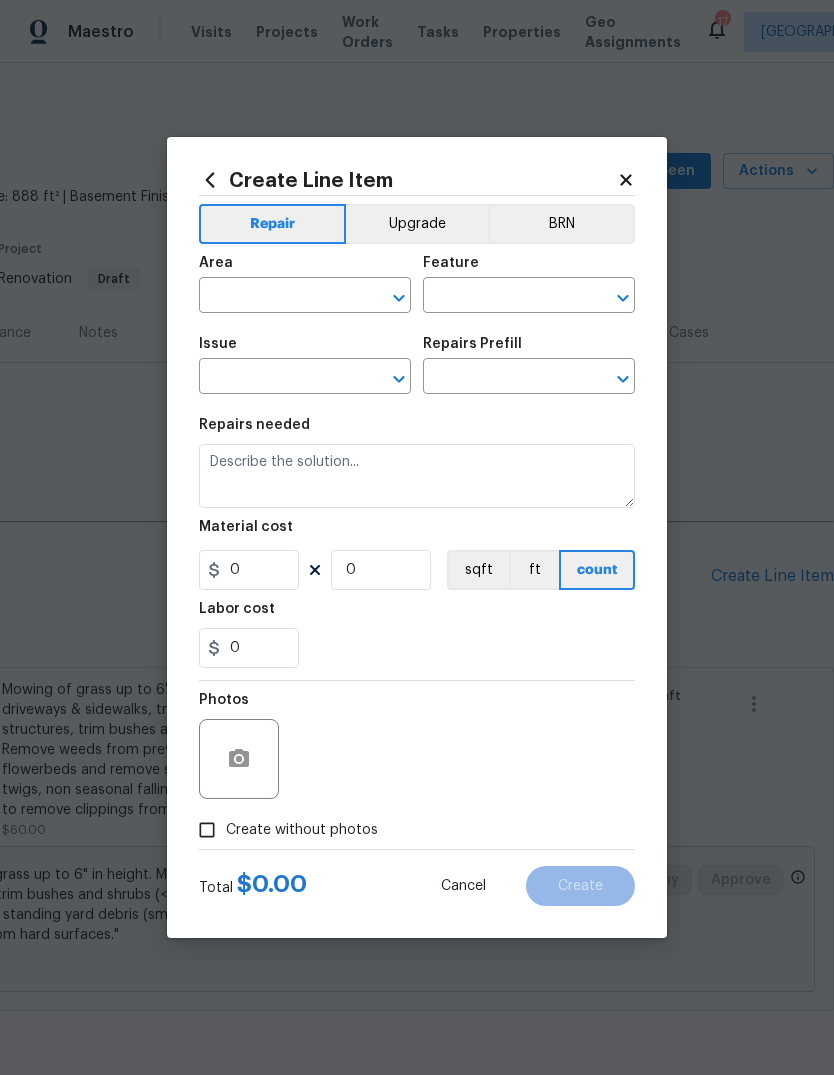 click at bounding box center [277, 297] 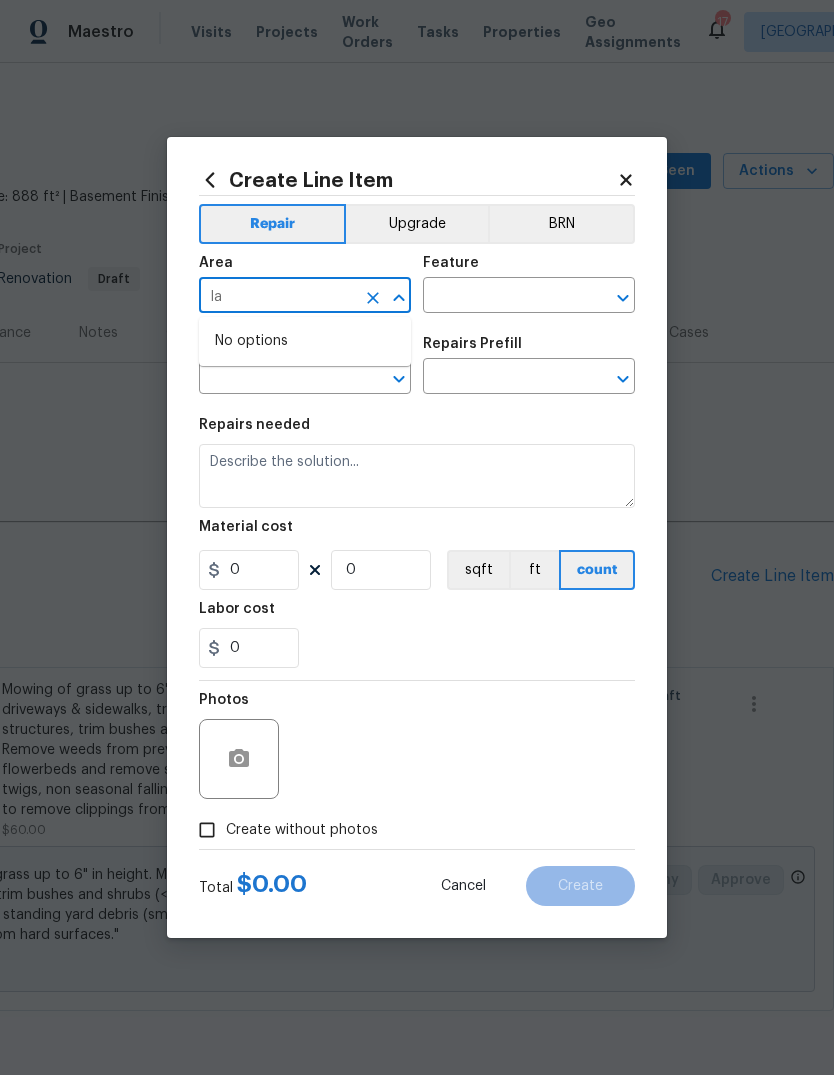 type on "l" 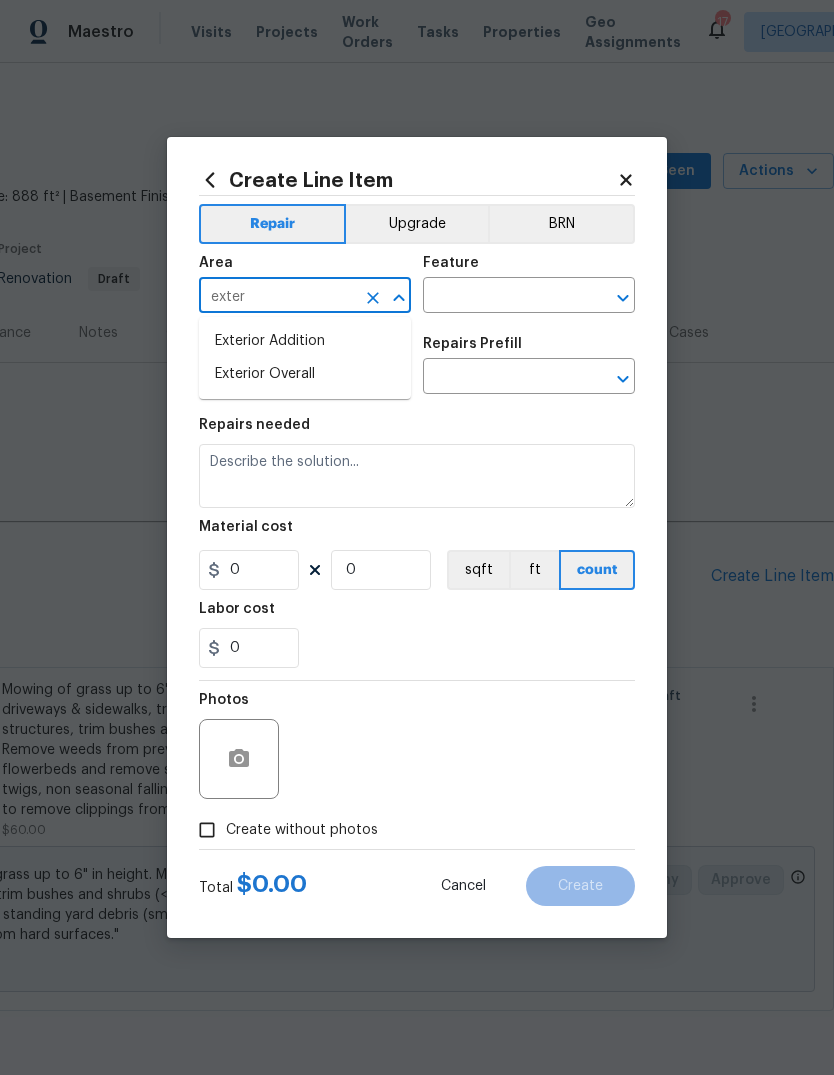 click on "Exterior Overall" at bounding box center (305, 374) 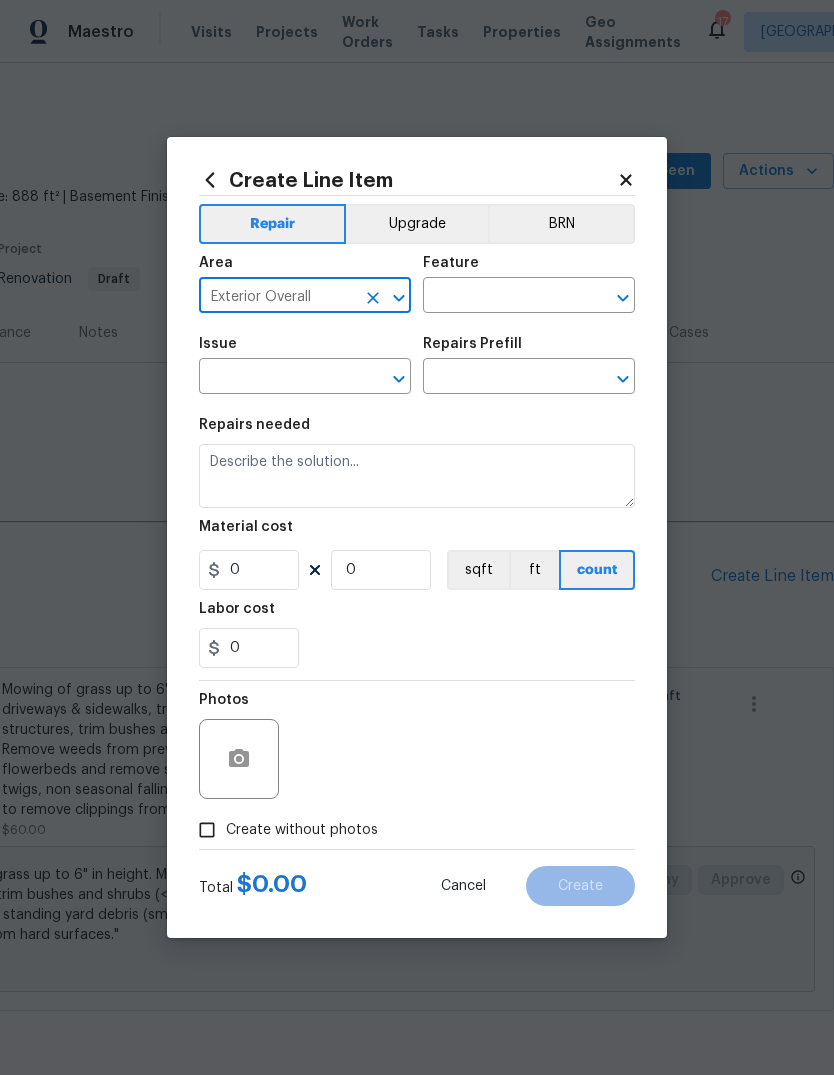 click at bounding box center [501, 297] 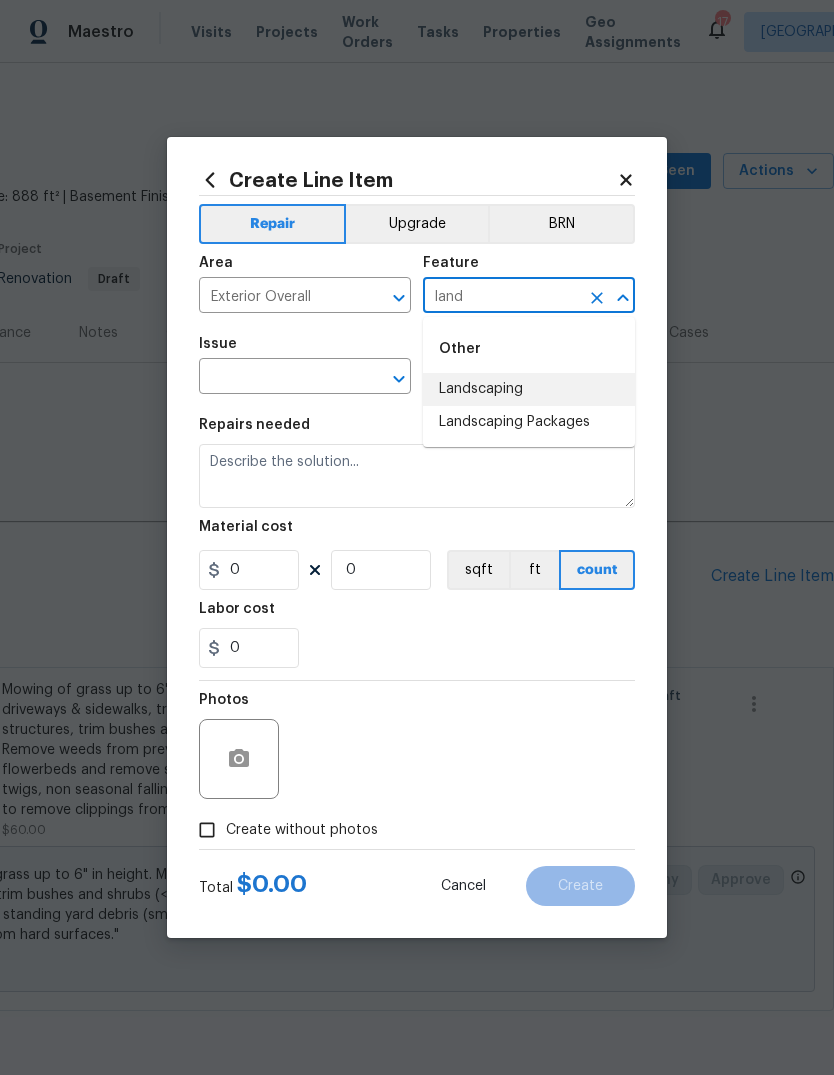 click on "Landscaping" at bounding box center [529, 389] 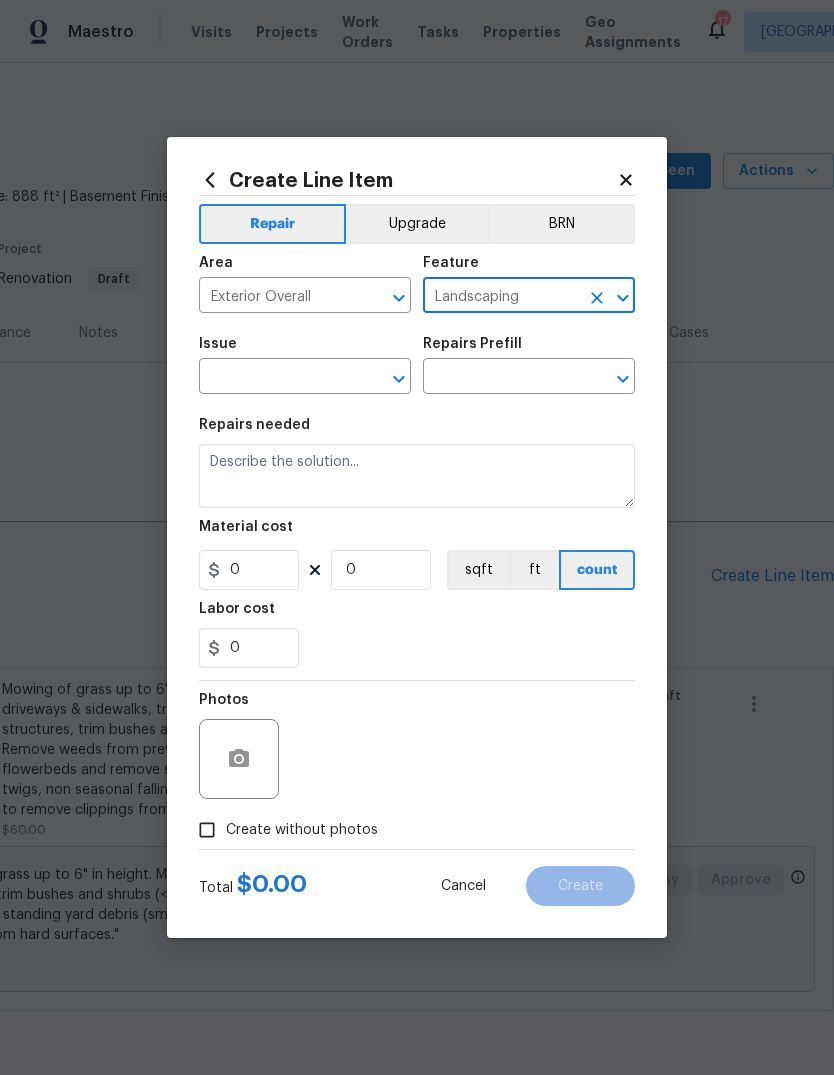 click at bounding box center [277, 378] 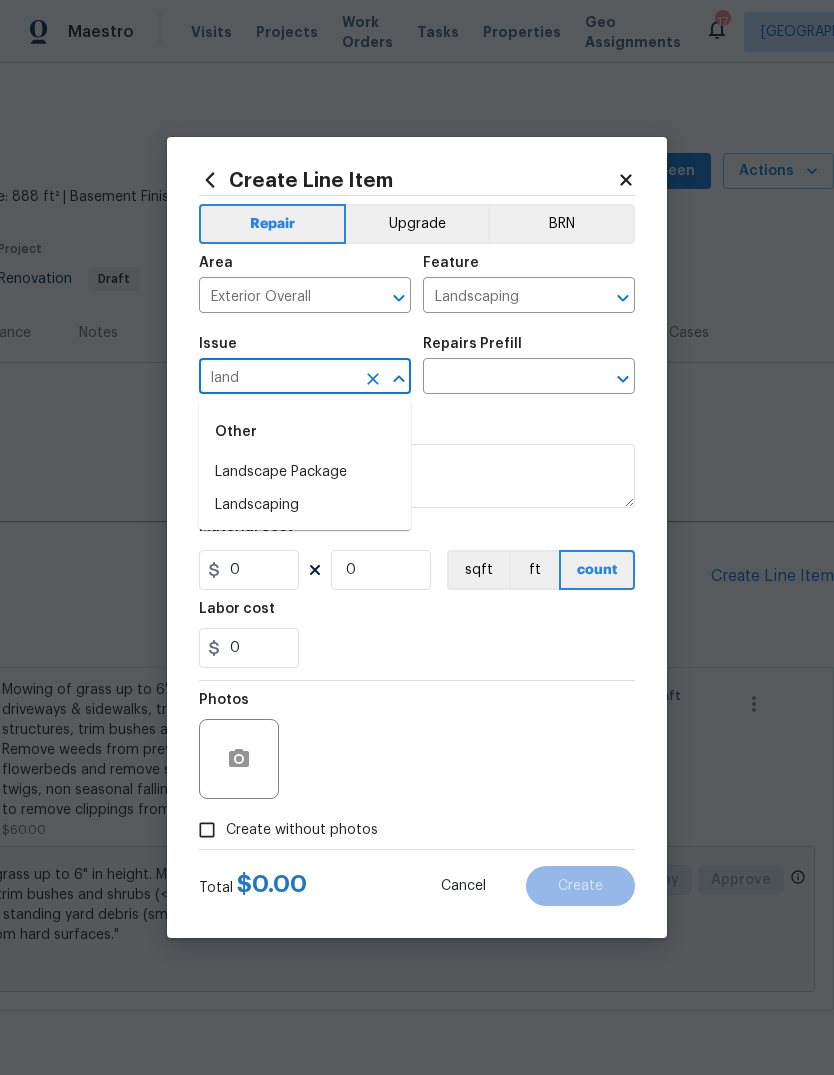 click on "Landscaping" at bounding box center [305, 505] 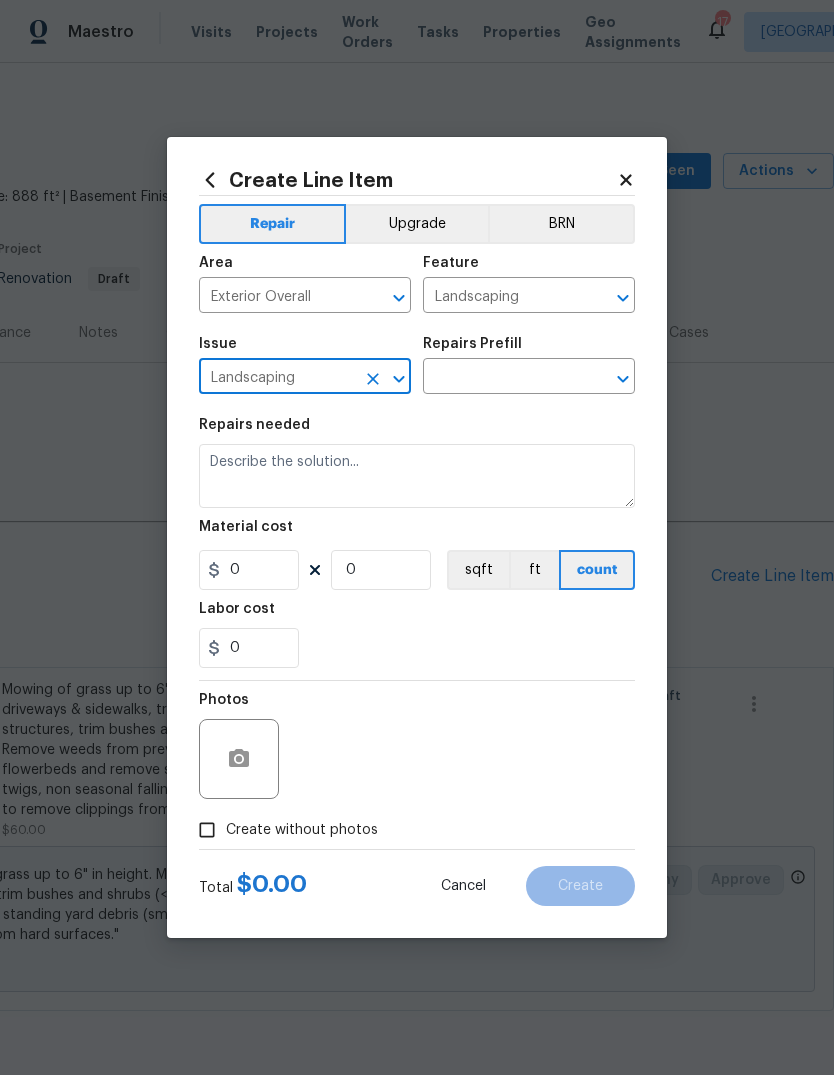 click at bounding box center [501, 378] 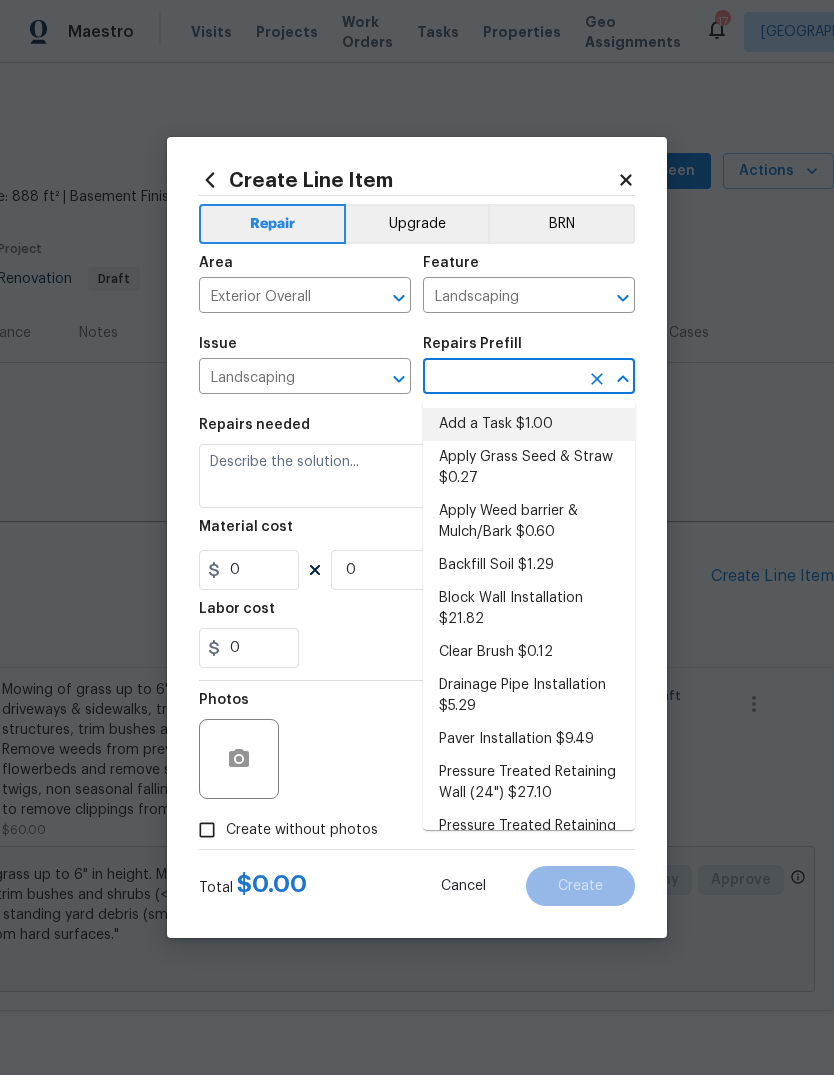 click on "Add a Task $1.00" at bounding box center [529, 424] 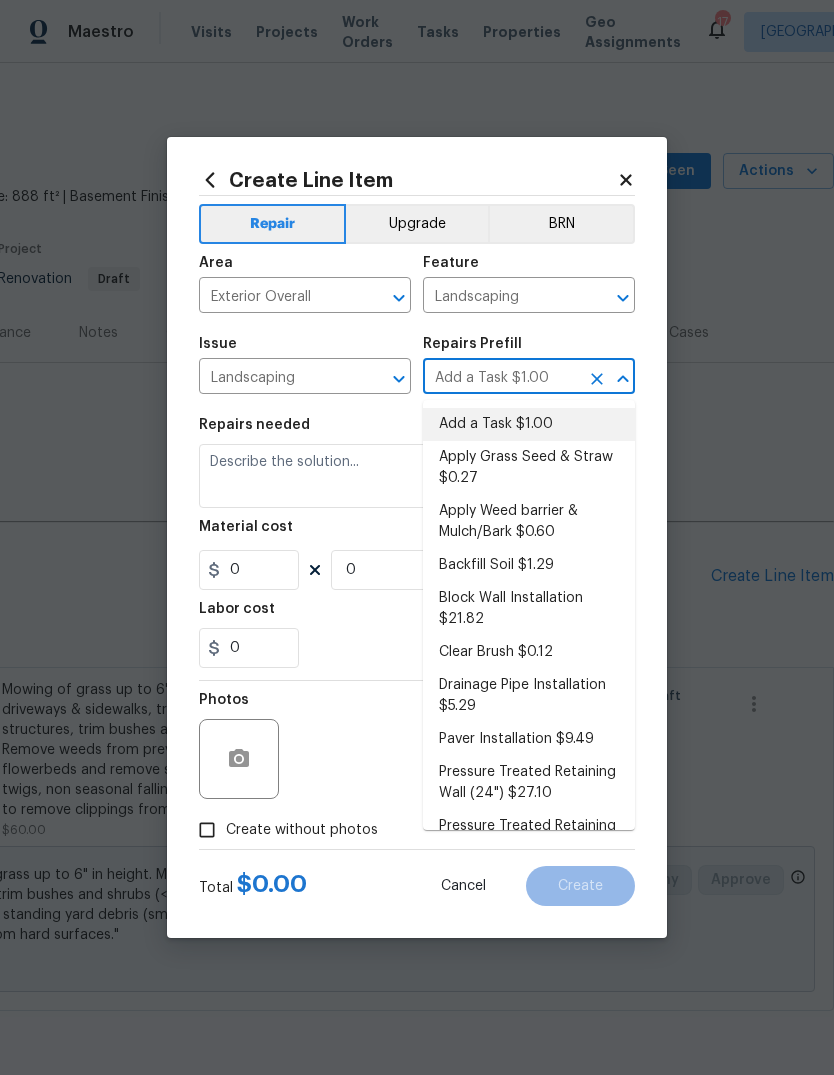 type on "HPM to detail" 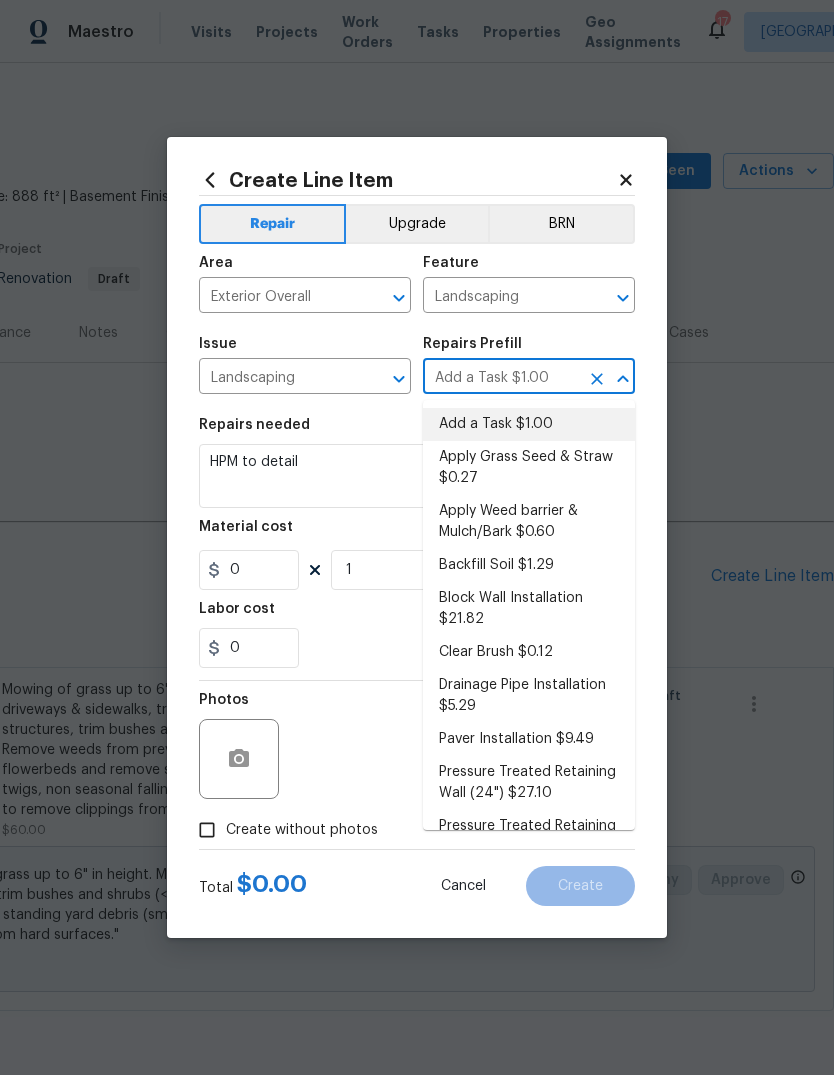type on "1" 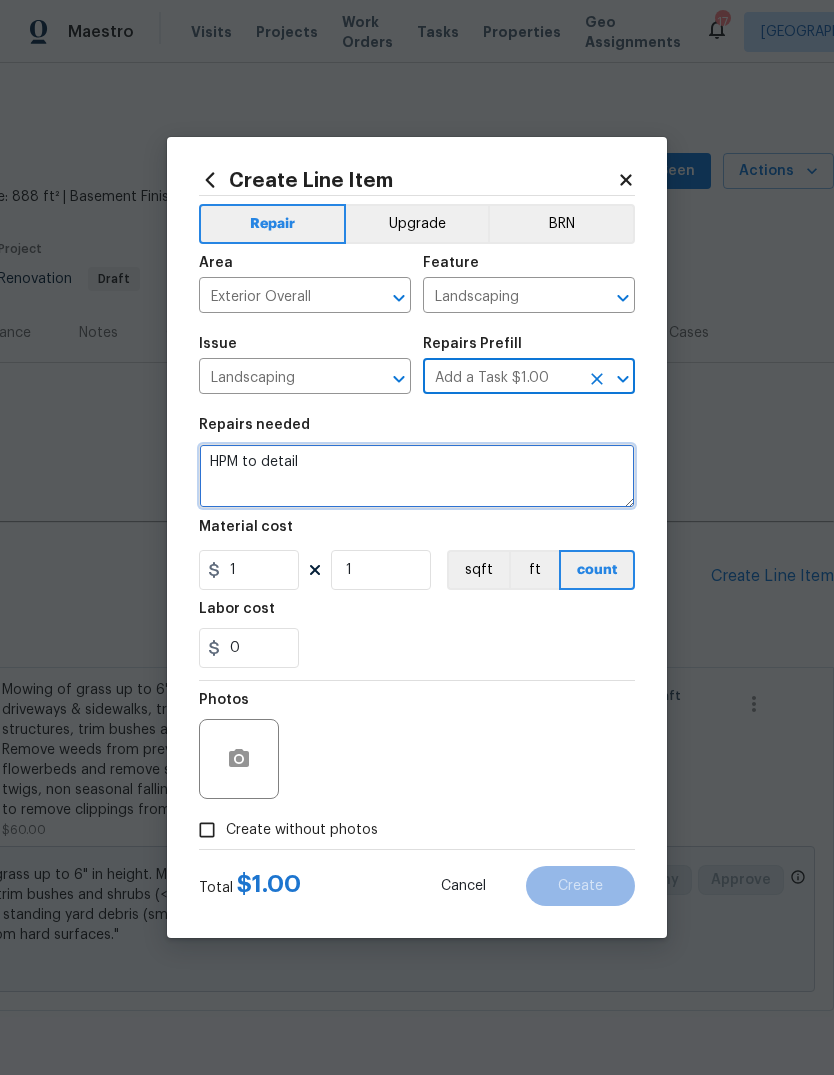 click on "HPM to detail" at bounding box center (417, 476) 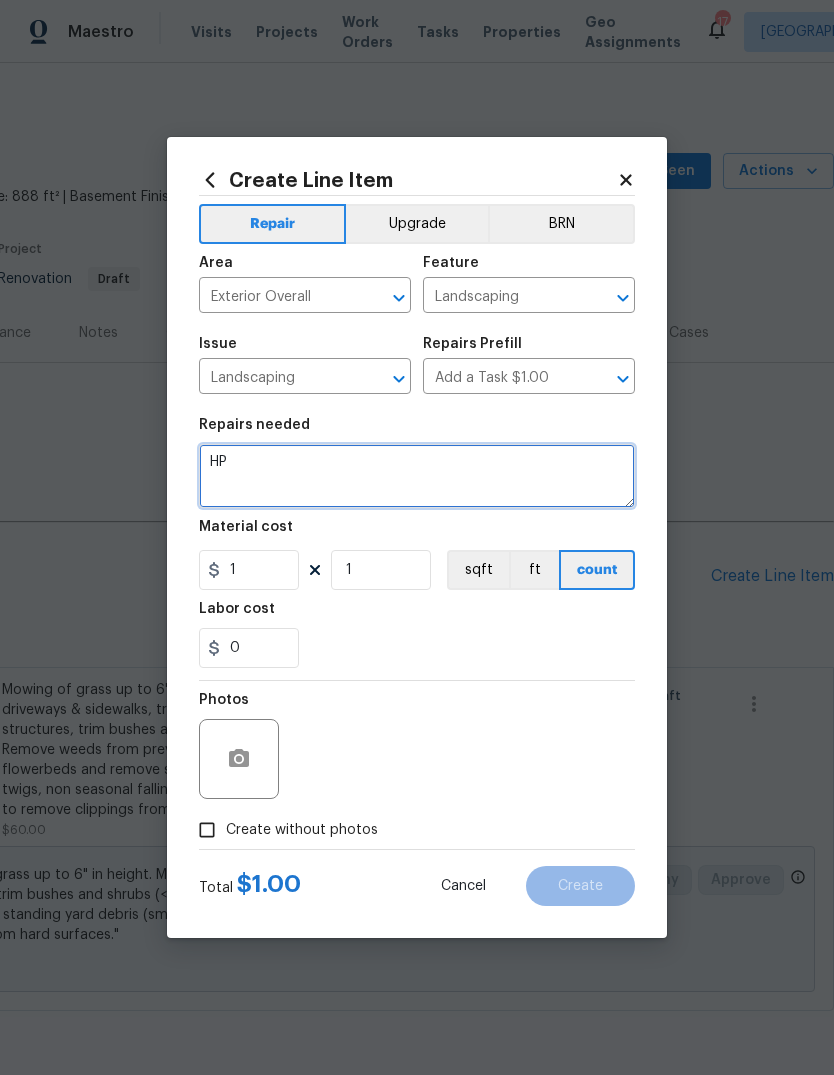 type on "H" 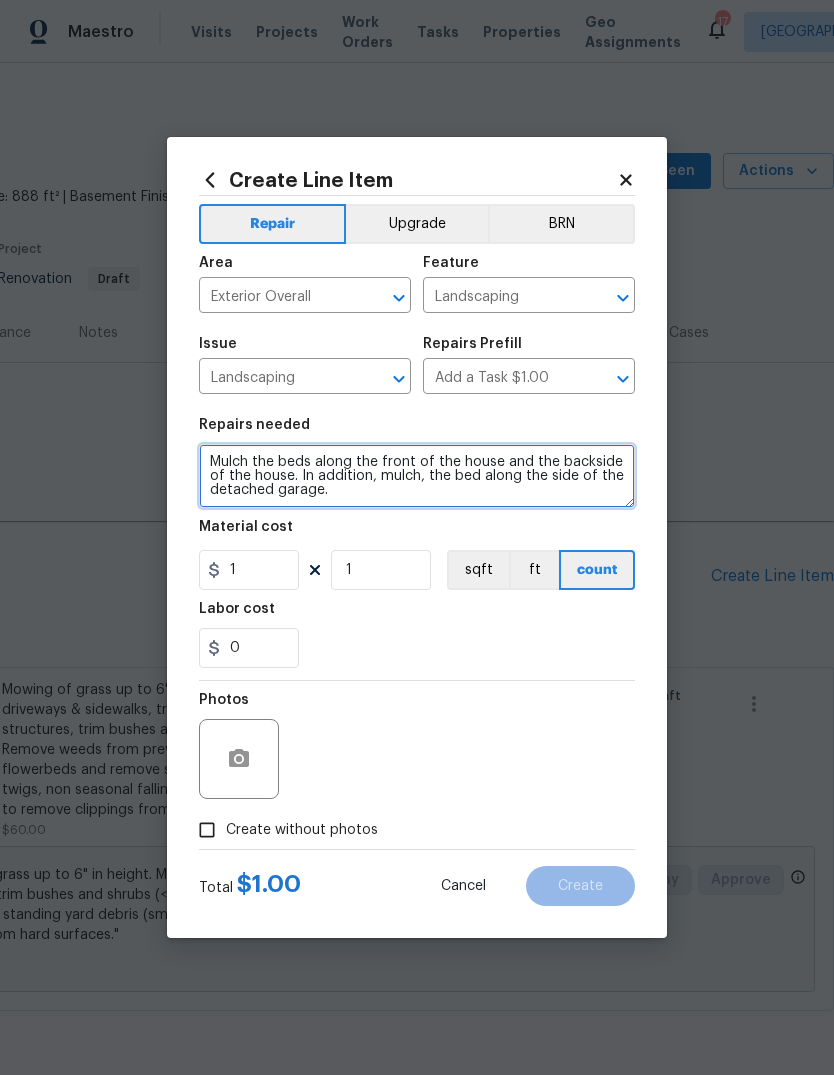 click on "Mulch the beds along the front of the house and the backside of the house. In addition, mulch, the bed along the side of the detached garage." at bounding box center [417, 476] 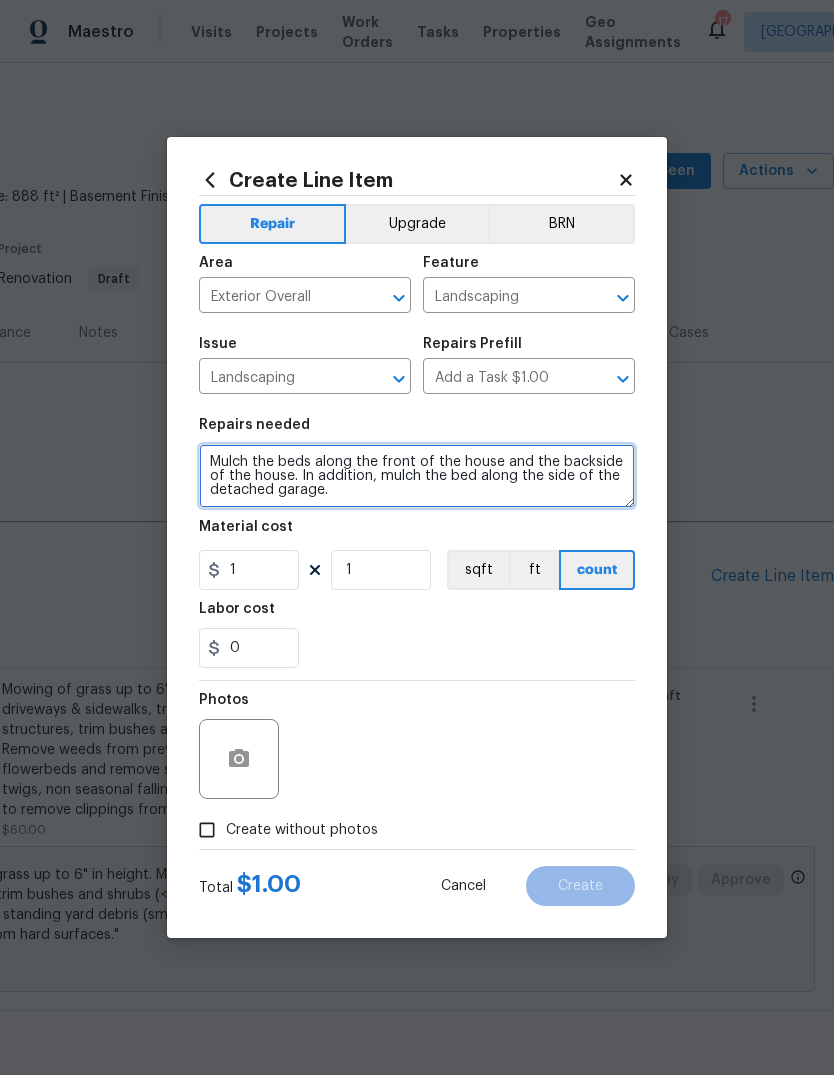 click on "Mulch the beds along the front of the house and the backside of the house. In addition, mulch the bed along the side of the detached garage." at bounding box center [417, 476] 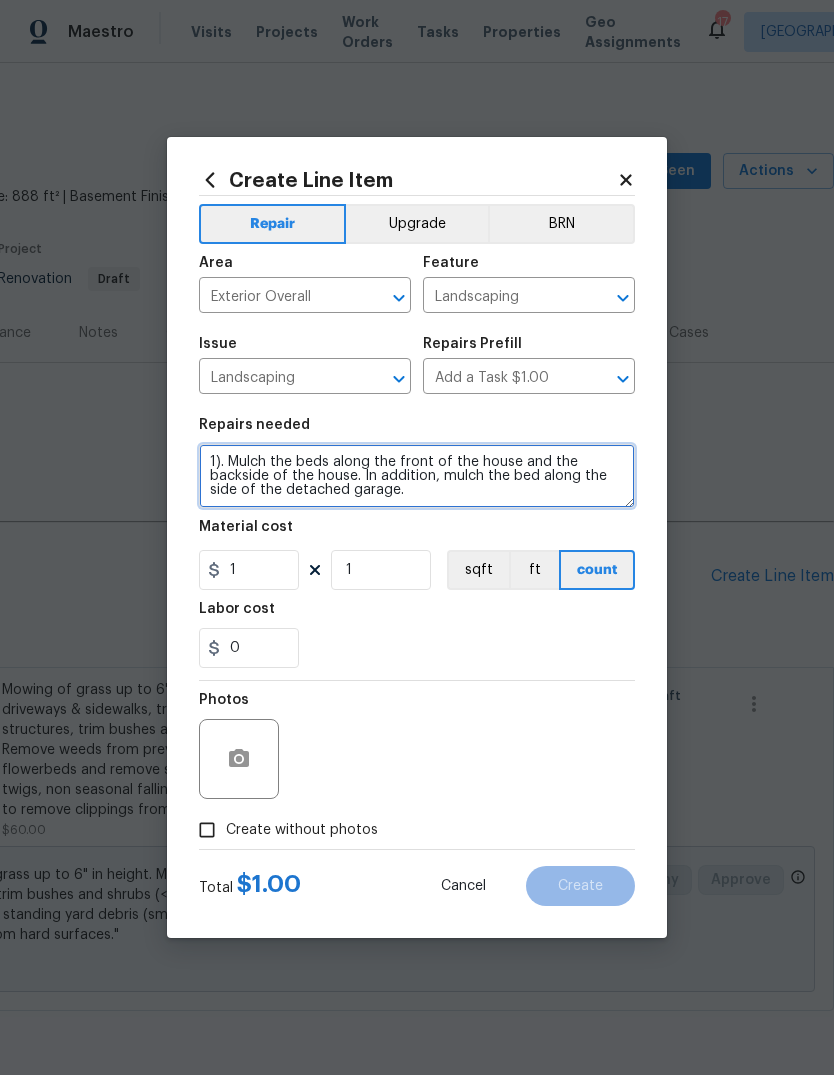 click on "1). Mulch the beds along the front of the house and the backside of the house. In addition, mulch the bed along the side of the detached garage." at bounding box center (417, 476) 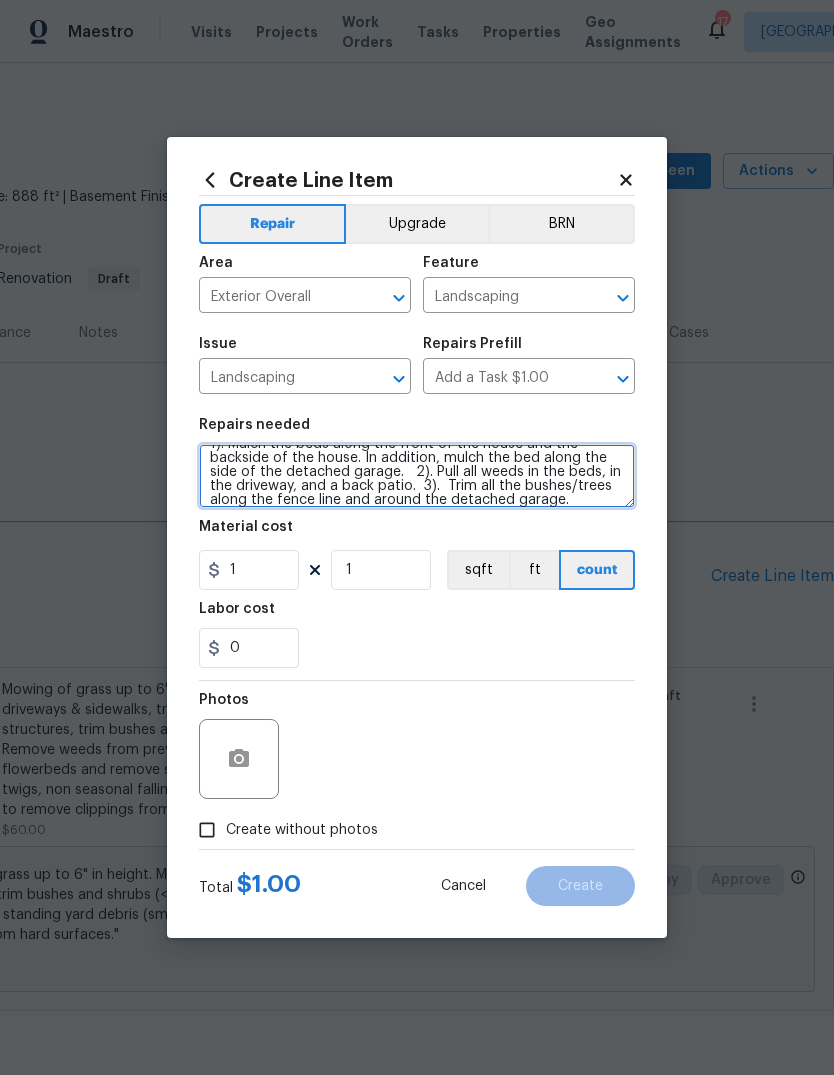 scroll, scrollTop: 18, scrollLeft: 0, axis: vertical 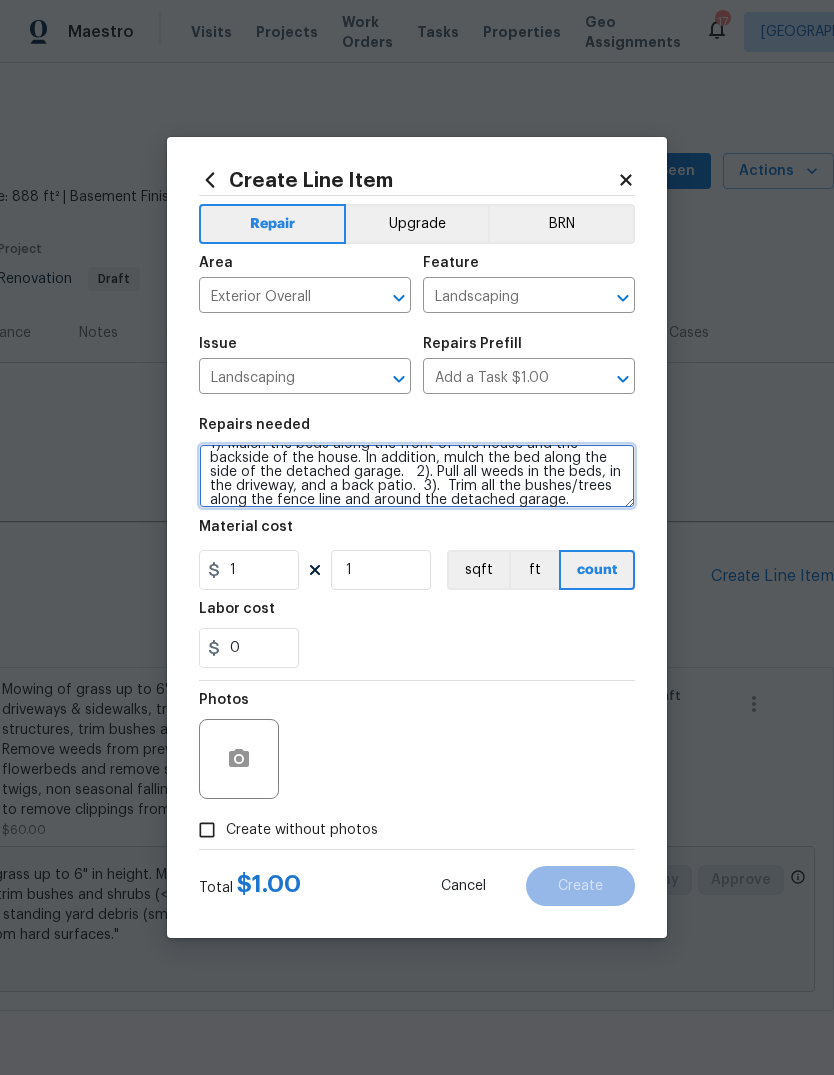 type on "1). Mulch the beds along the front of the house and the backside of the house. In addition, mulch the bed along the side of the detached garage.   2). Pull all weeds in the beds, in the driveway, and a back patio.  3).  Trim all the bushes/trees along the fence line and around the detached garage." 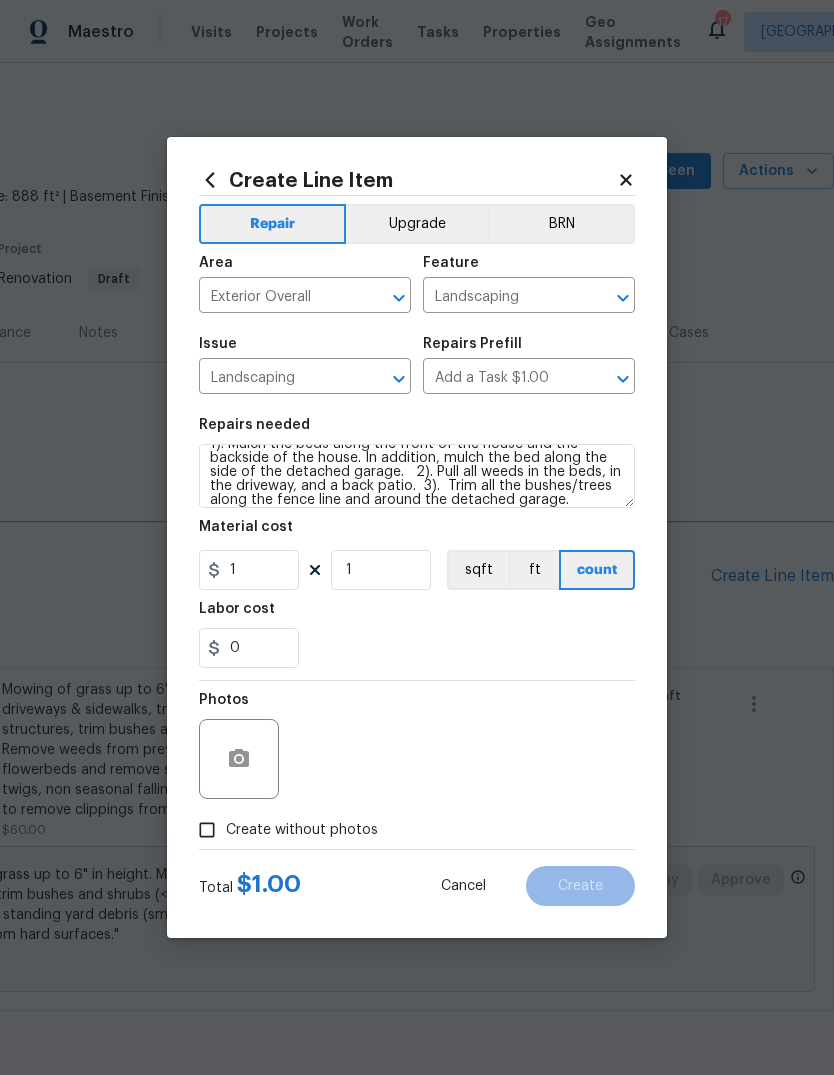click on "0" at bounding box center [417, 648] 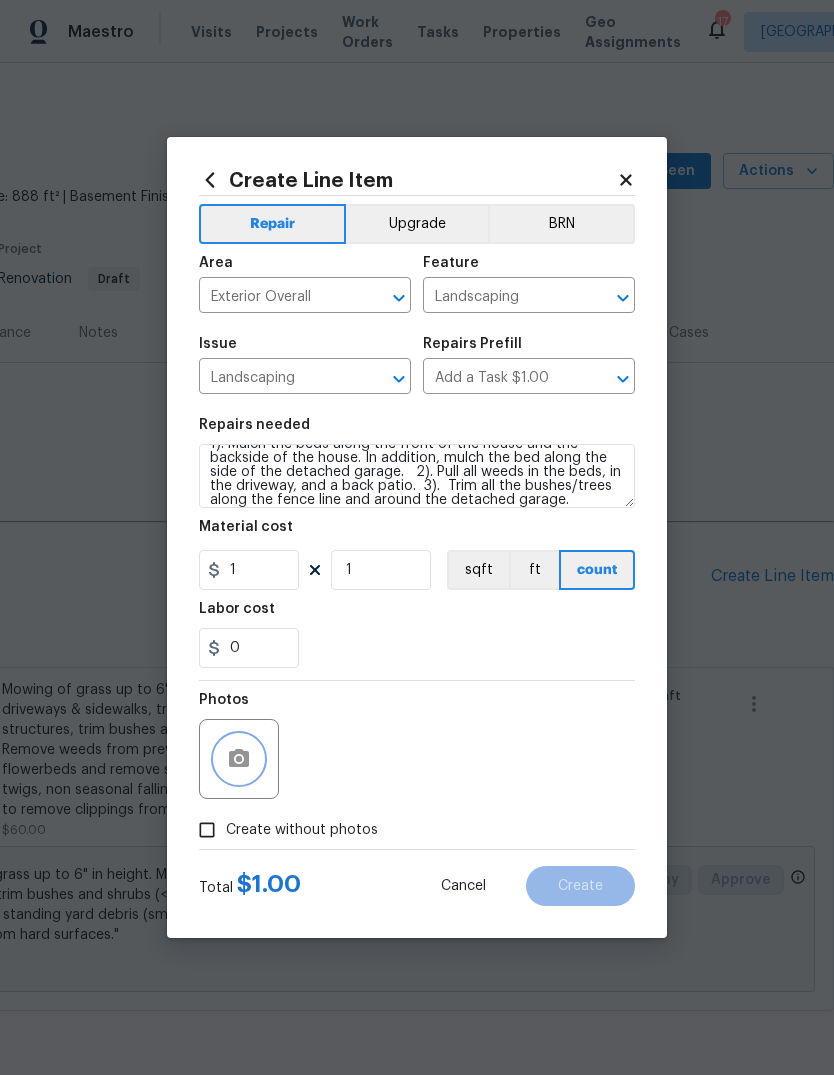 click 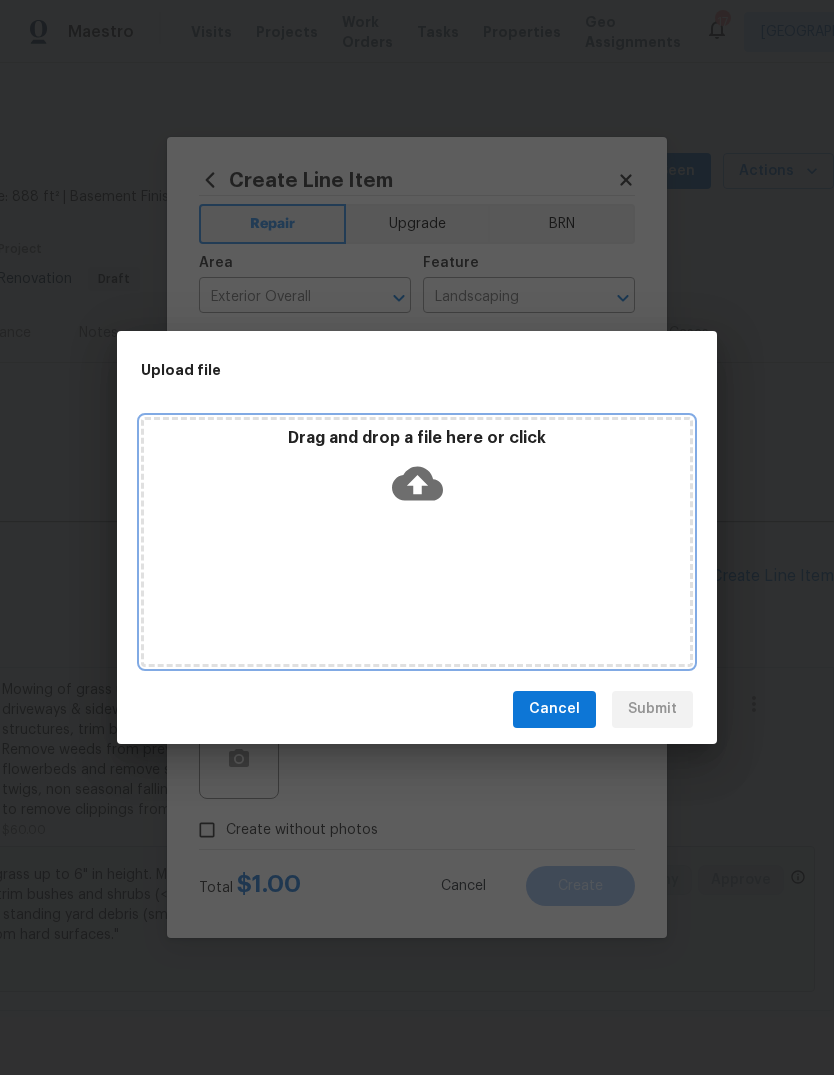 click 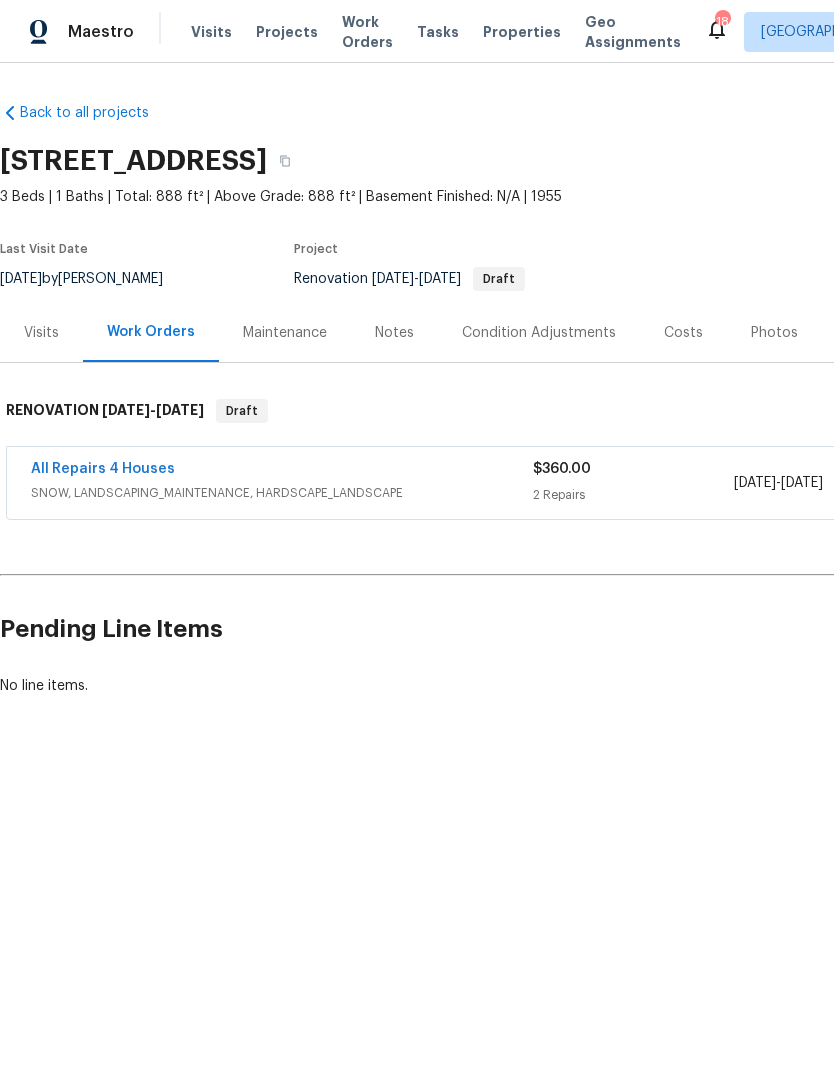 scroll, scrollTop: 0, scrollLeft: 0, axis: both 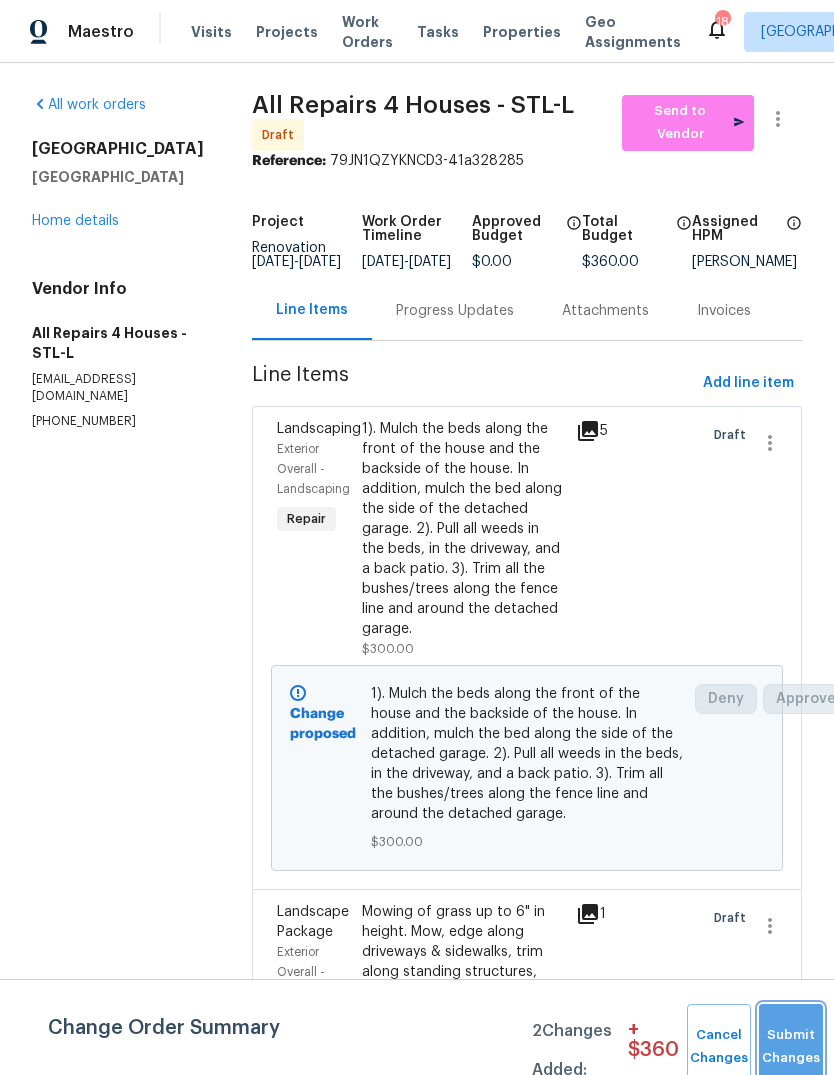 click on "Submit Changes" at bounding box center [791, 1047] 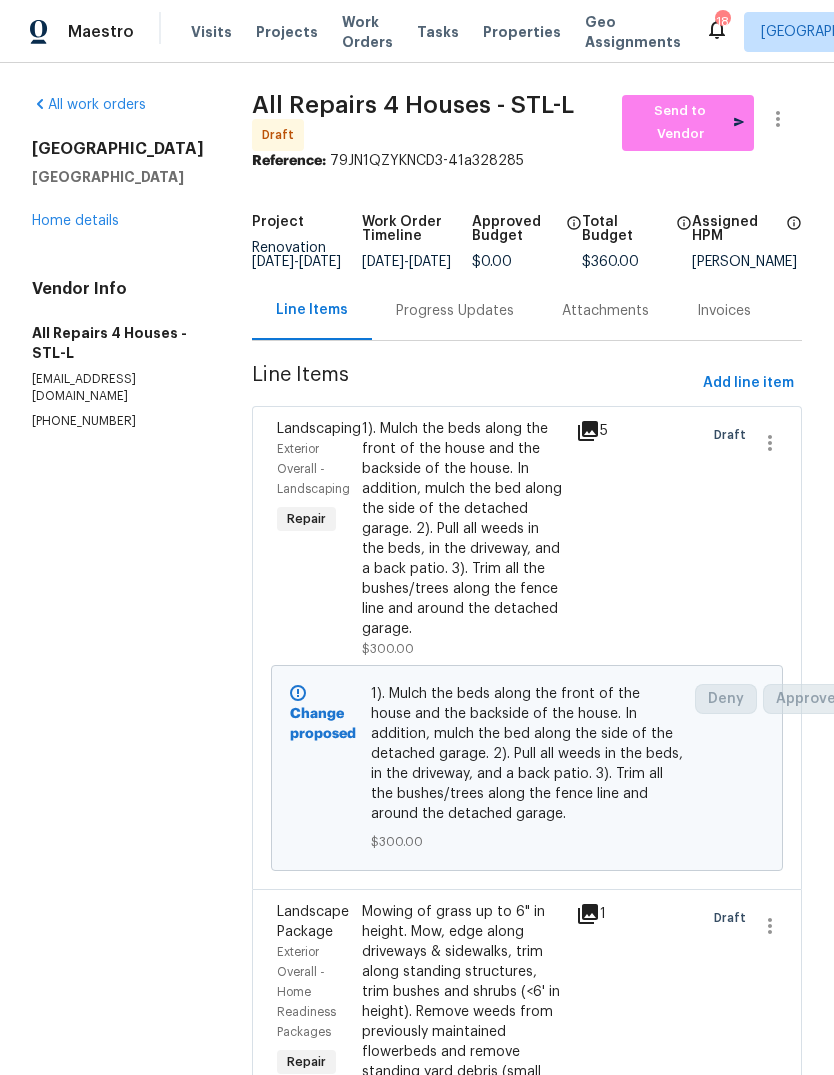 scroll, scrollTop: 0, scrollLeft: 0, axis: both 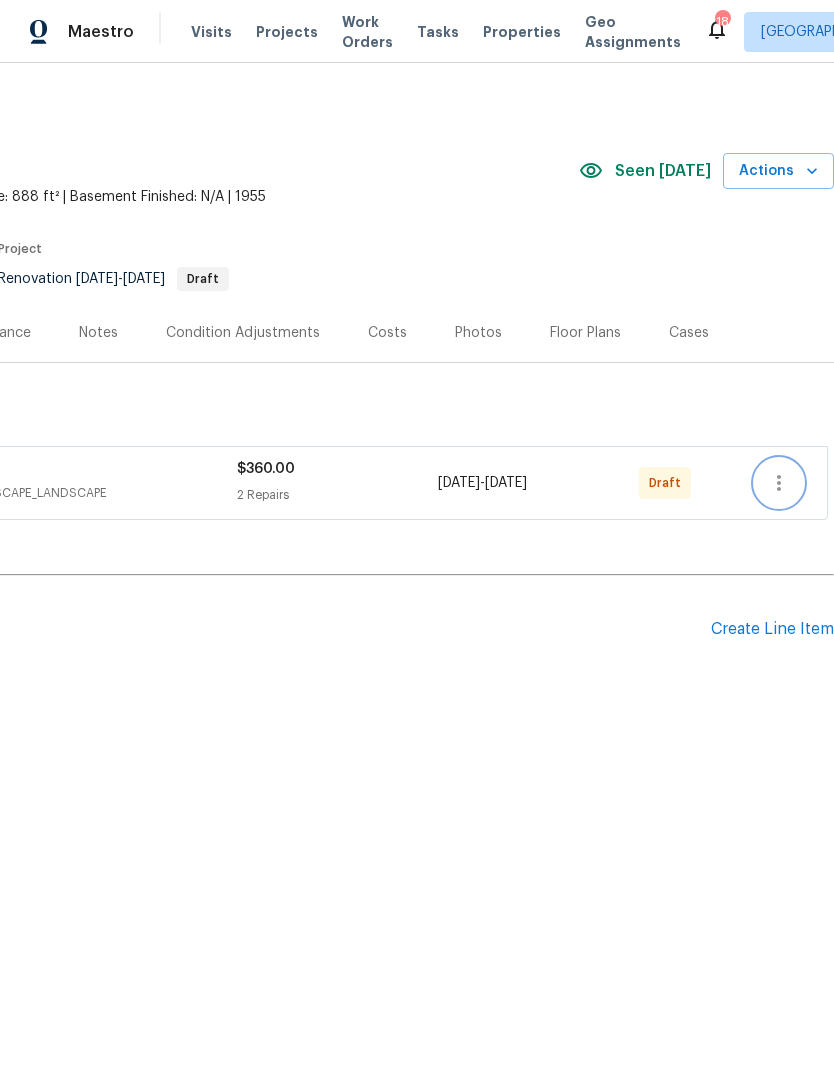 click 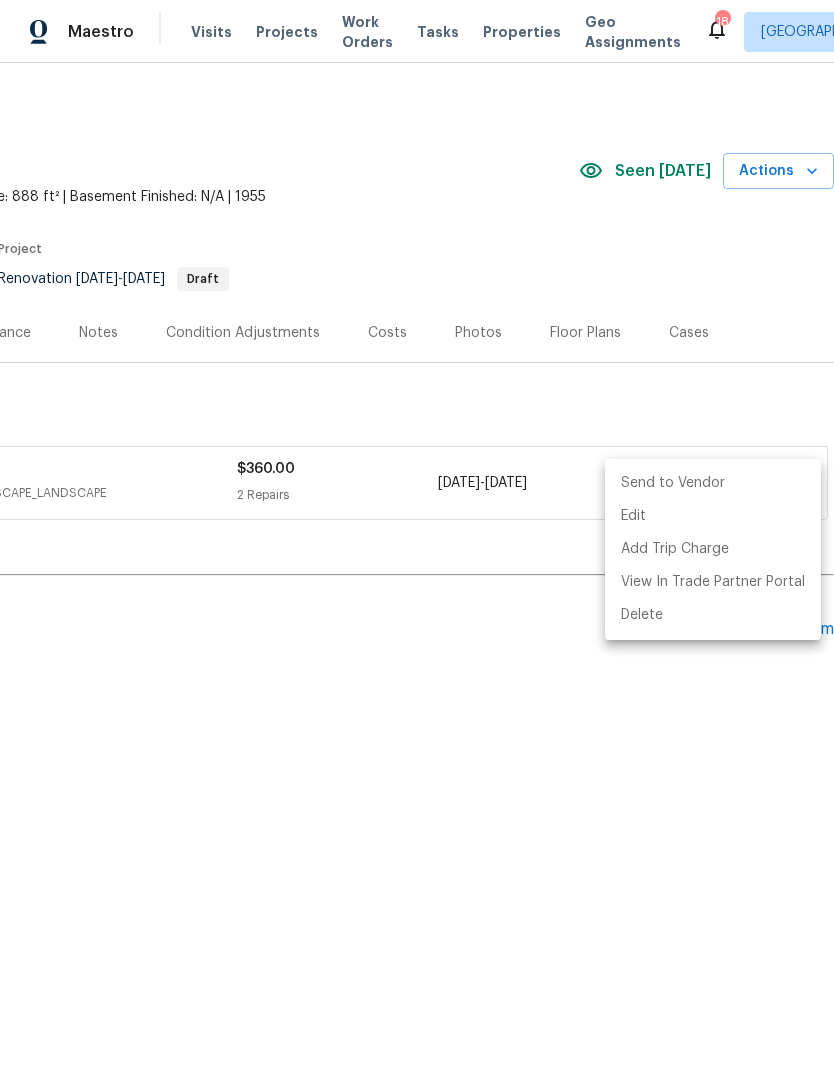click at bounding box center (417, 537) 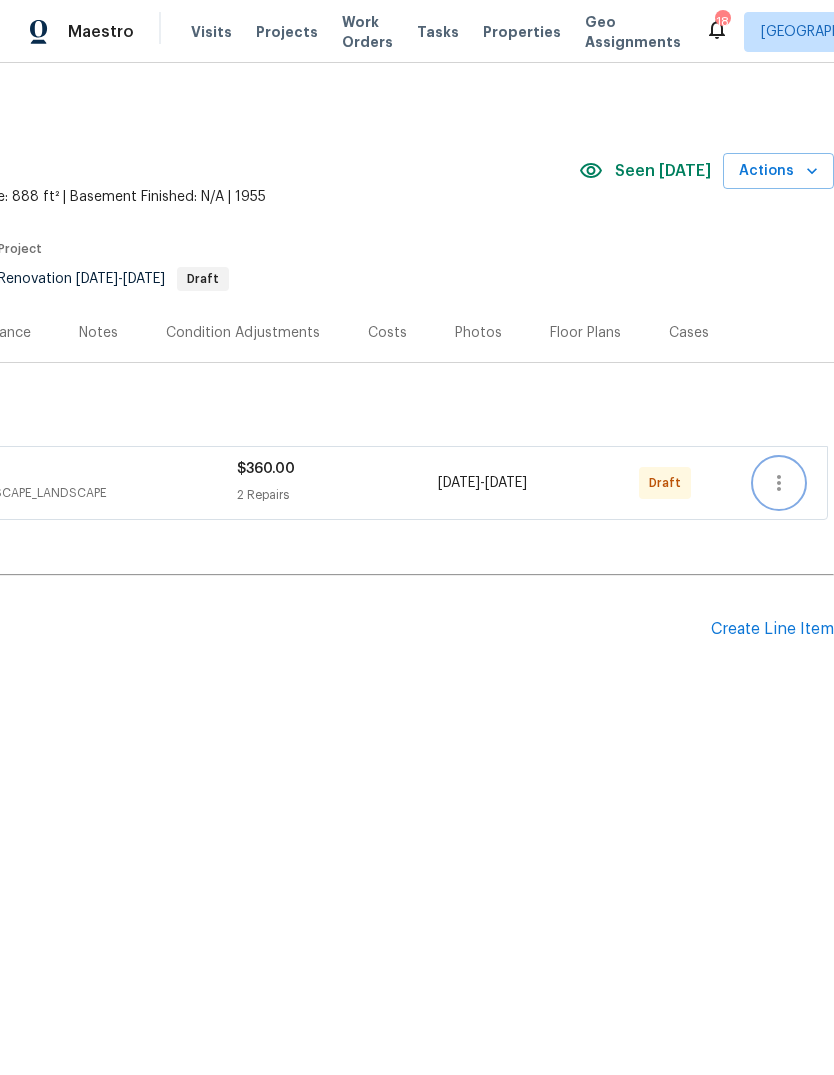 scroll, scrollTop: 0, scrollLeft: 296, axis: horizontal 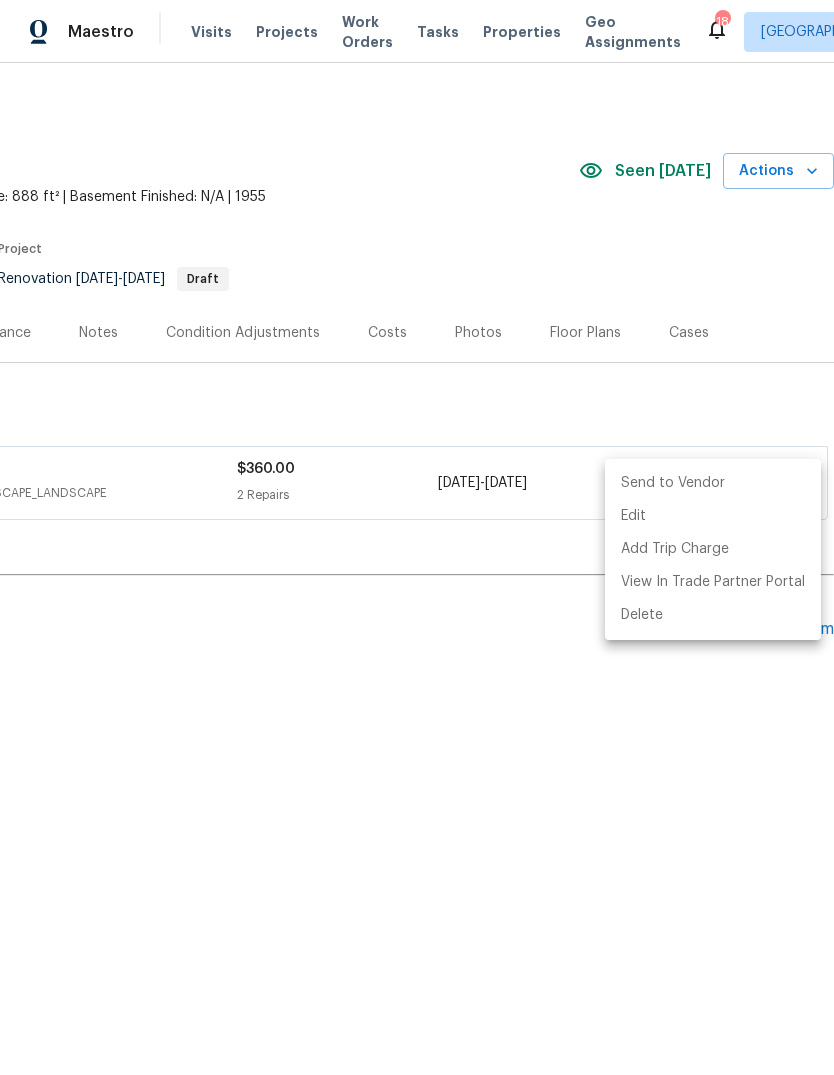 click on "Send to Vendor" at bounding box center [713, 483] 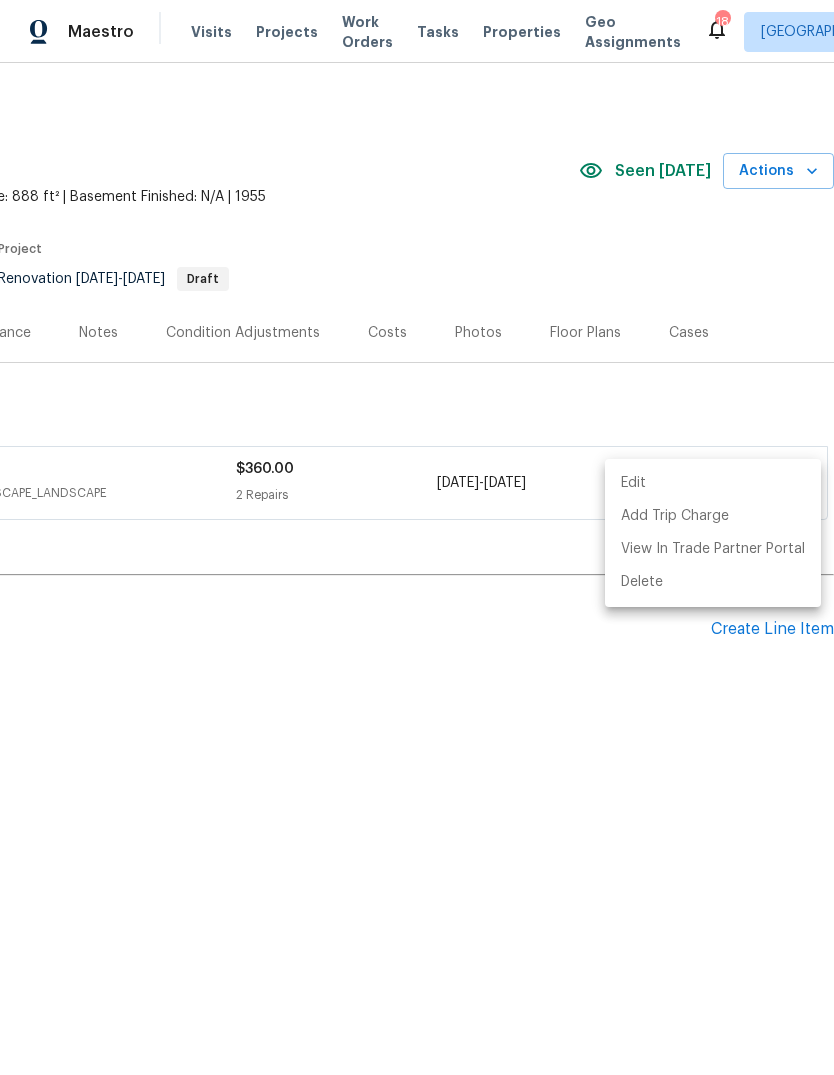 click at bounding box center [417, 537] 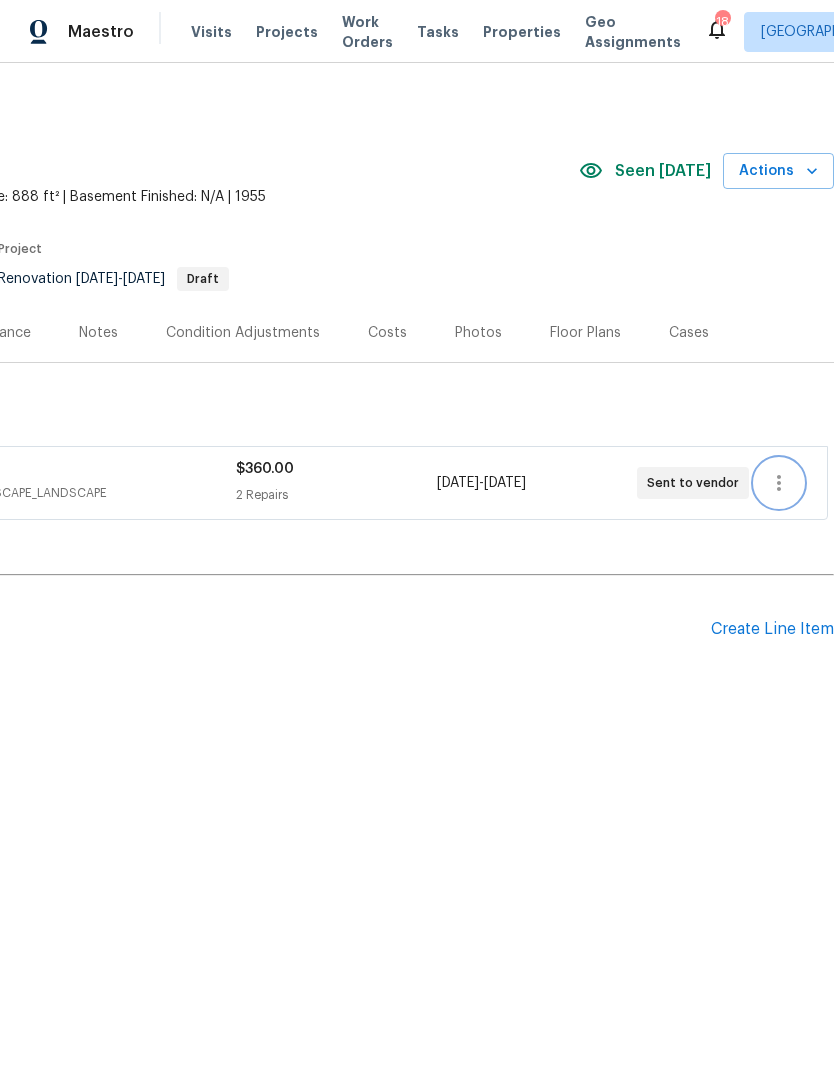 scroll, scrollTop: 0, scrollLeft: 296, axis: horizontal 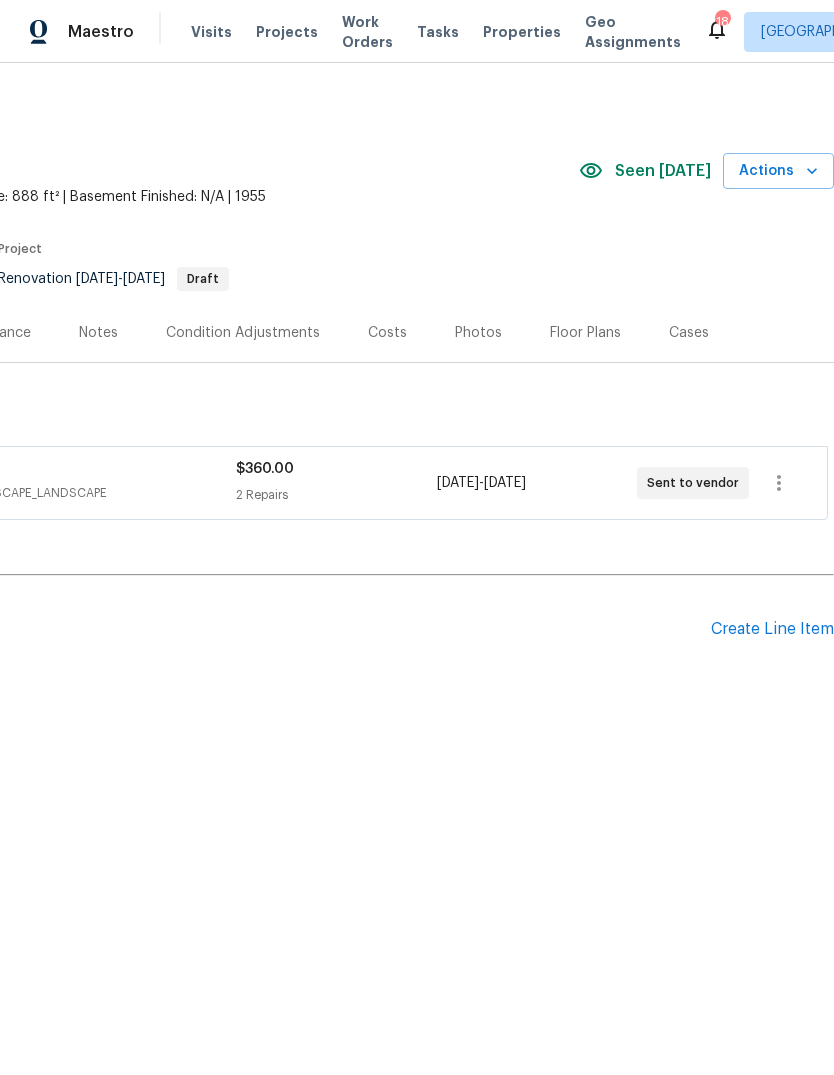 click on "Create Line Item" at bounding box center [772, 629] 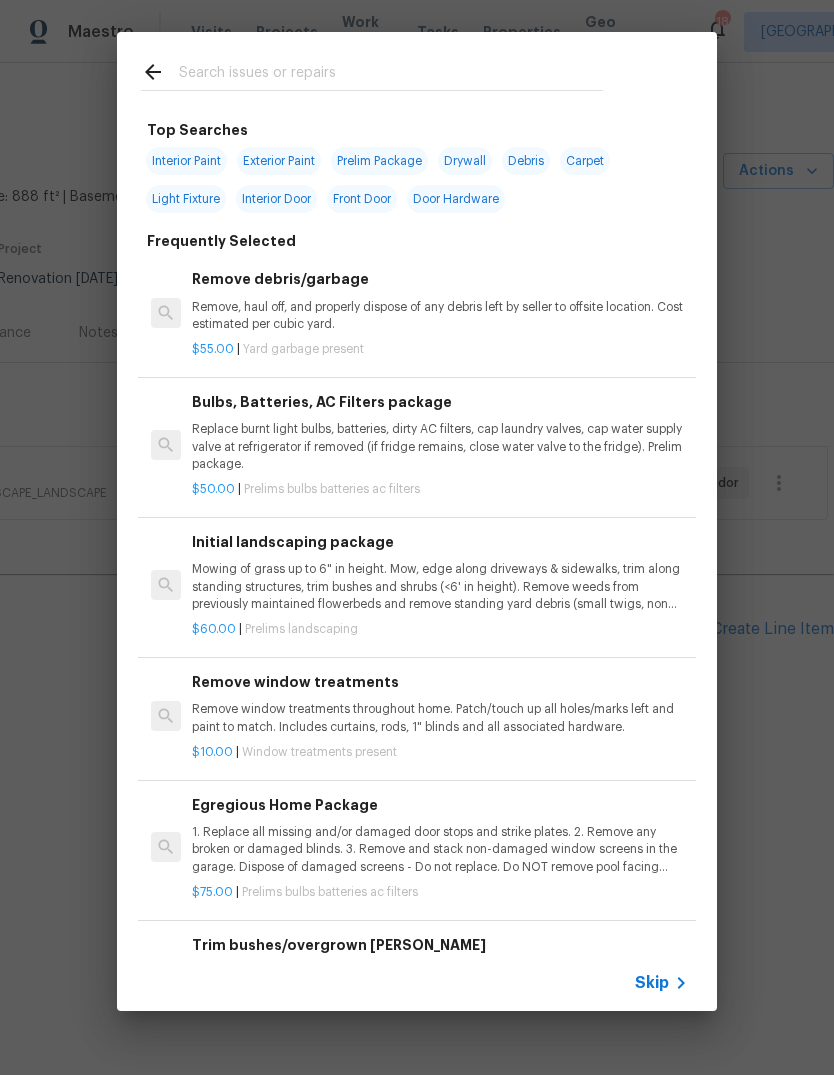 click on "Skip" at bounding box center (664, 983) 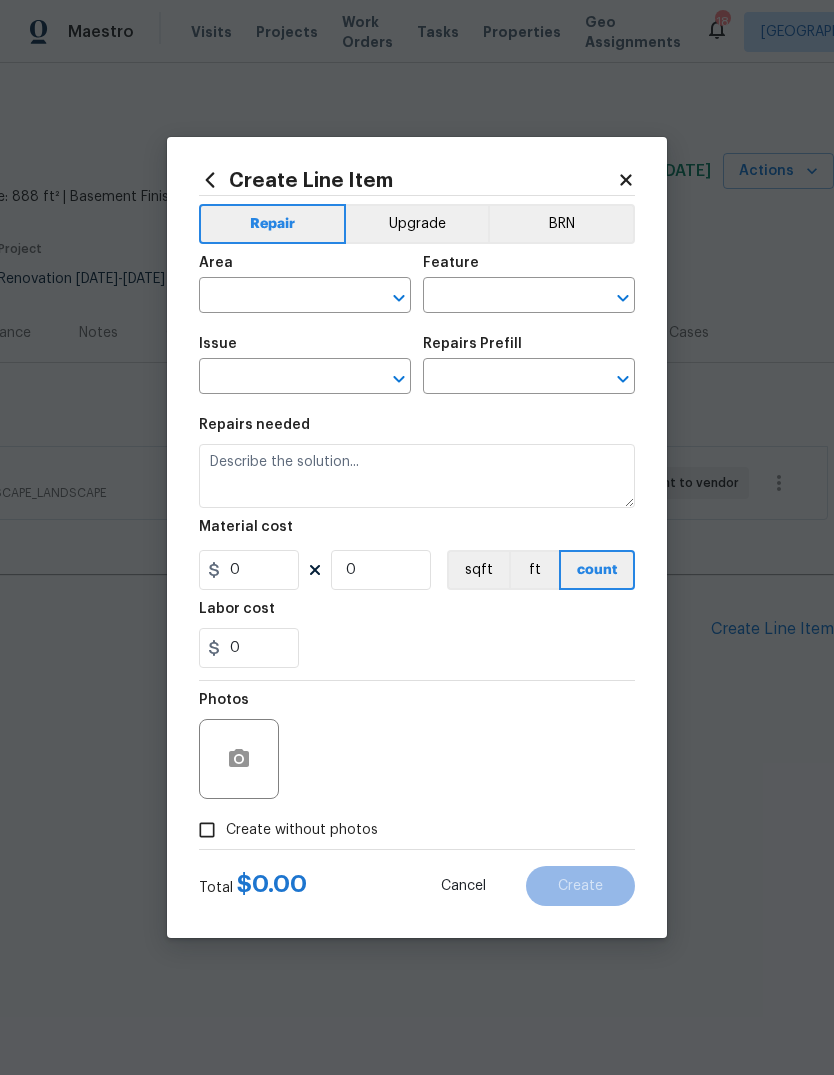 click at bounding box center [277, 297] 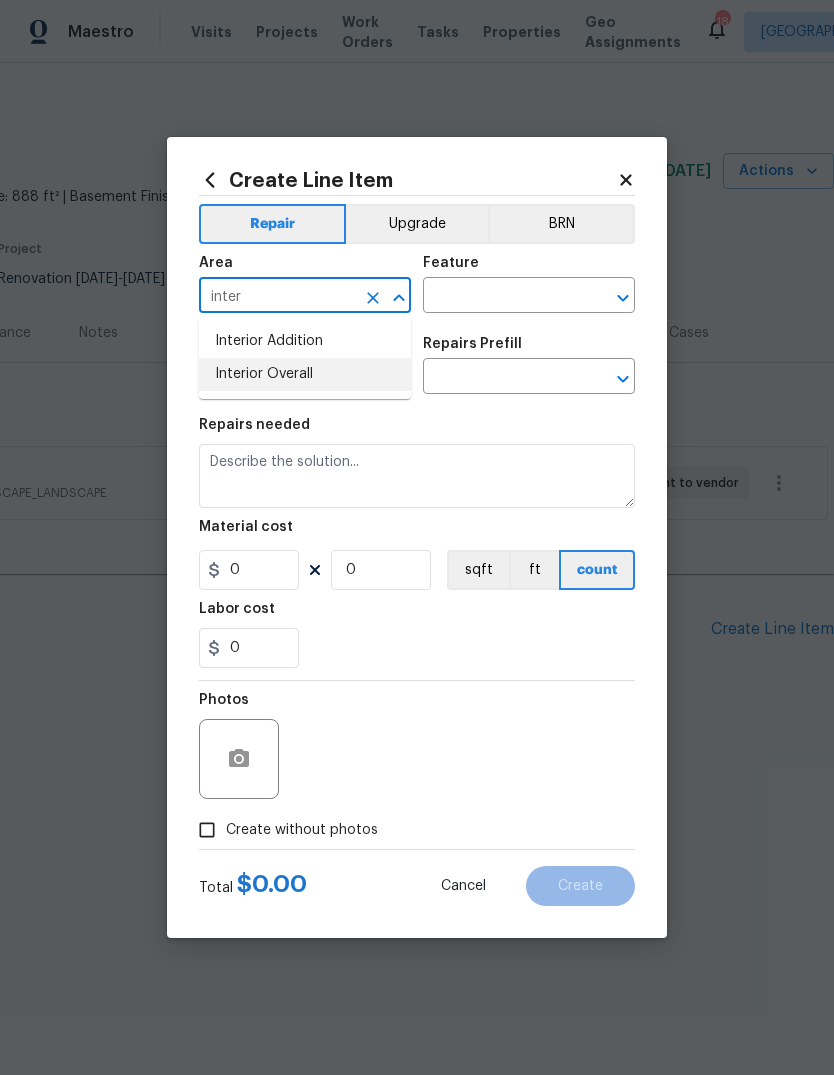 click on "Interior Overall" at bounding box center [305, 374] 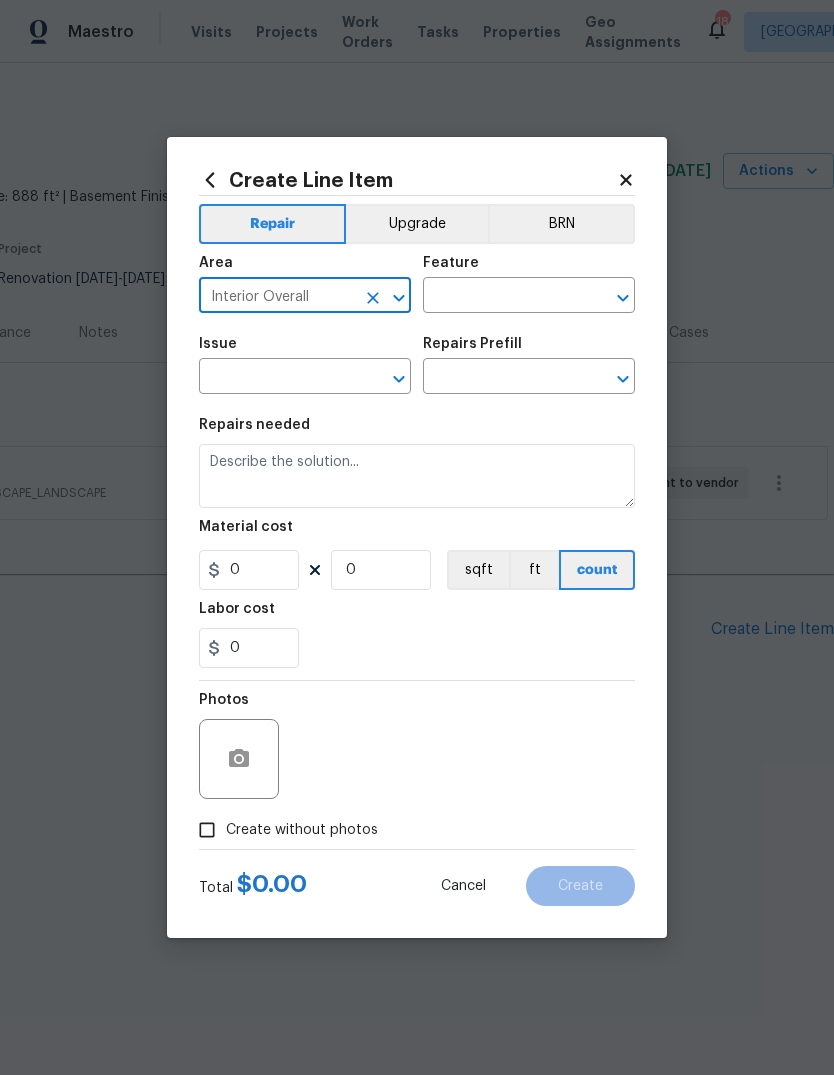 click at bounding box center [501, 297] 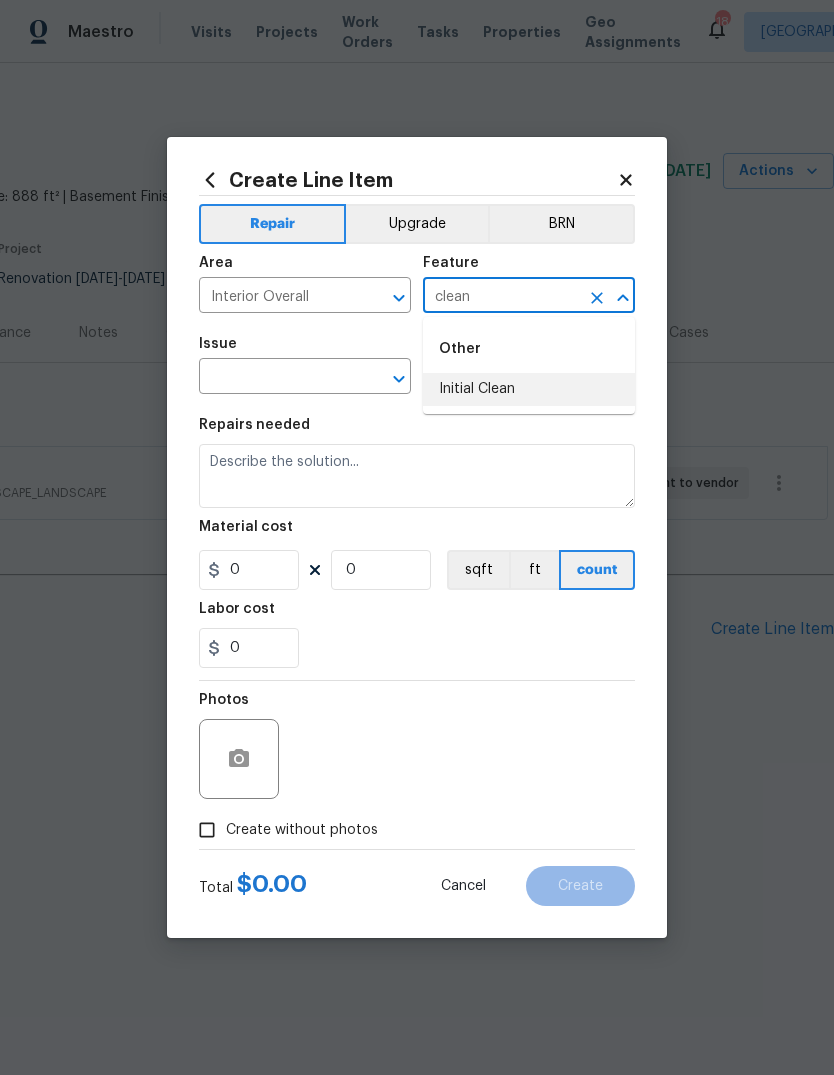 click on "Initial Clean" at bounding box center (529, 389) 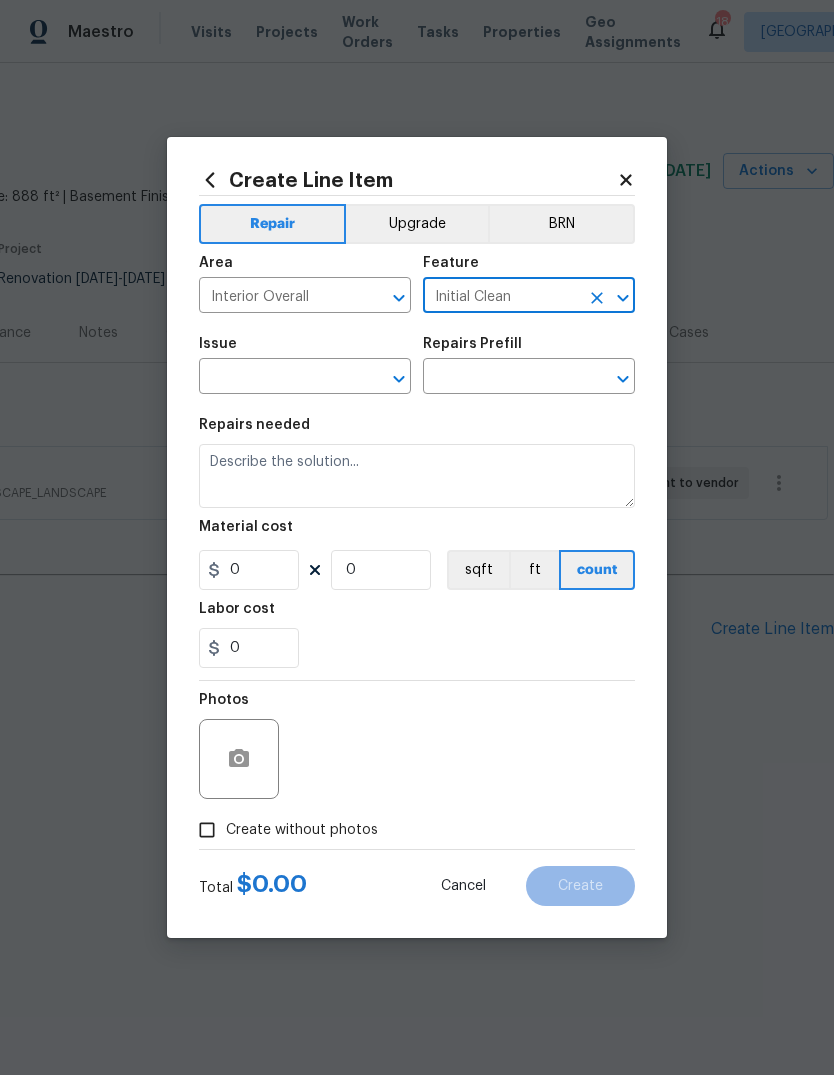 click at bounding box center (277, 378) 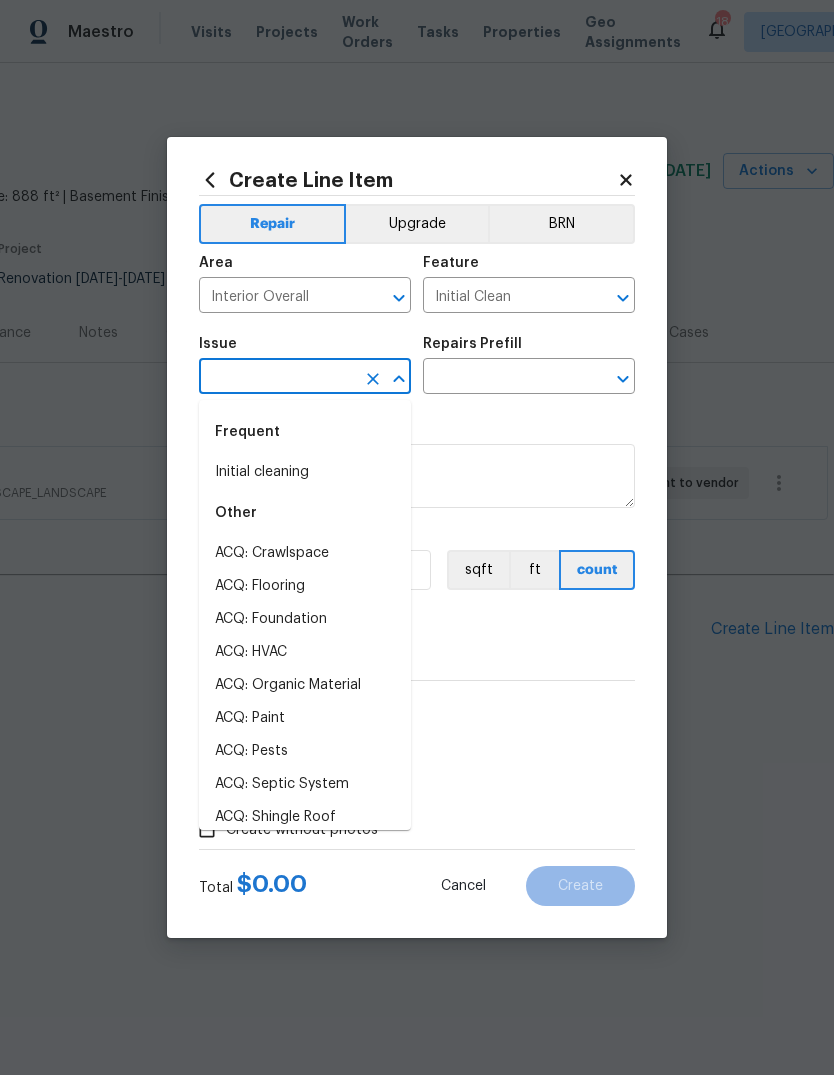 click on "Initial cleaning" at bounding box center (305, 472) 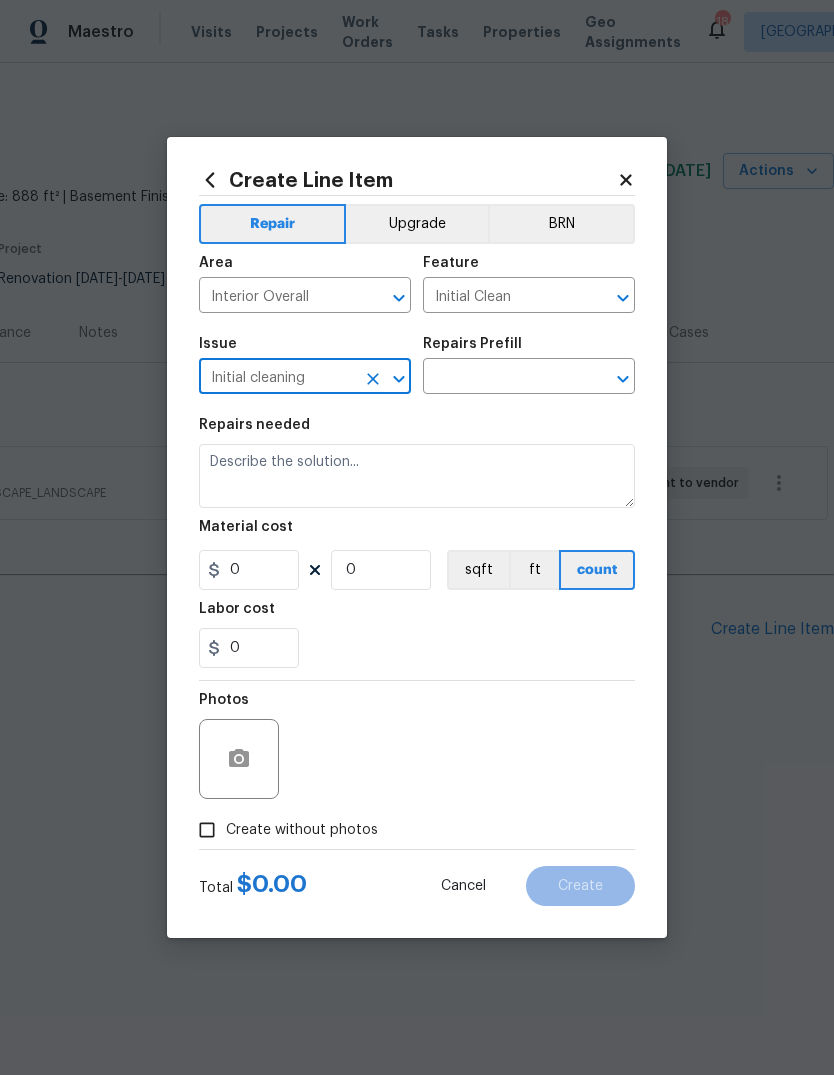 click at bounding box center [501, 378] 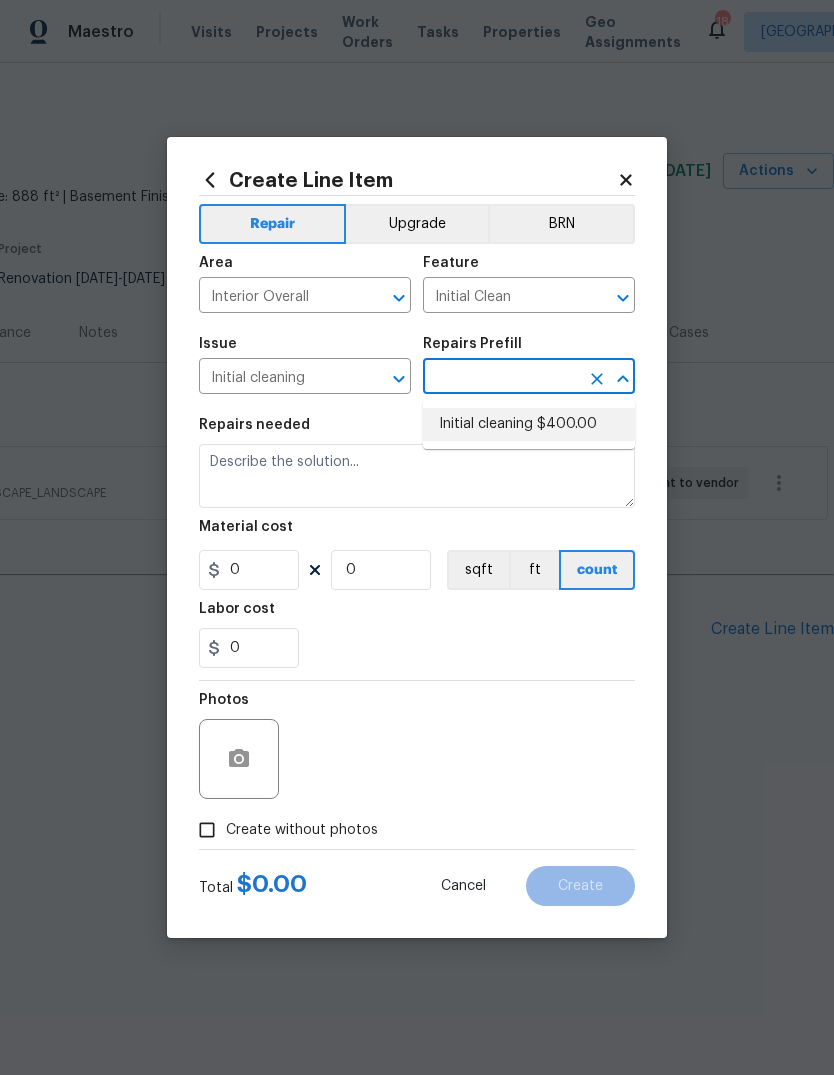 click on "Initial cleaning $400.00" at bounding box center (529, 424) 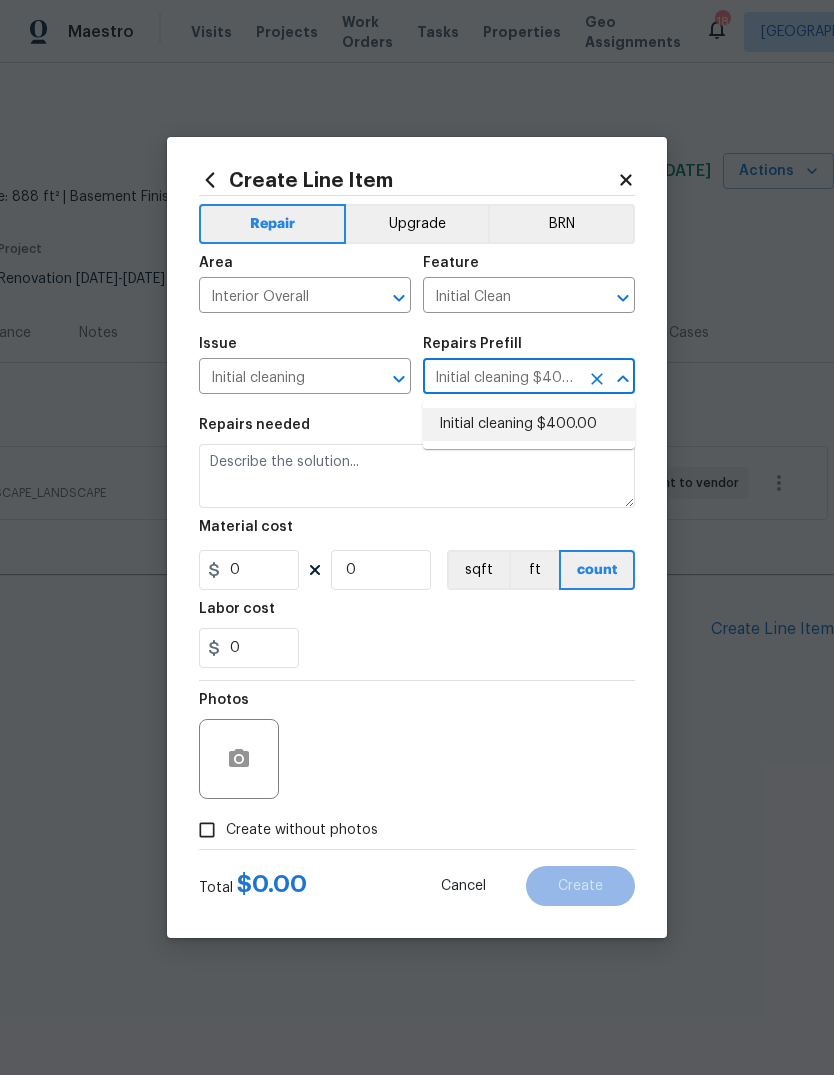 type on "Home Readiness Packages" 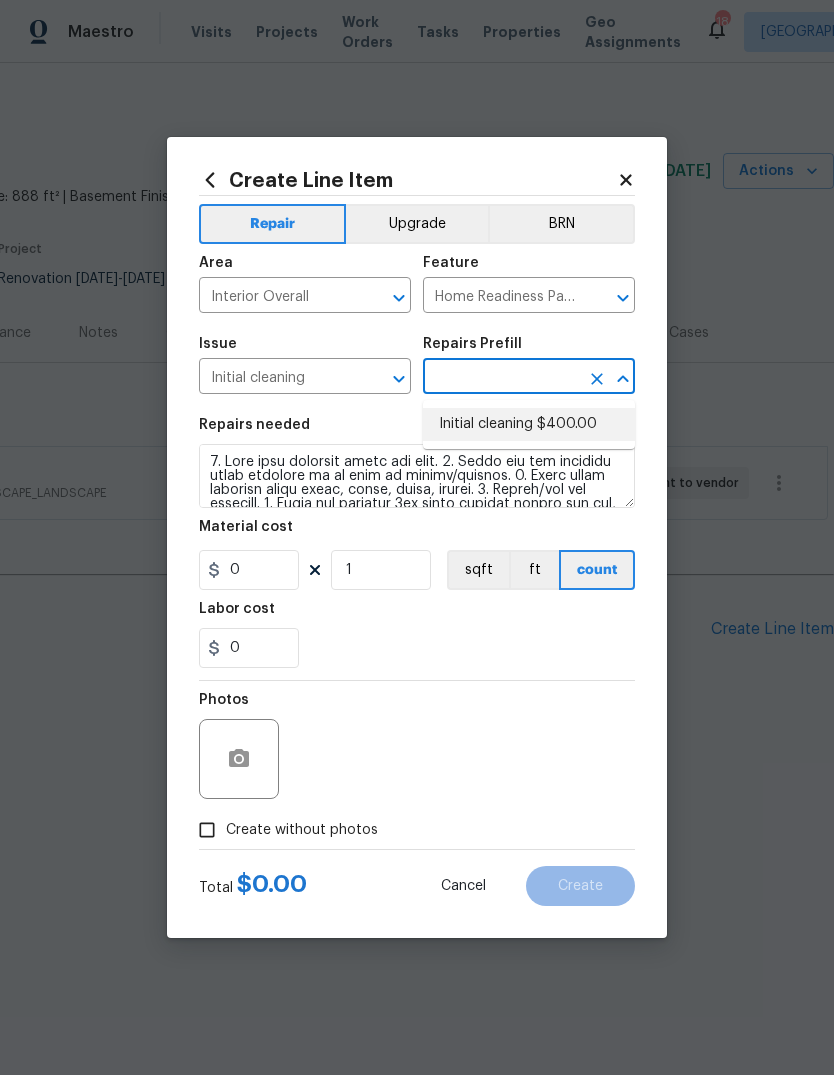 type on "Initial cleaning $400.00" 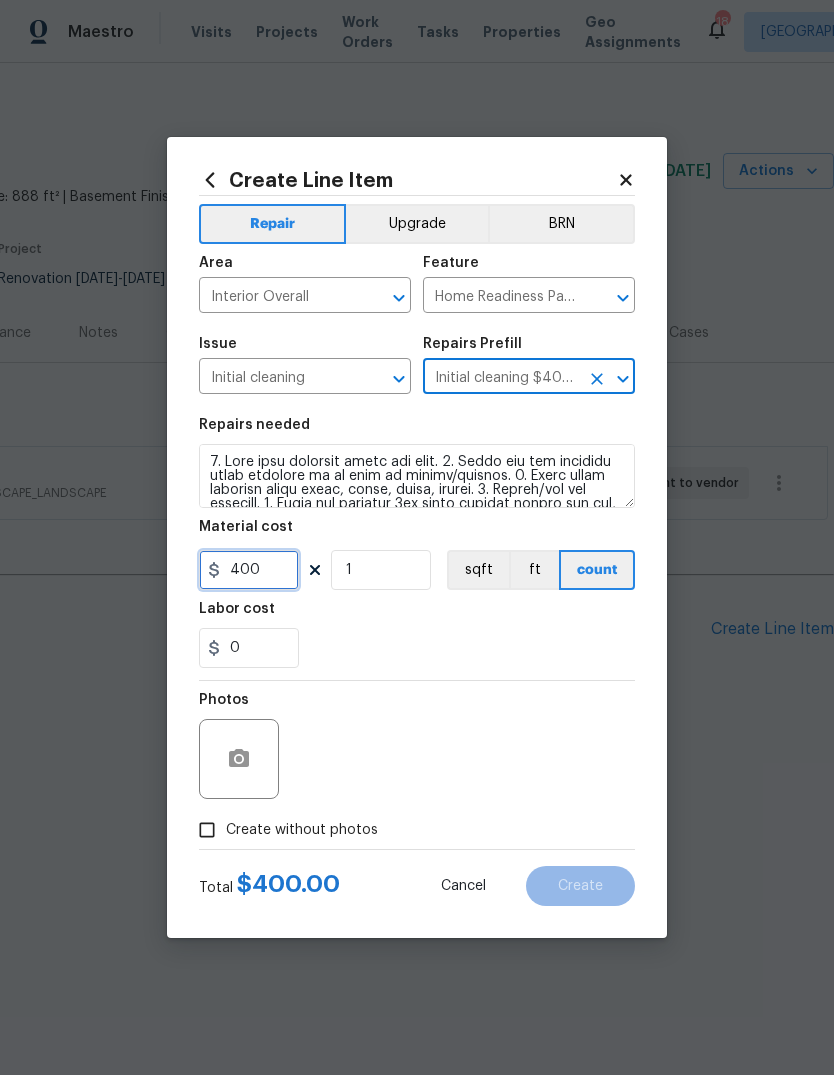 click on "400" at bounding box center (249, 570) 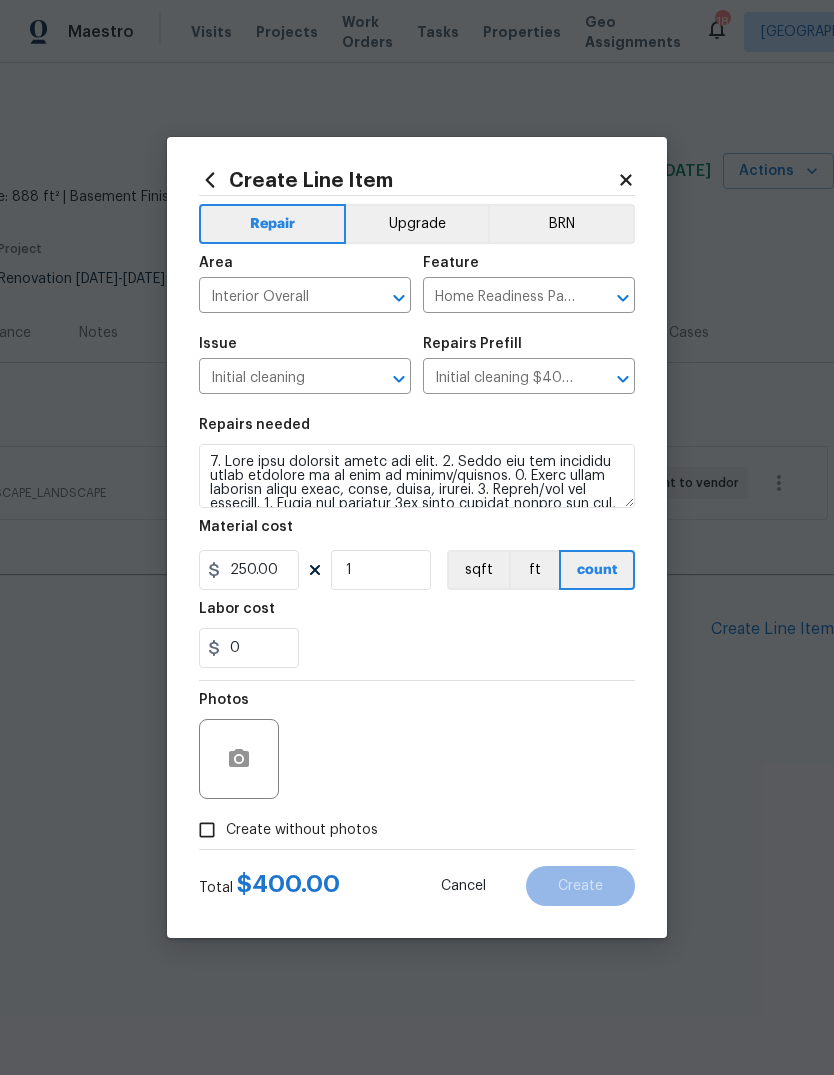 click on "Labor cost" at bounding box center [417, 615] 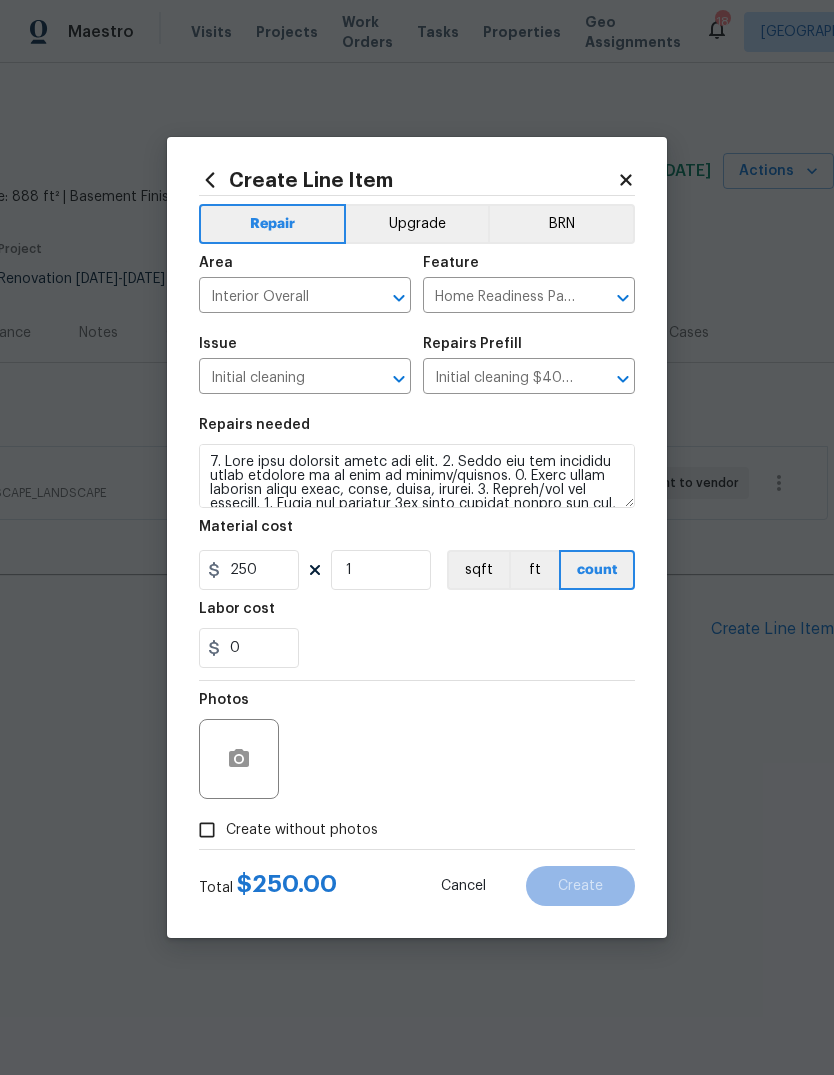 click on "Create without photos" at bounding box center (283, 830) 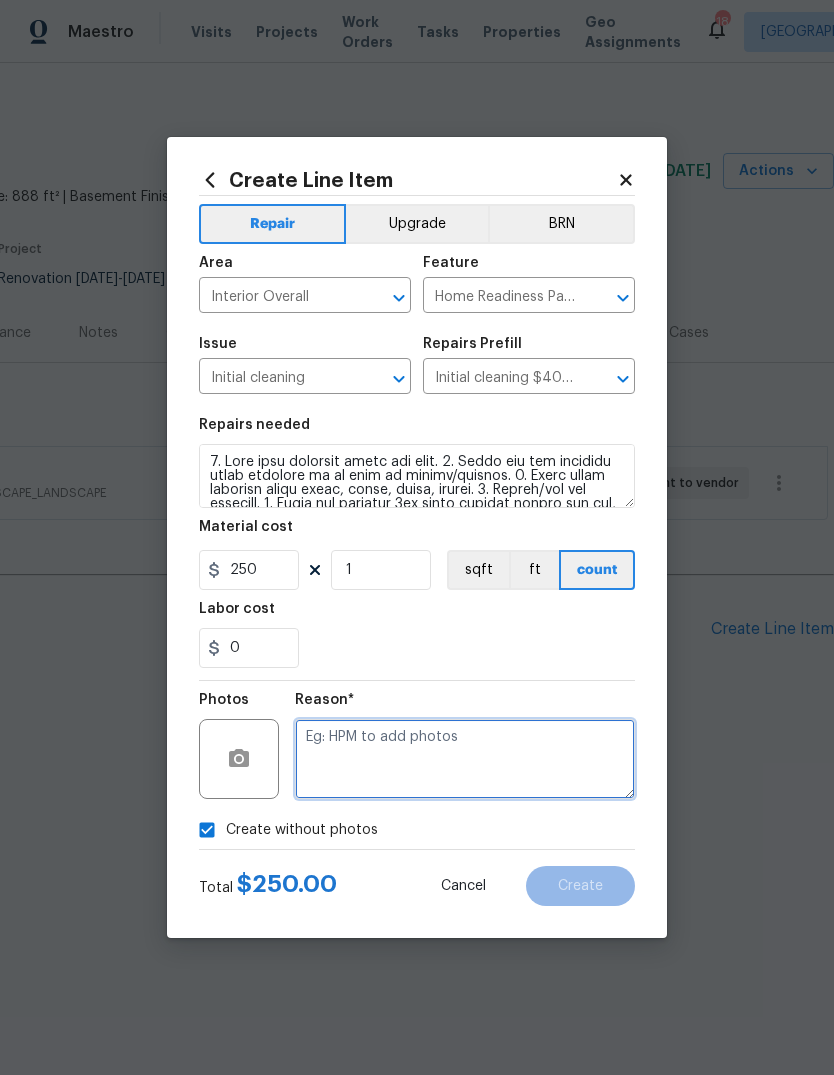 click at bounding box center (465, 759) 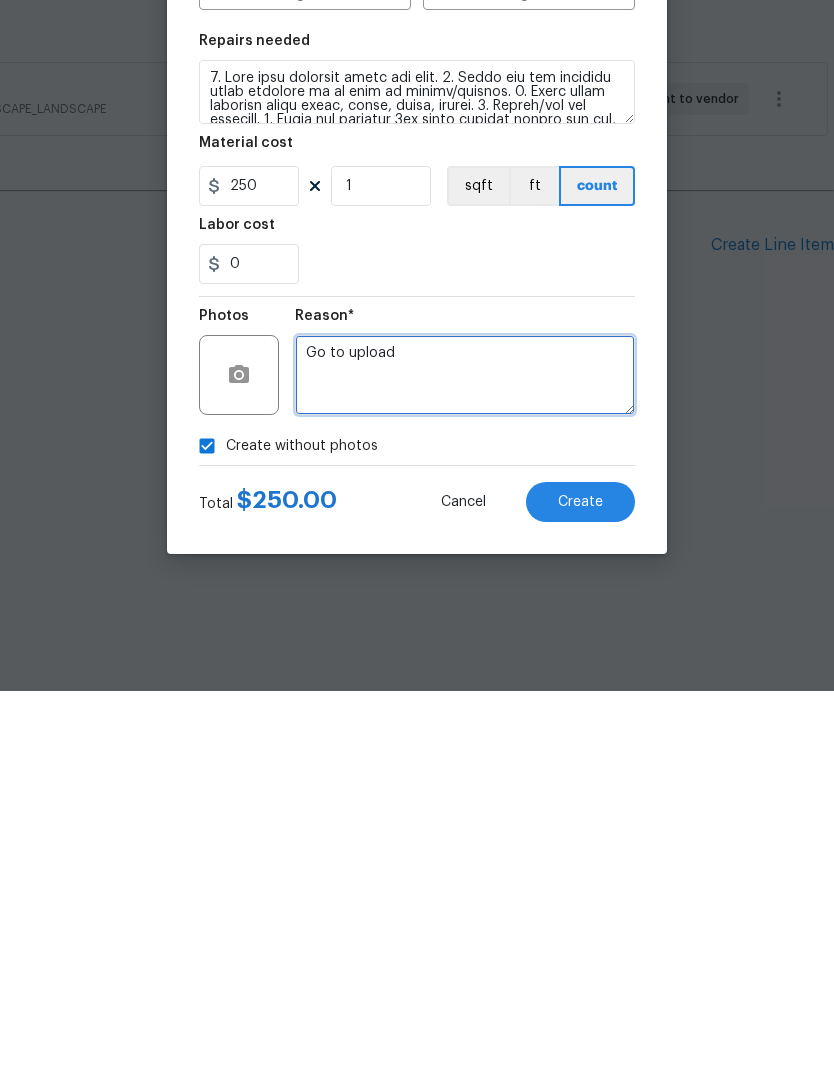type on "Go to upload" 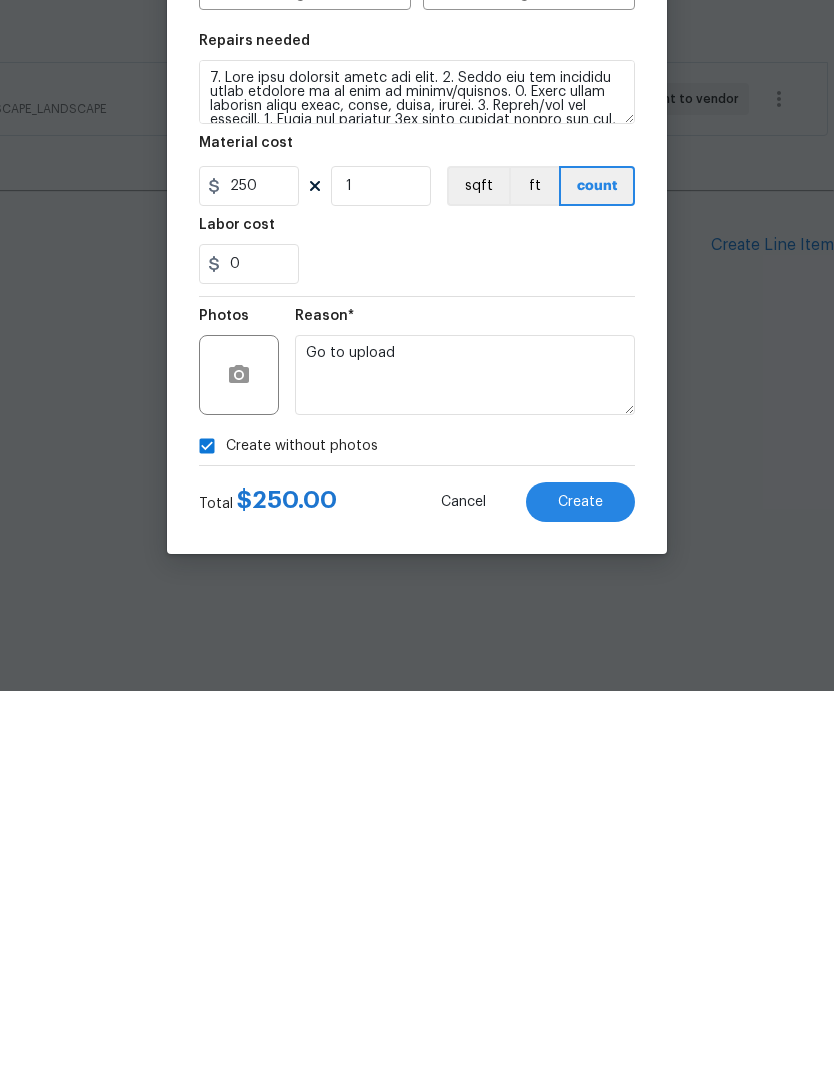 click on "Create" at bounding box center [580, 886] 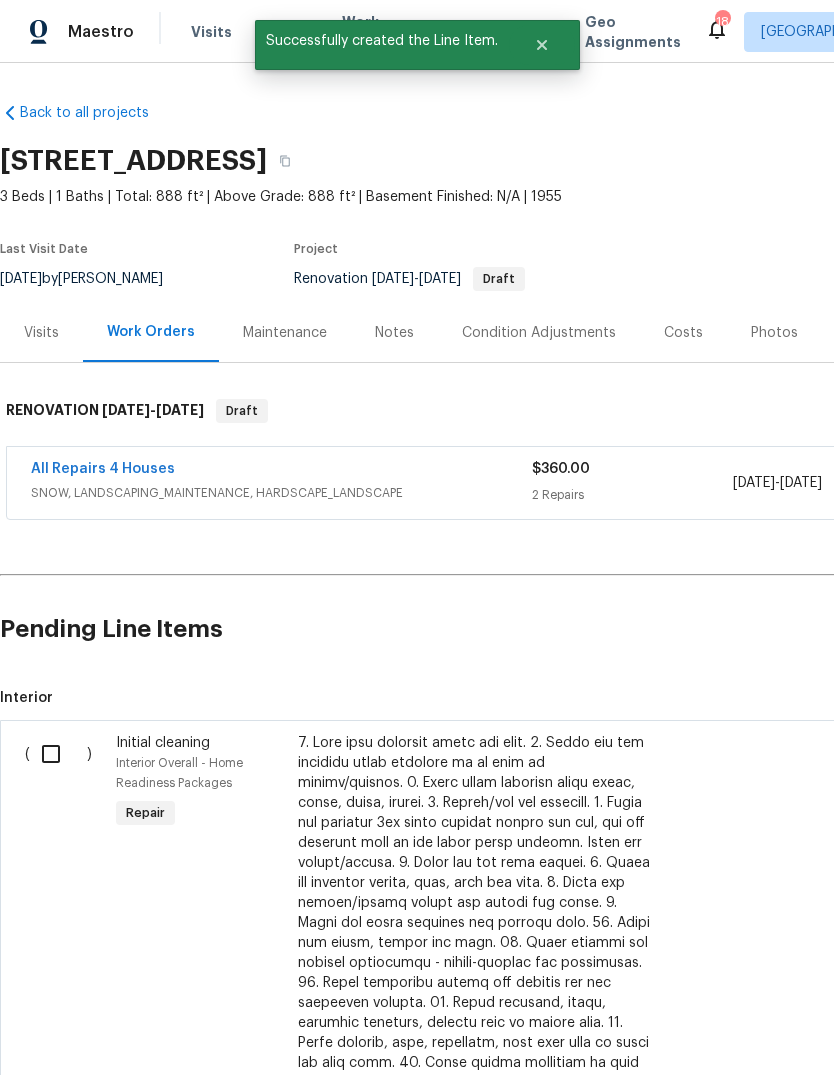 scroll, scrollTop: 0, scrollLeft: 0, axis: both 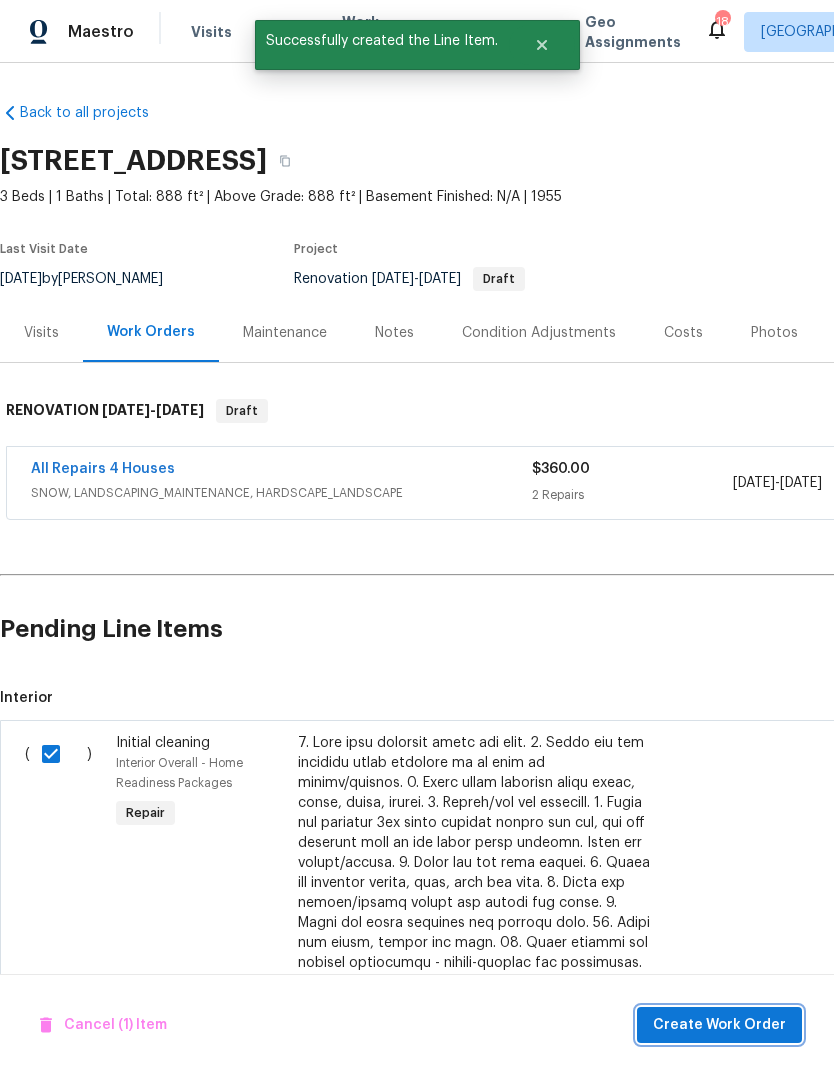 click on "Create Work Order" at bounding box center [719, 1025] 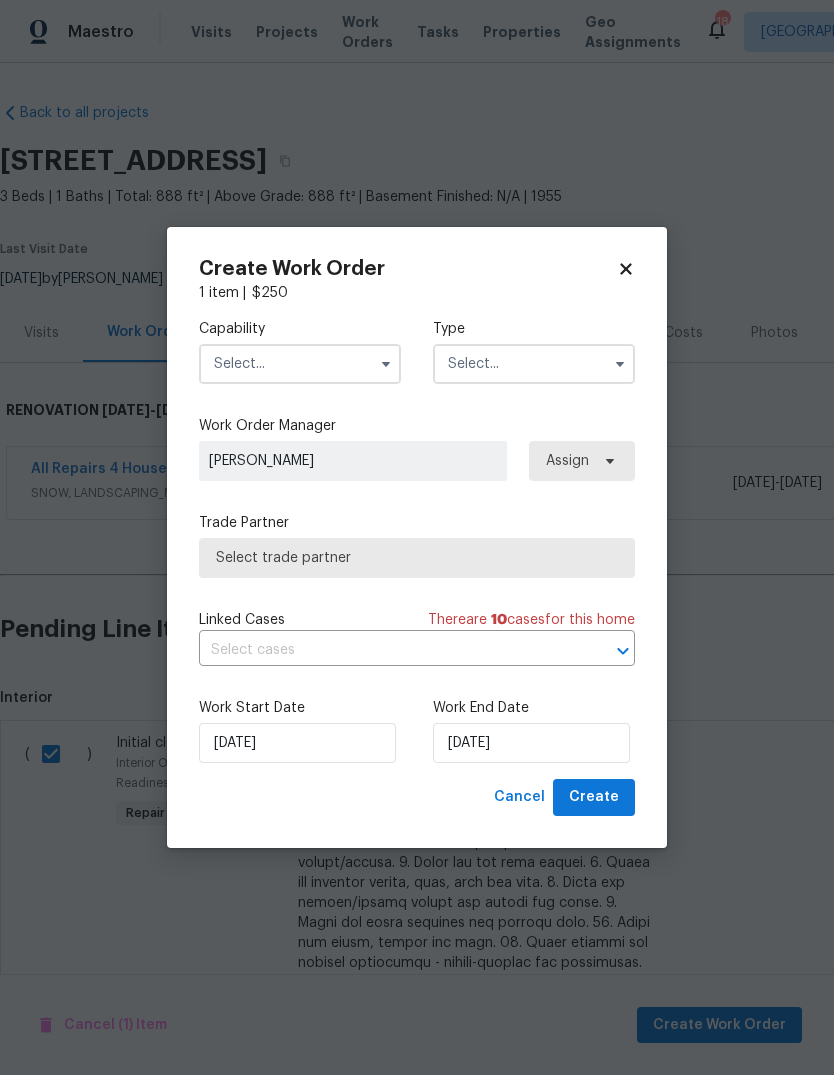 click at bounding box center [300, 364] 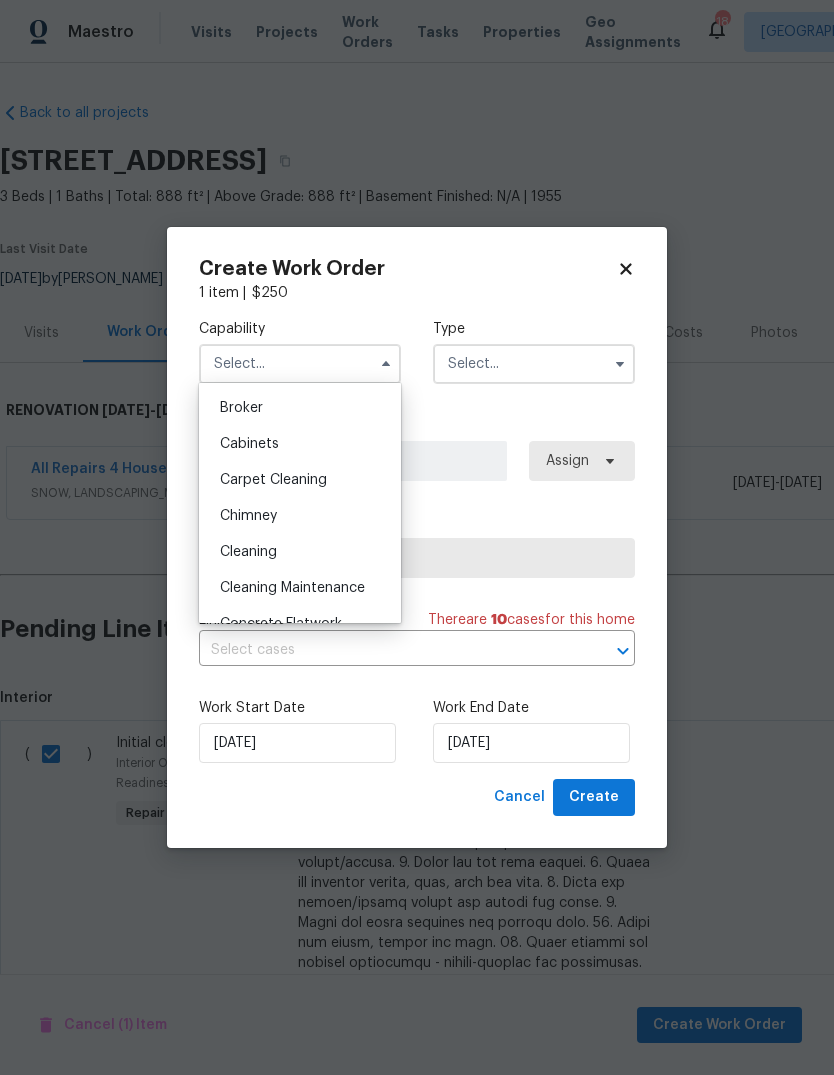 scroll, scrollTop: 145, scrollLeft: 0, axis: vertical 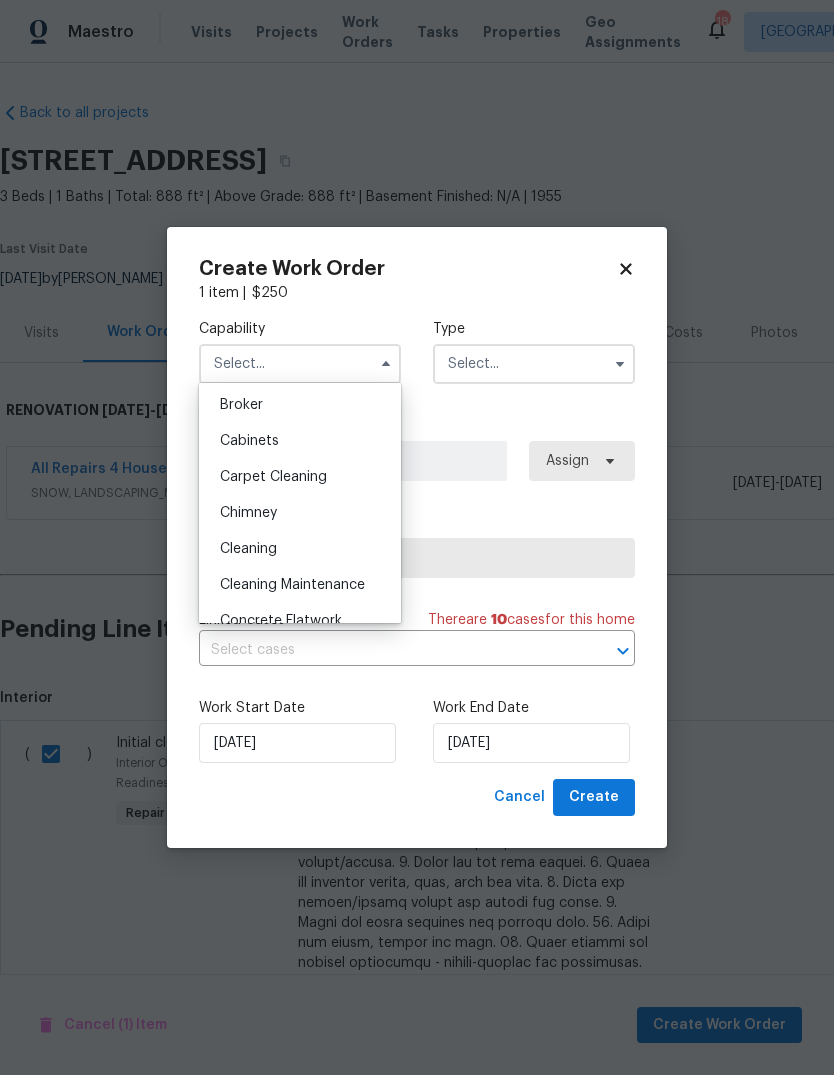 click on "Cleaning" at bounding box center (300, 549) 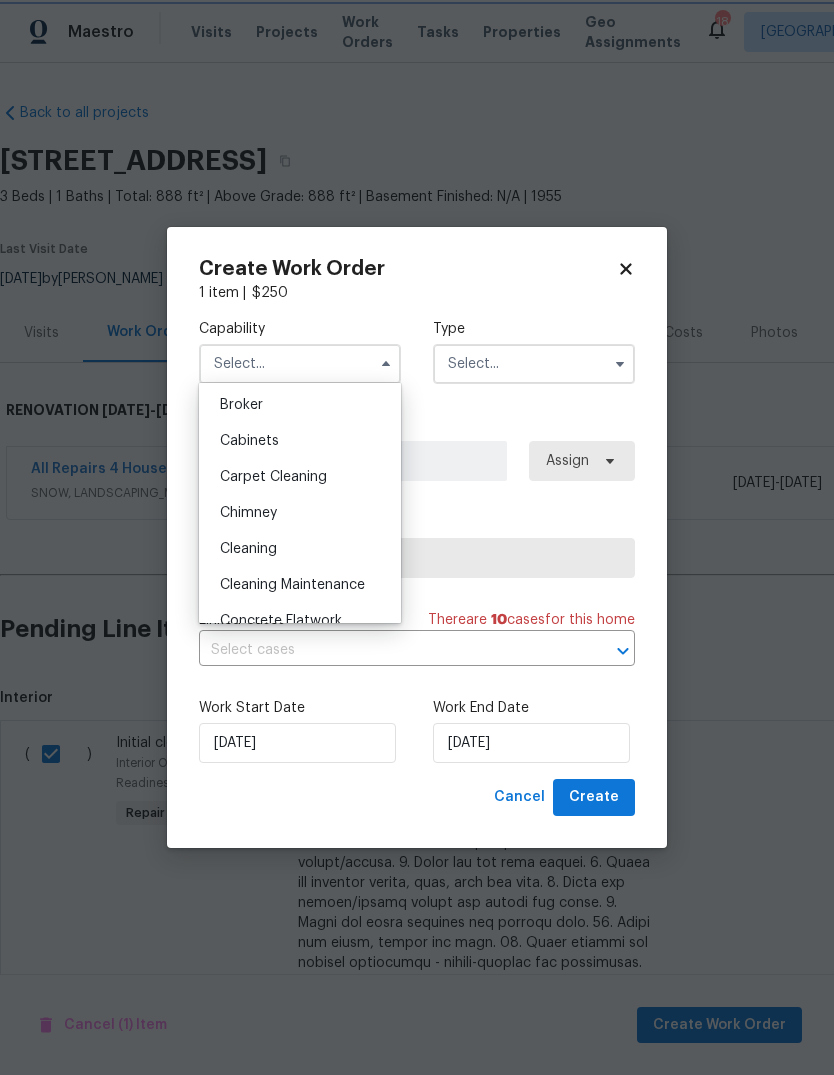 type on "Cleaning" 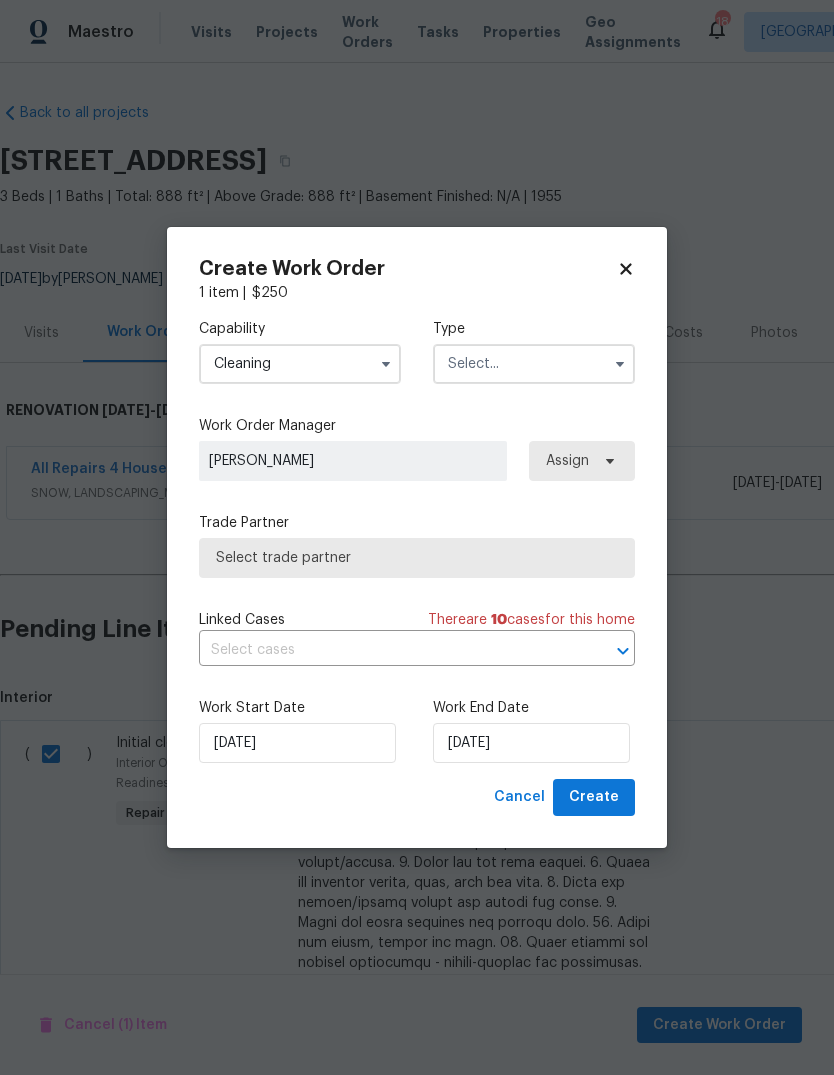 click at bounding box center [534, 364] 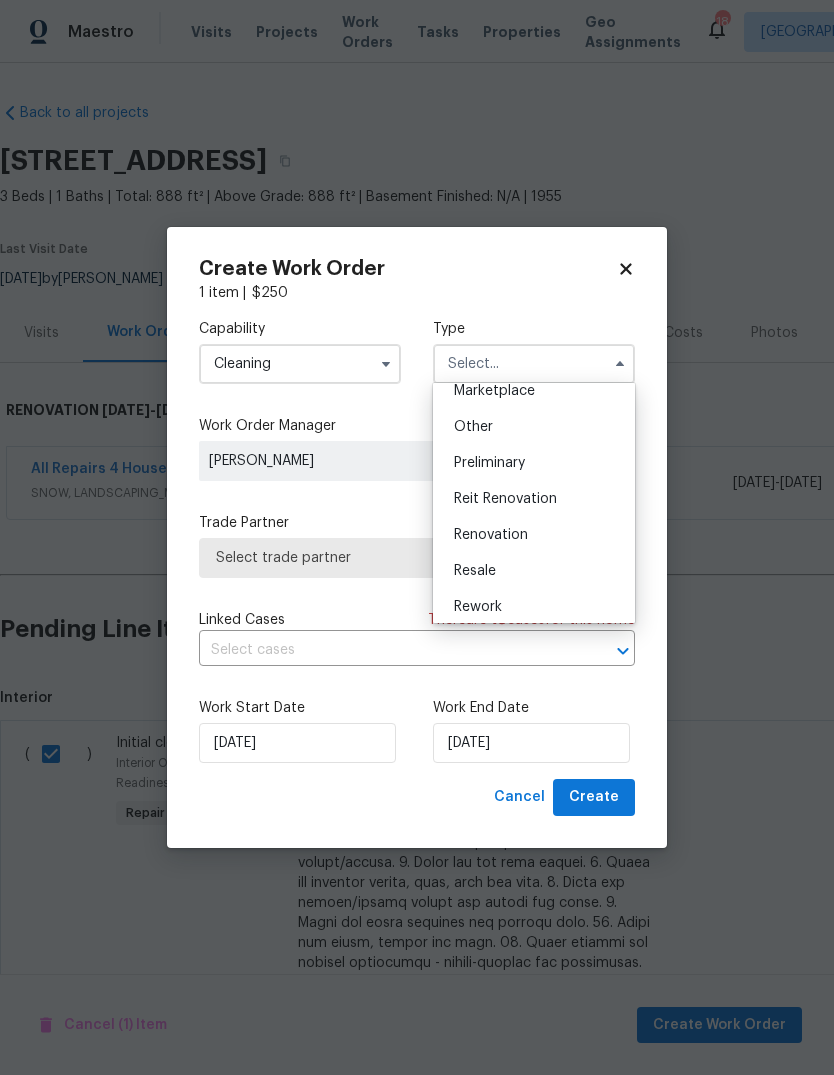 scroll, scrollTop: 377, scrollLeft: 0, axis: vertical 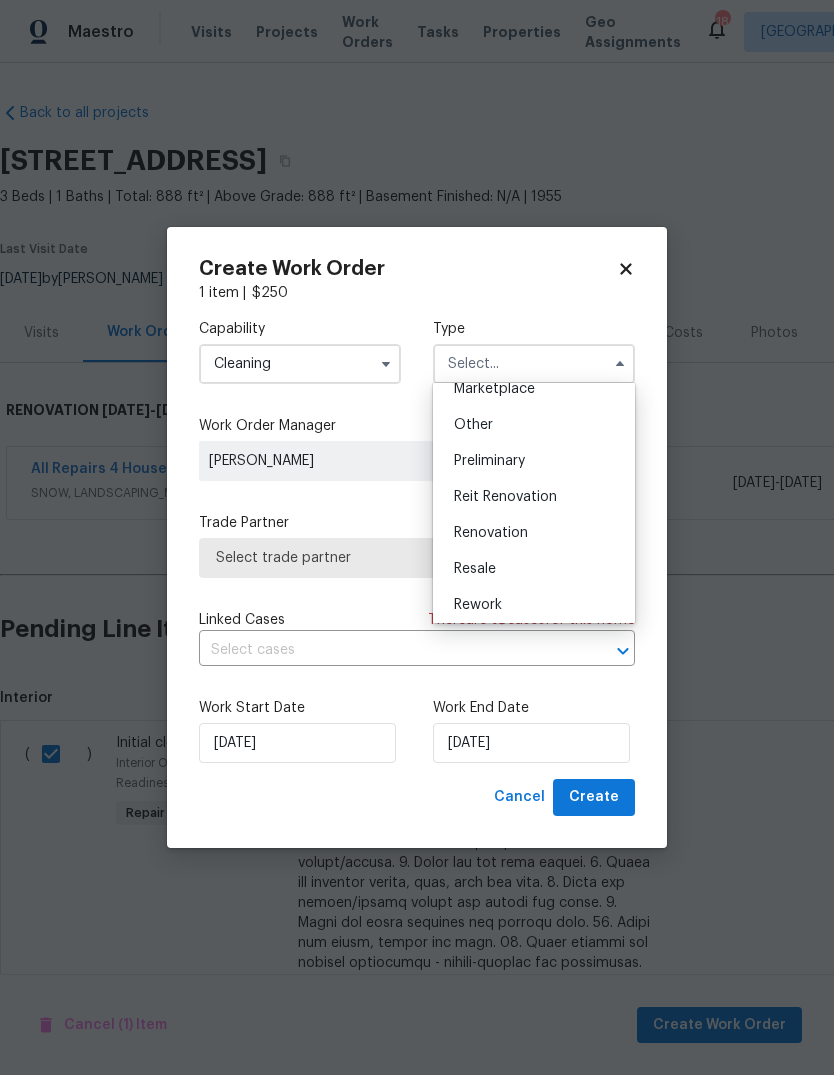 click on "Renovation" at bounding box center [534, 533] 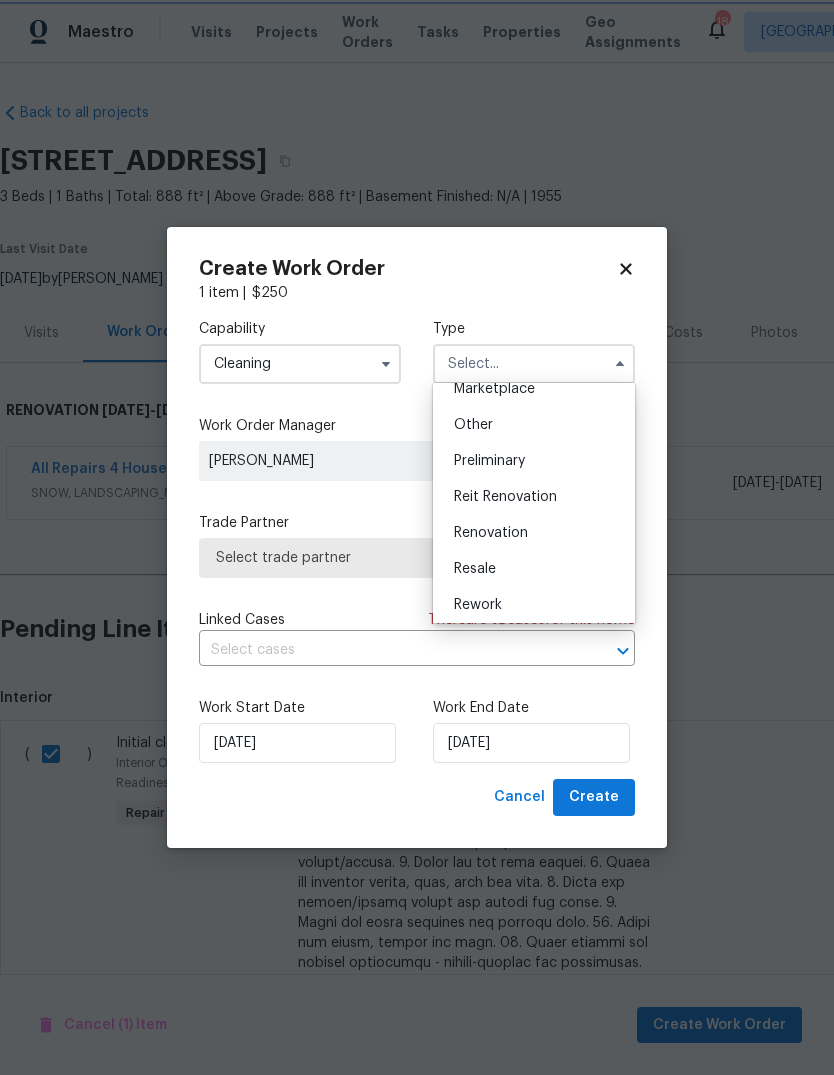 type on "Renovation" 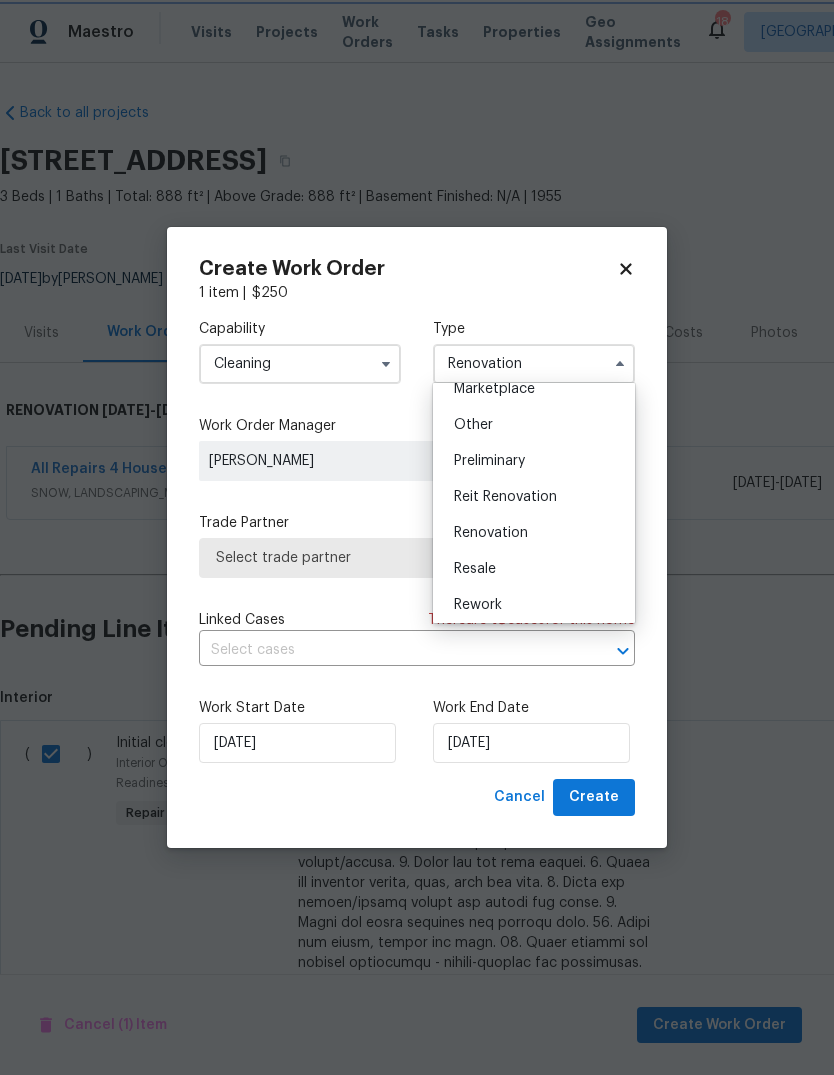 scroll, scrollTop: 0, scrollLeft: 0, axis: both 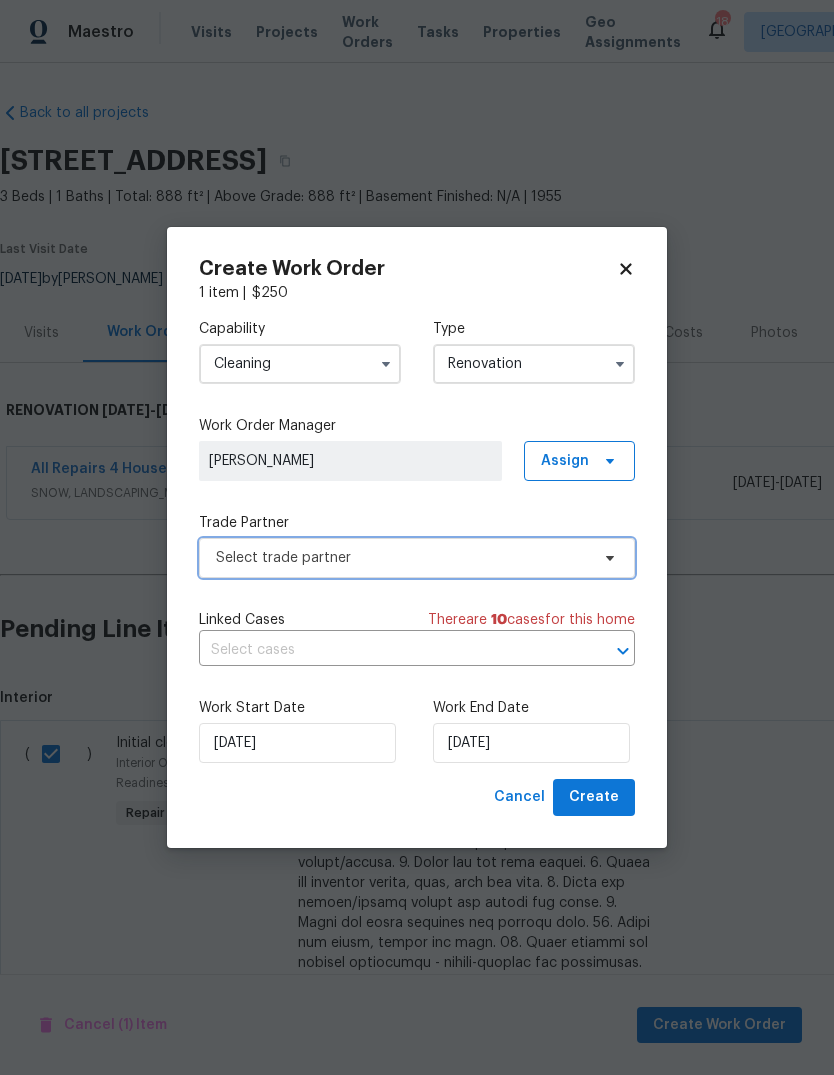 click on "Select trade partner" at bounding box center (402, 558) 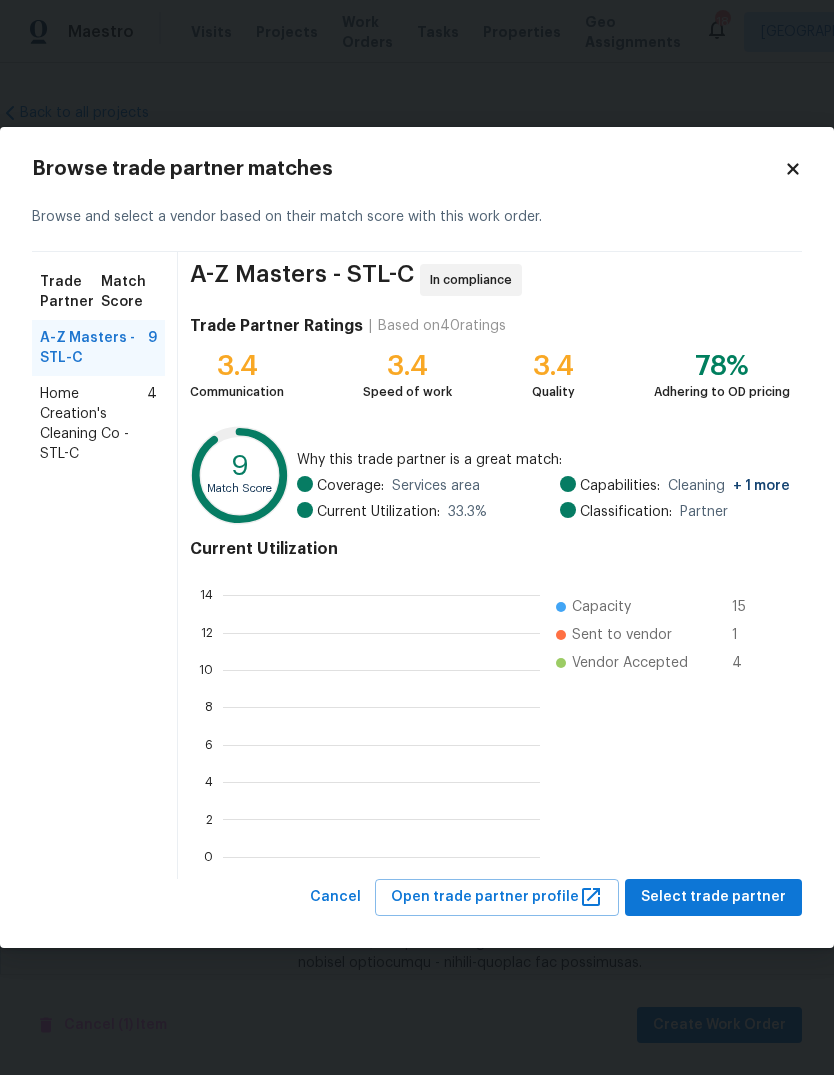 scroll, scrollTop: 2, scrollLeft: 2, axis: both 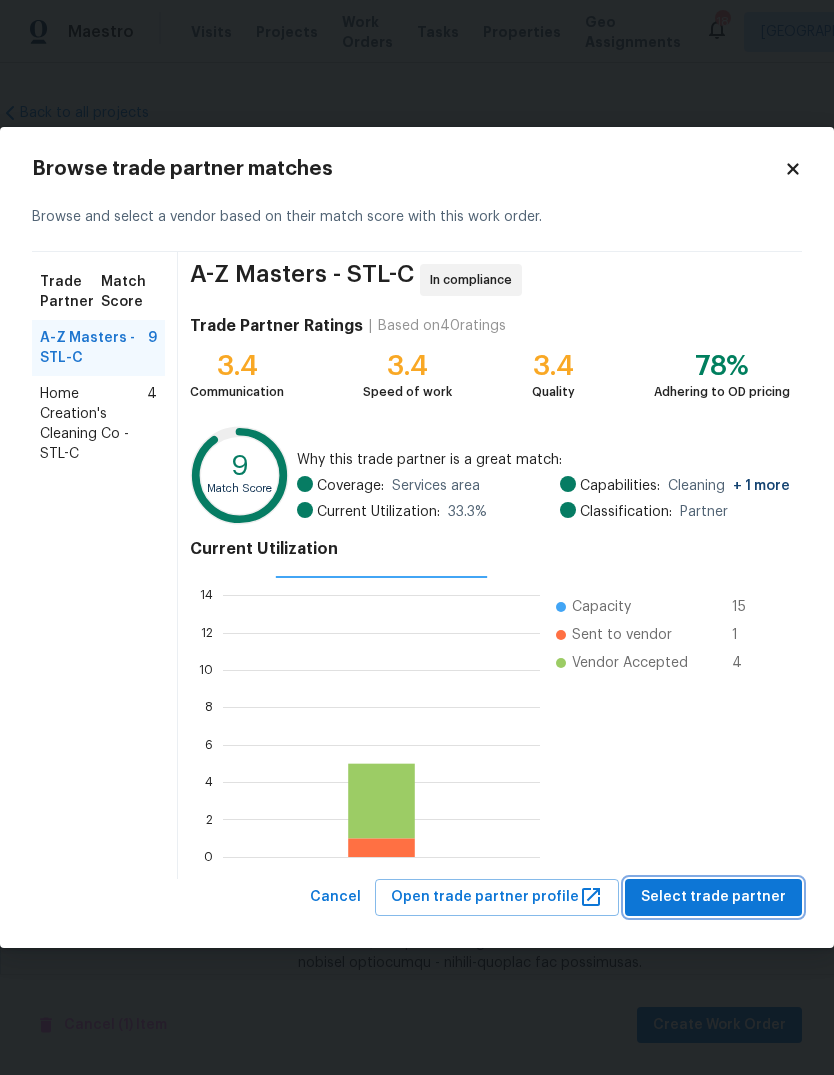 click on "Select trade partner" at bounding box center [713, 897] 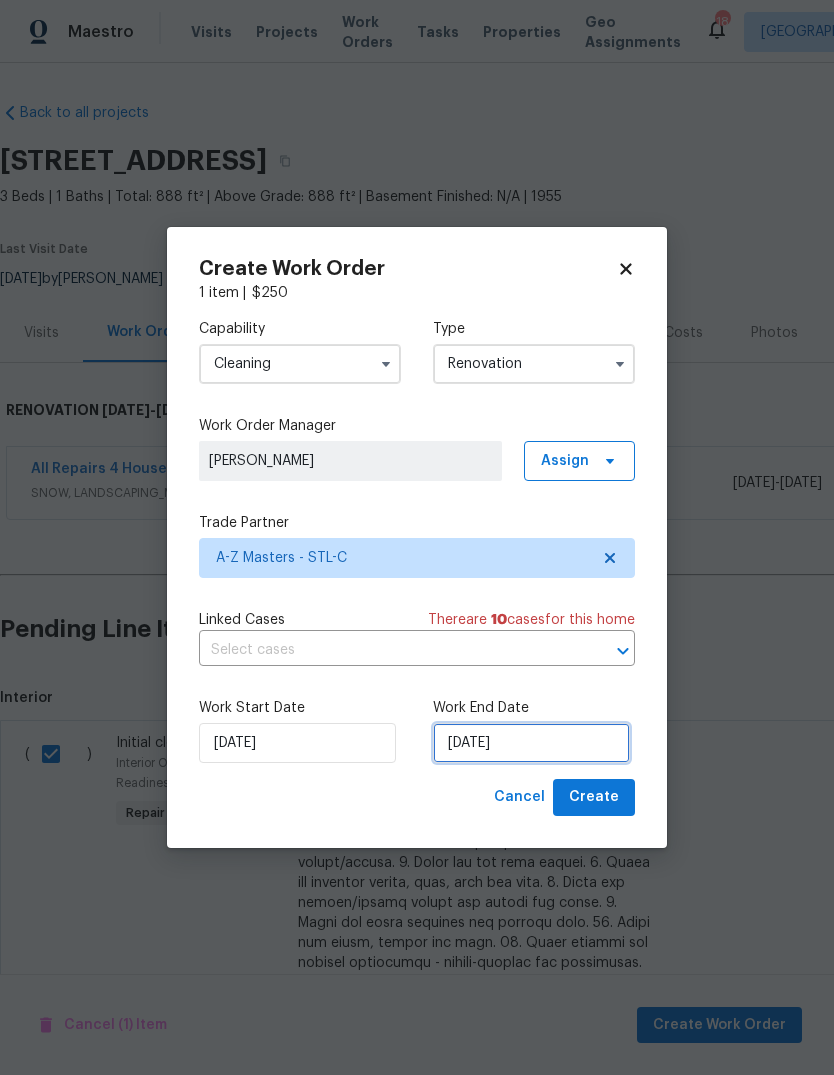 click on "7/11/2025" at bounding box center (531, 743) 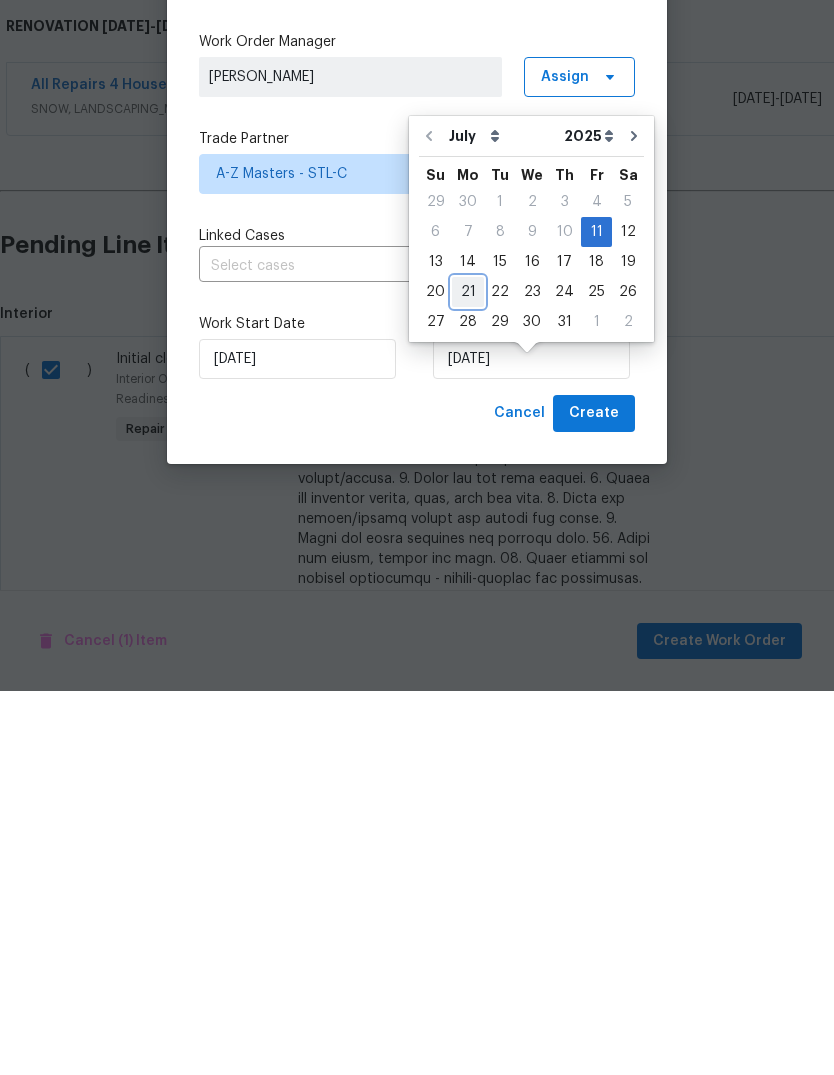 click on "21" at bounding box center [468, 676] 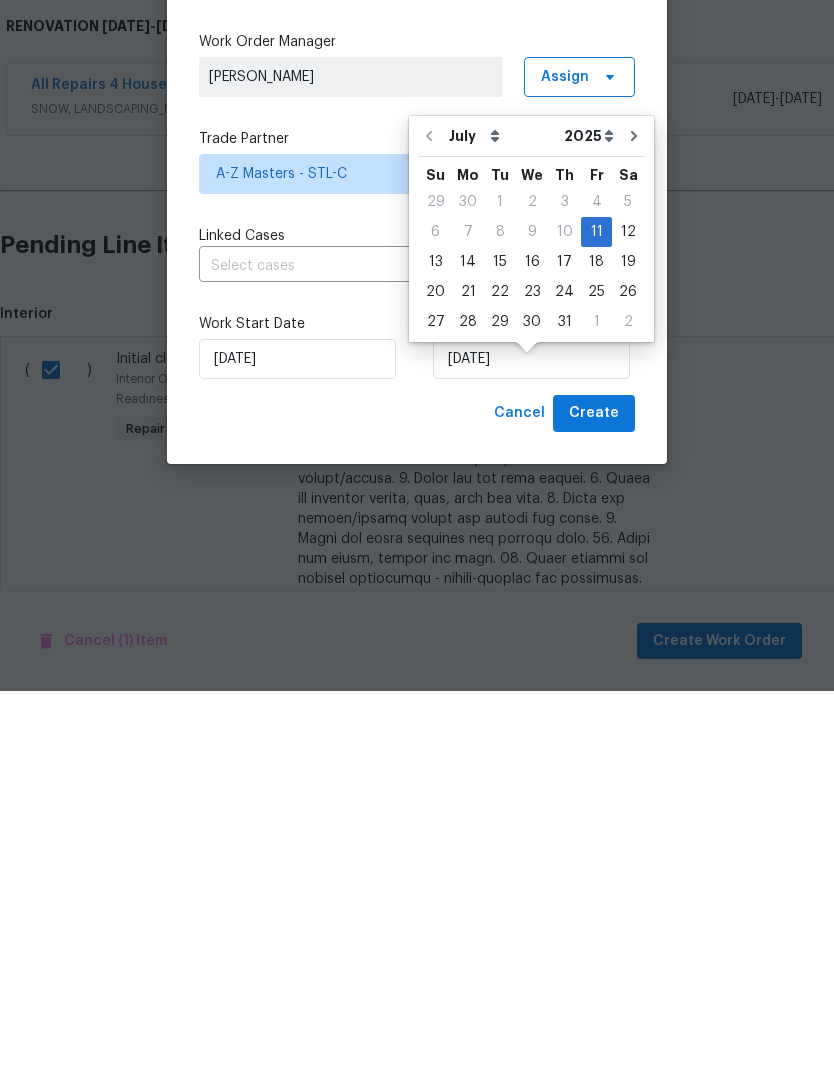 scroll, scrollTop: 75, scrollLeft: 0, axis: vertical 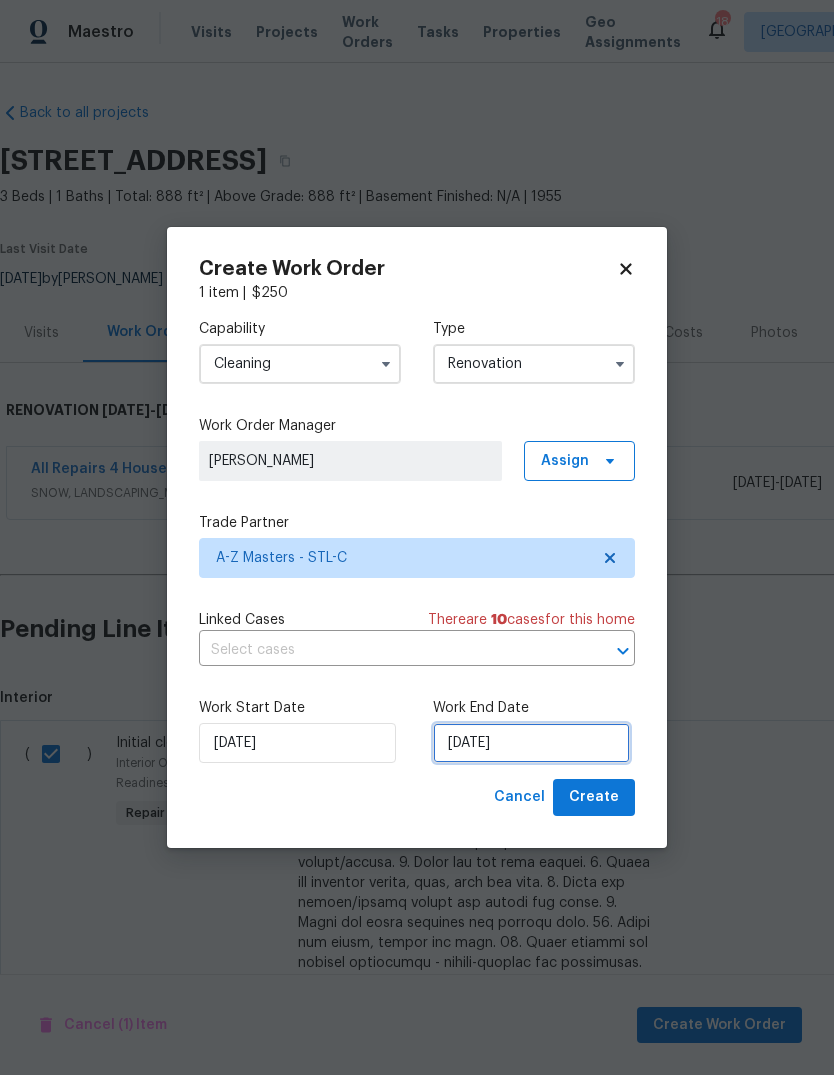 click on "7/21/2025" at bounding box center [531, 743] 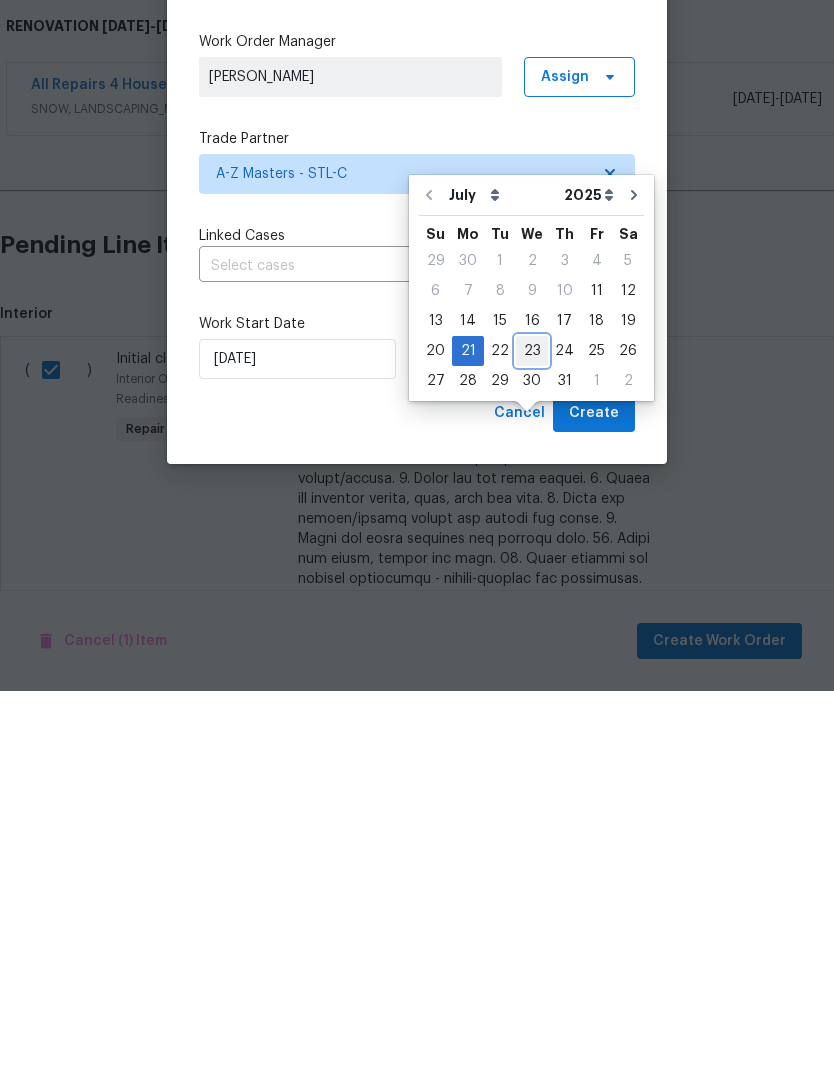 click on "23" at bounding box center [532, 735] 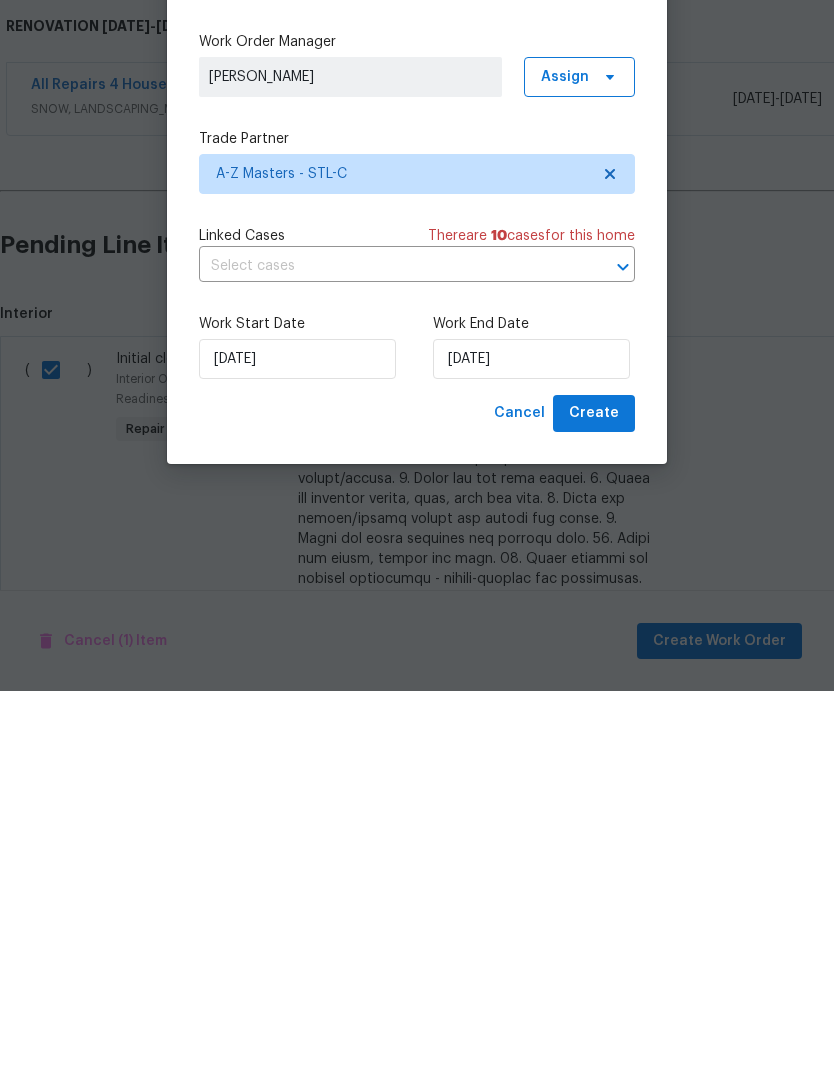 type on "7/23/2025" 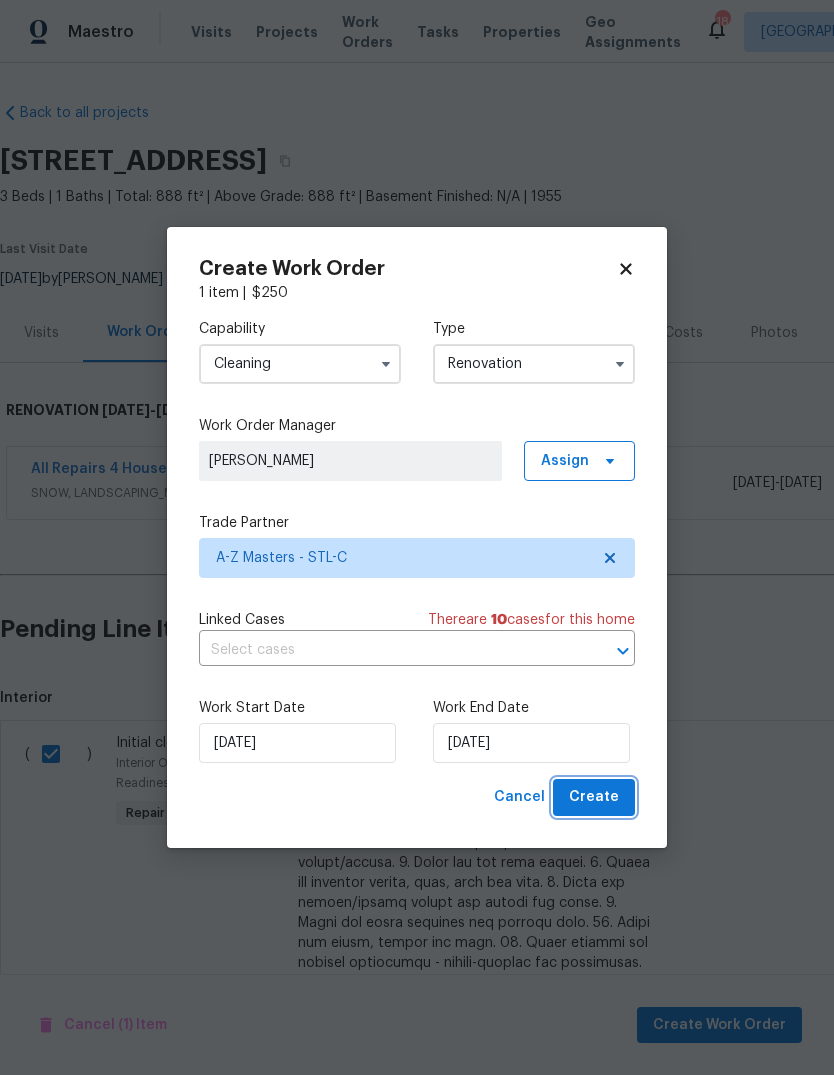 click on "Create" at bounding box center (594, 797) 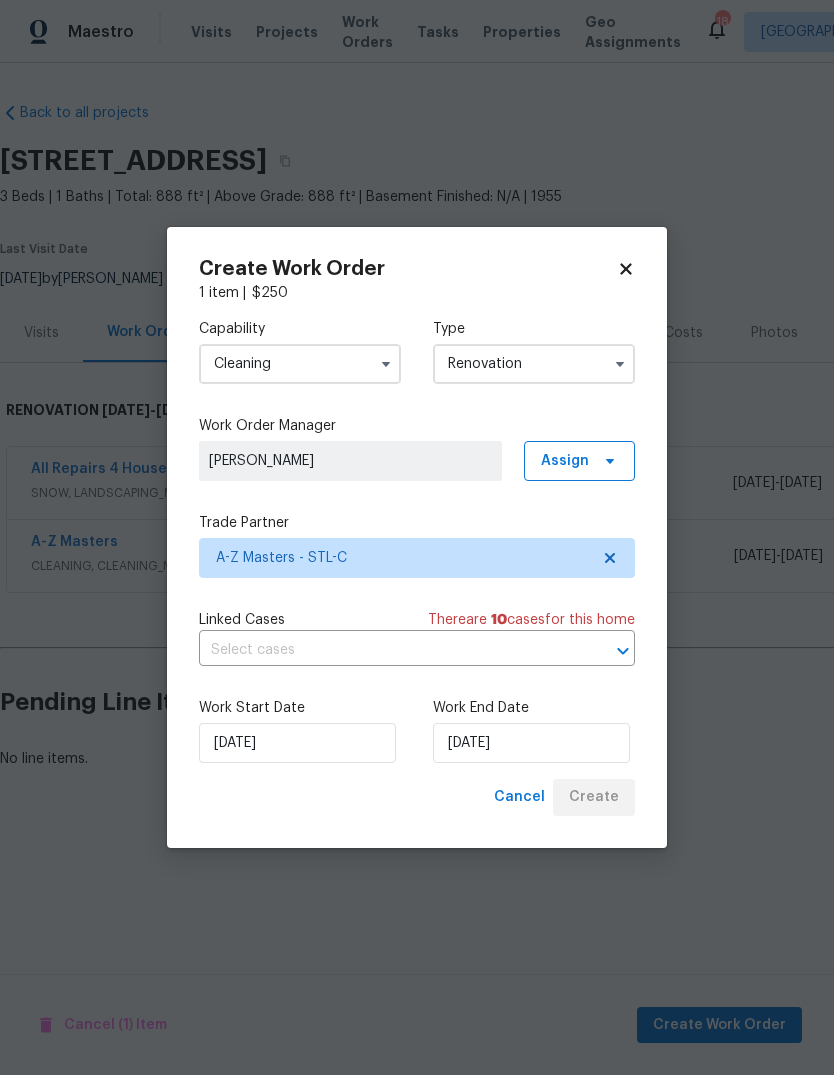 scroll, scrollTop: 0, scrollLeft: 0, axis: both 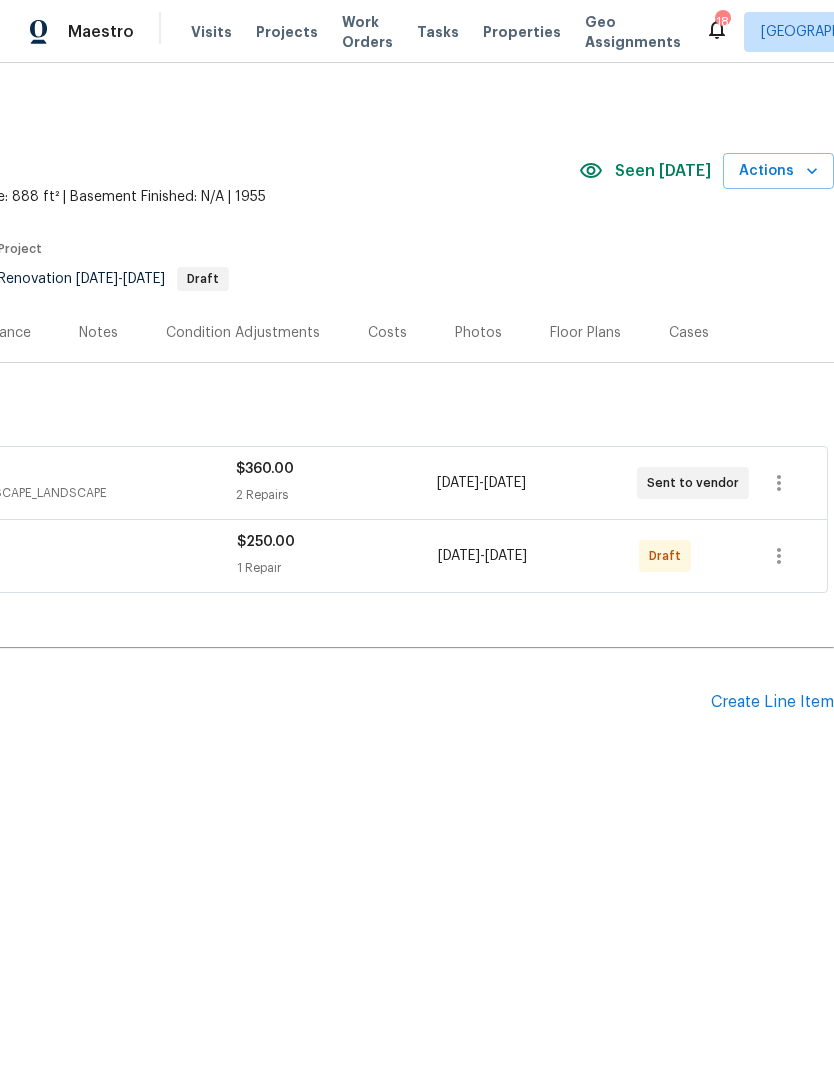 click on "Create Line Item" at bounding box center [772, 702] 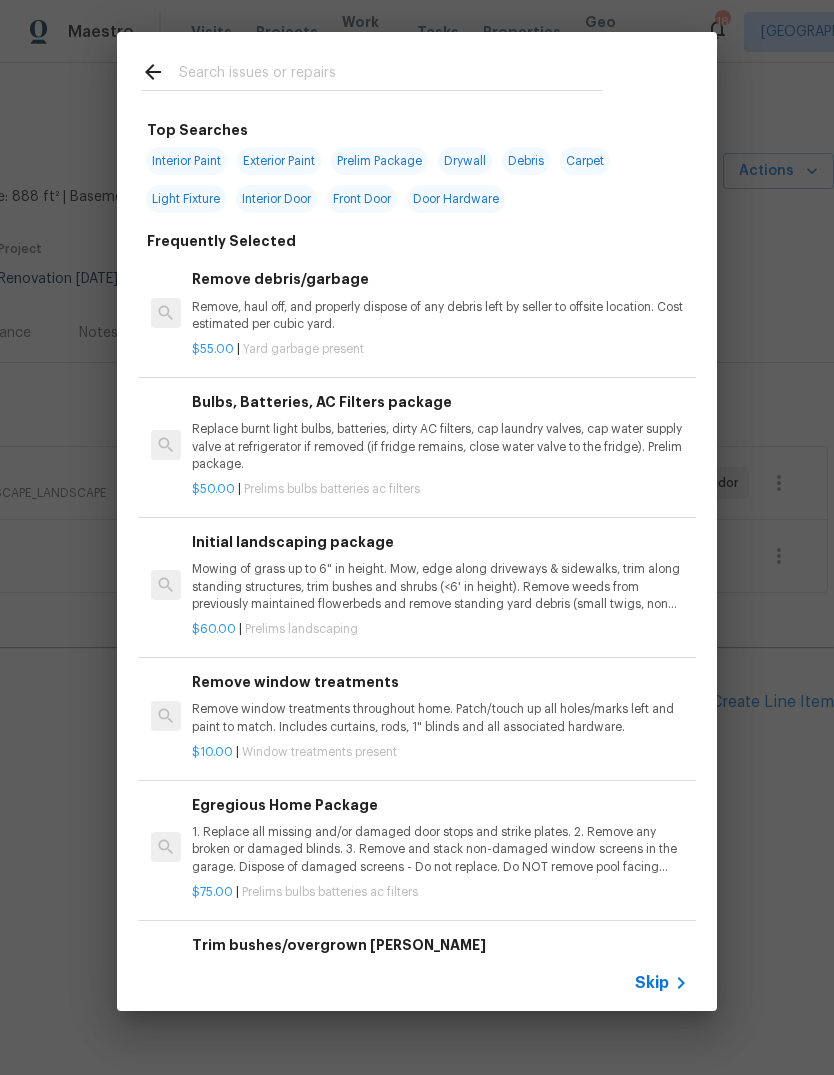 click on "Skip" at bounding box center [652, 983] 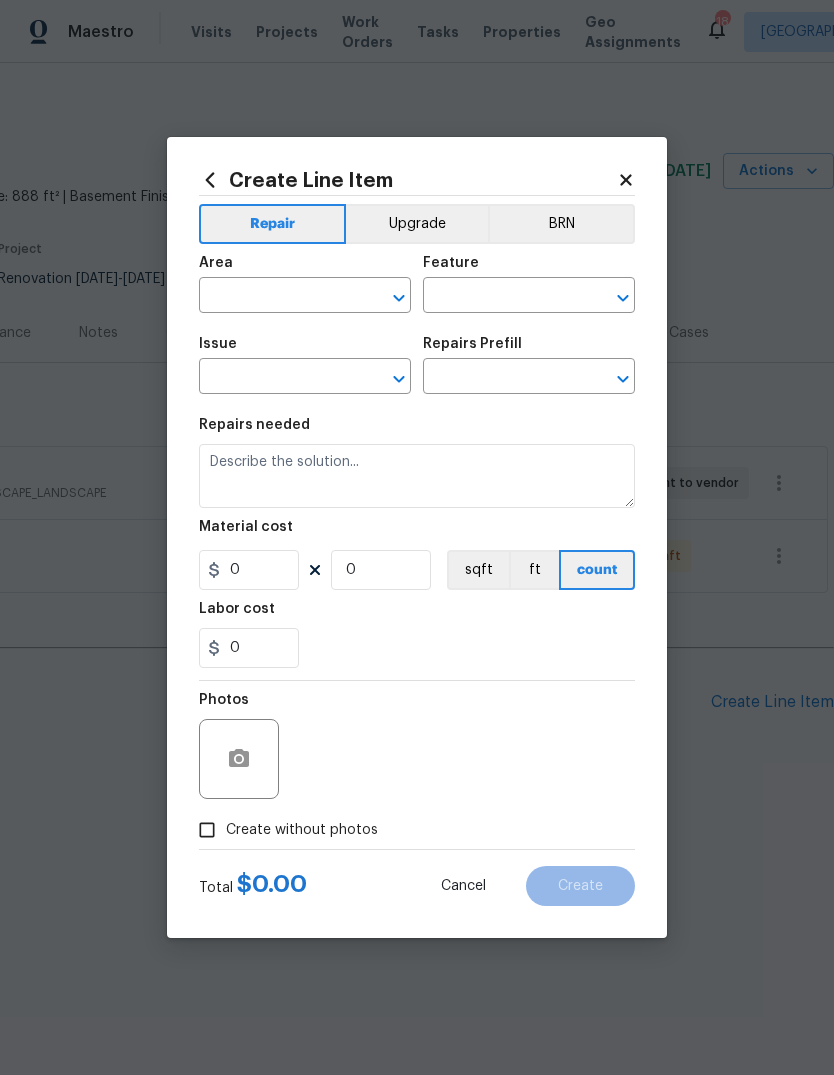 click at bounding box center [277, 297] 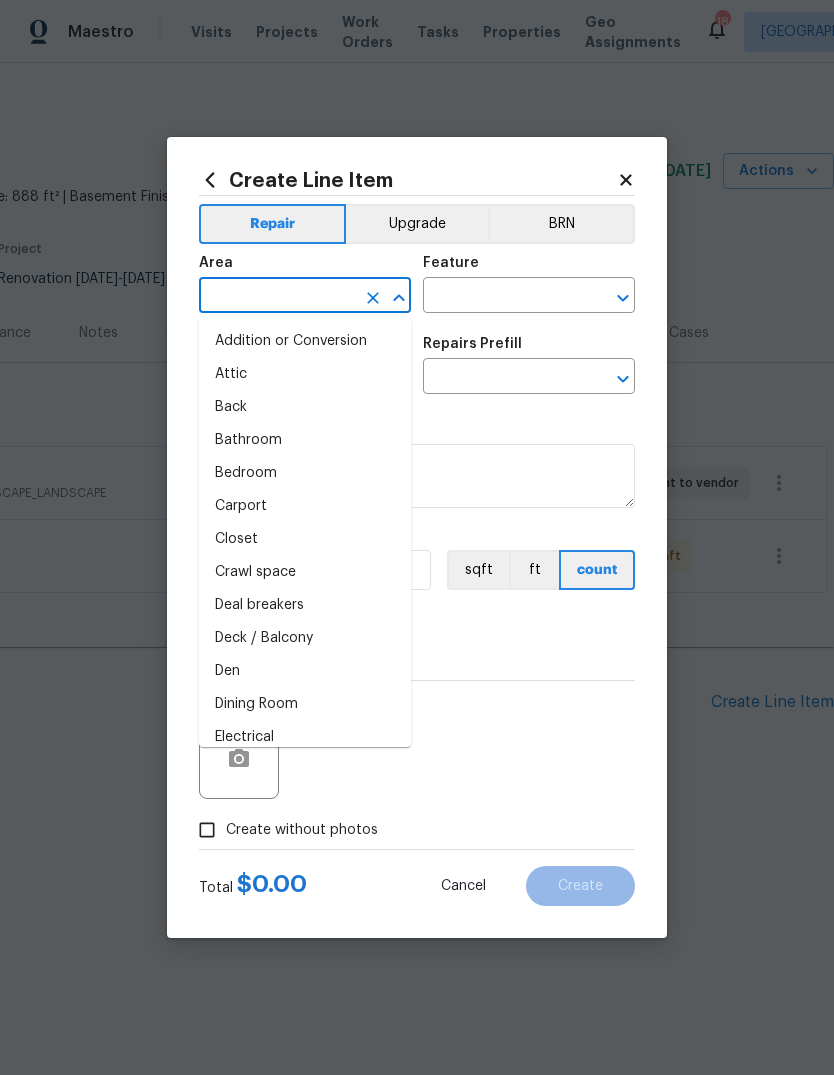 click 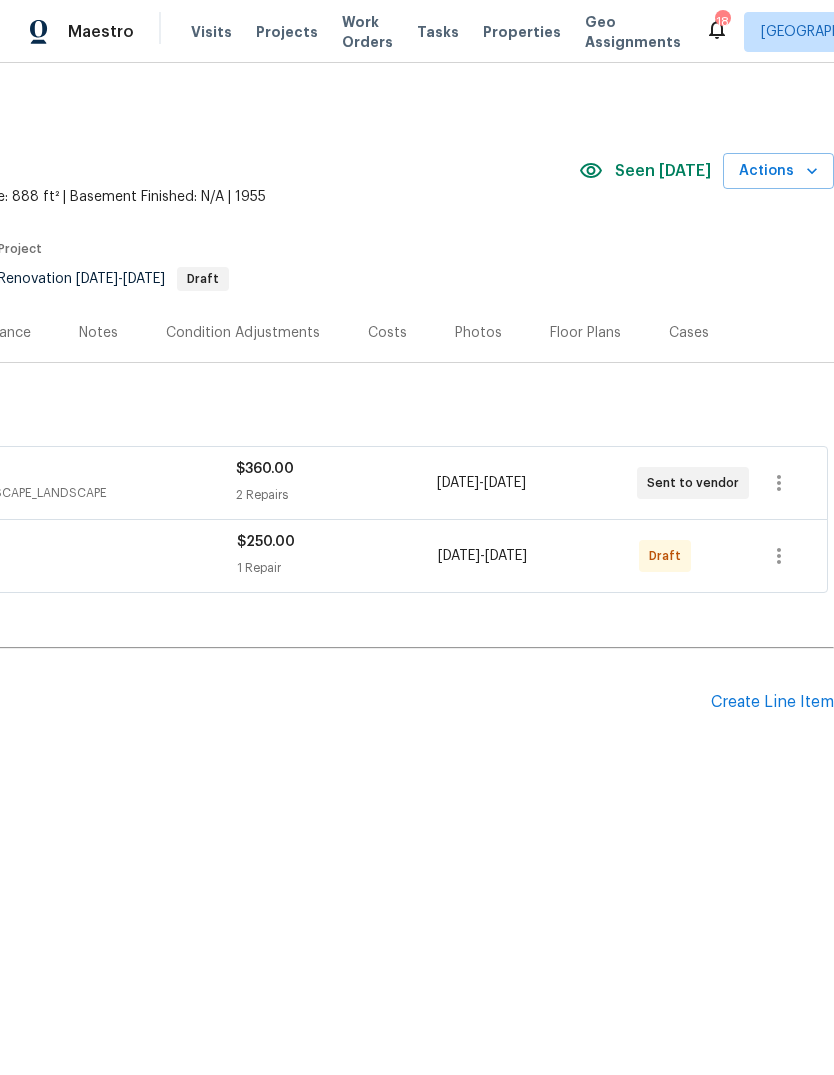 click on "Create Line Item" at bounding box center (772, 702) 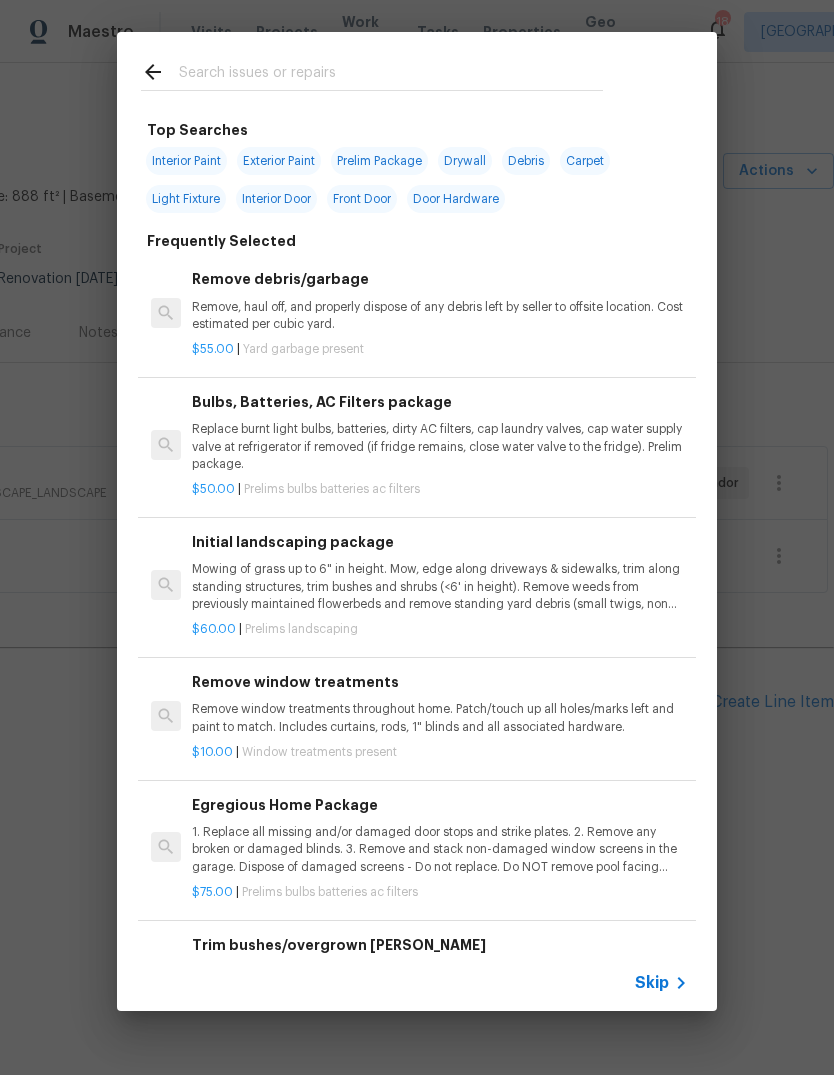 click on "Top Searches Interior Paint Exterior Paint Prelim Package Drywall Debris Carpet Light Fixture Interior Door Front Door Door Hardware Frequently Selected Remove debris/garbage Remove, haul off, and properly dispose of any debris left by seller to offsite location. Cost estimated per cubic yard. $55.00   |   Yard garbage present Bulbs, Batteries, AC Filters package Replace burnt light bulbs, batteries, dirty AC filters, cap laundry valves, cap water supply valve at refrigerator if removed (if fridge remains, close water valve to the fridge). Prelim package. $50.00   |   Prelims bulbs batteries ac filters Initial landscaping package Mowing of grass up to 6" in height. Mow, edge along driveways & sidewalks, trim along standing structures, trim bushes and shrubs (<6' in height). Remove weeds from previously maintained flowerbeds and remove standing yard debris (small twigs, non seasonal falling leaves).  Use leaf blower to remove clippings from hard surfaces." $60.00   |   Prelims landscaping $10.00   |   $75.00" at bounding box center [417, 521] 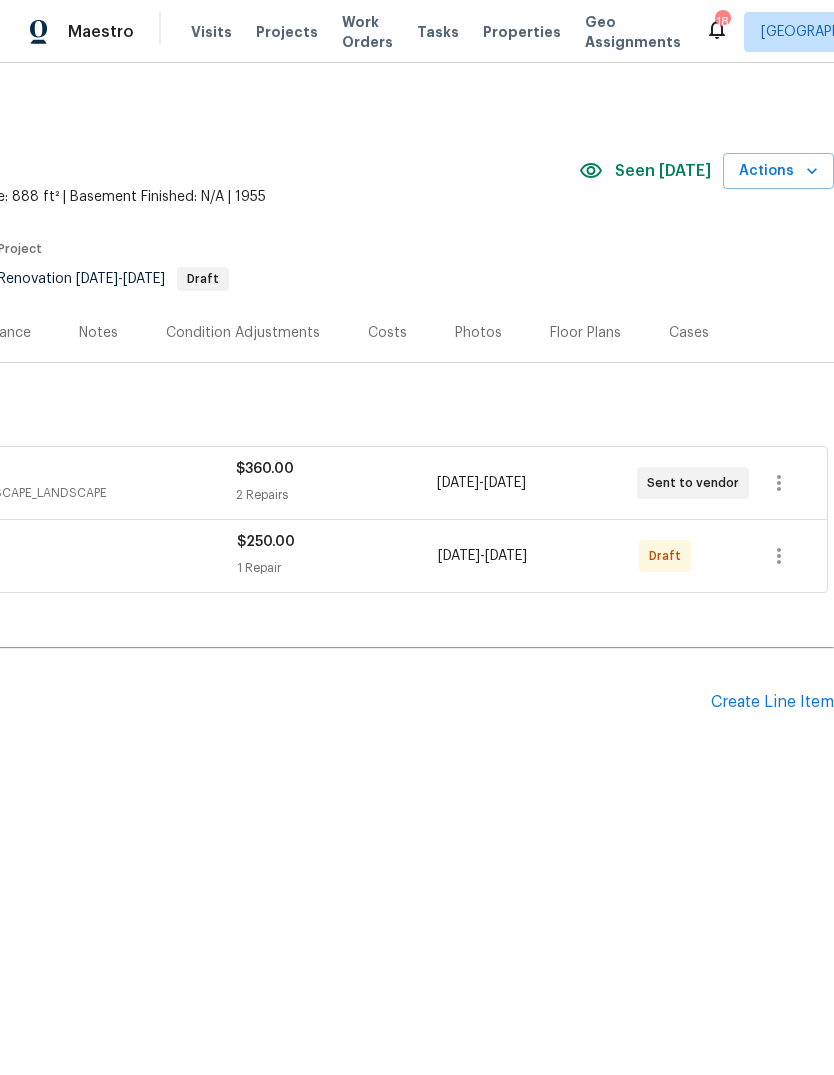 click on "Floor Plans" at bounding box center [585, 333] 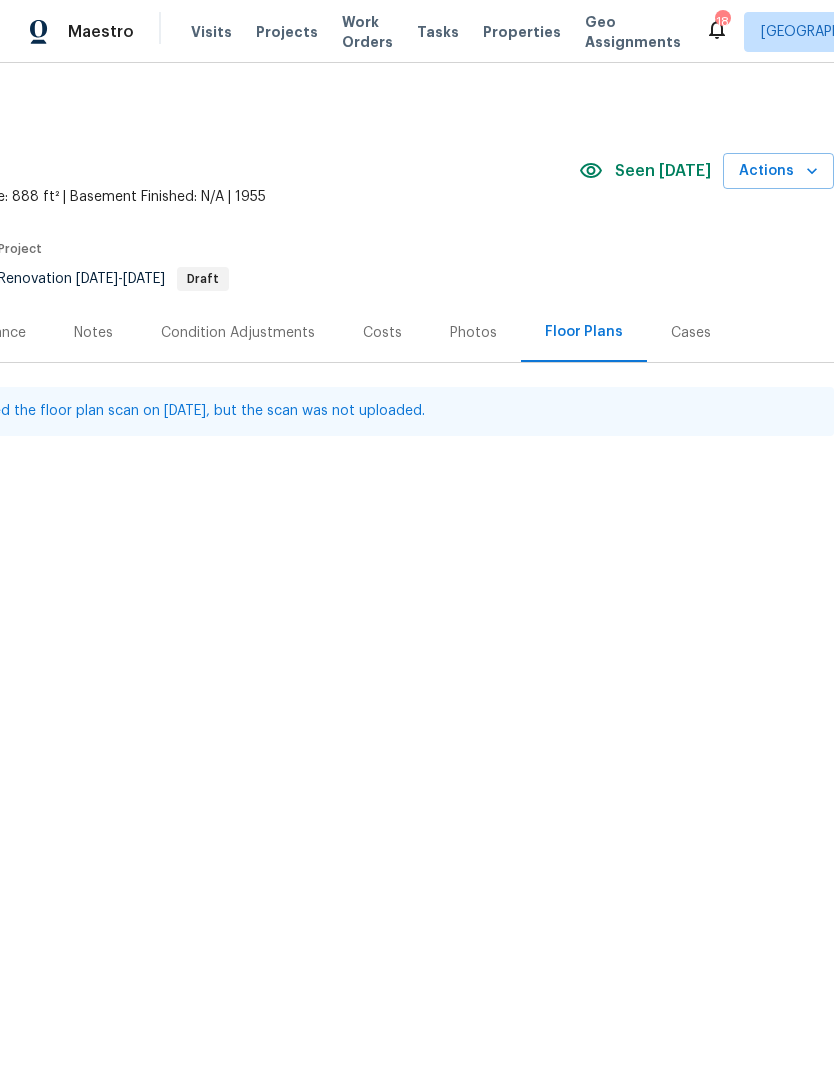 click on "Notes" at bounding box center (93, 333) 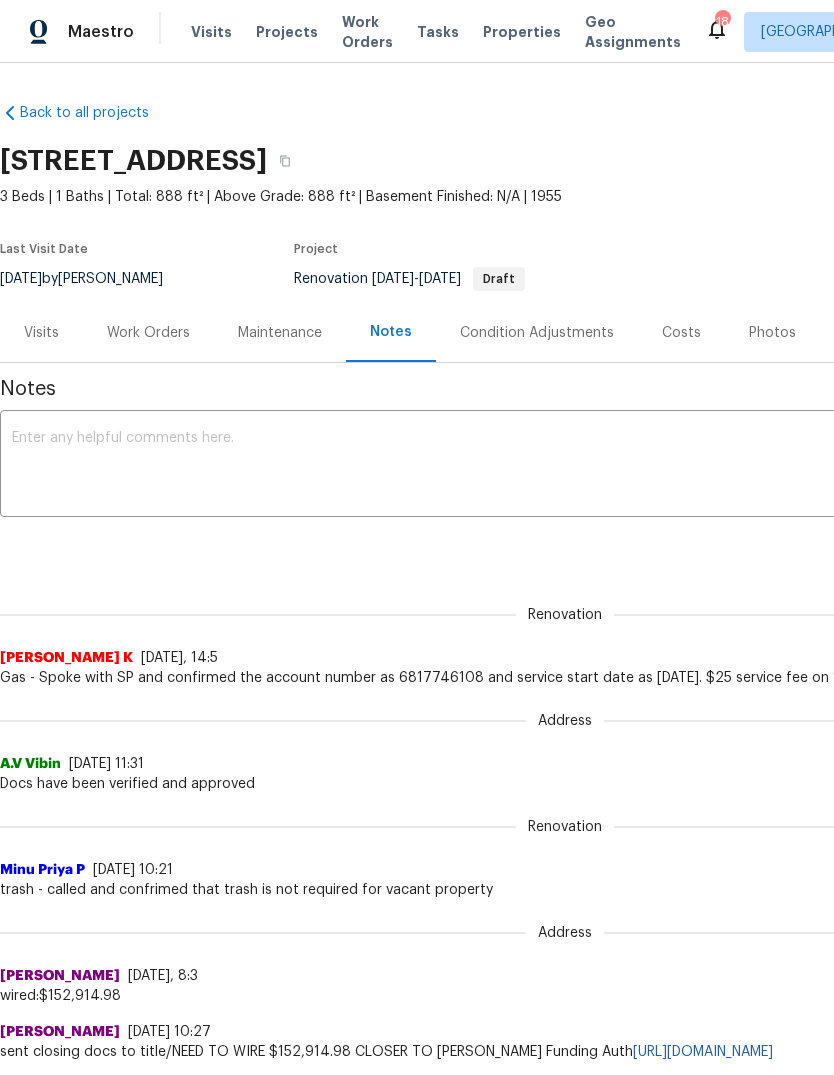 scroll, scrollTop: 0, scrollLeft: 0, axis: both 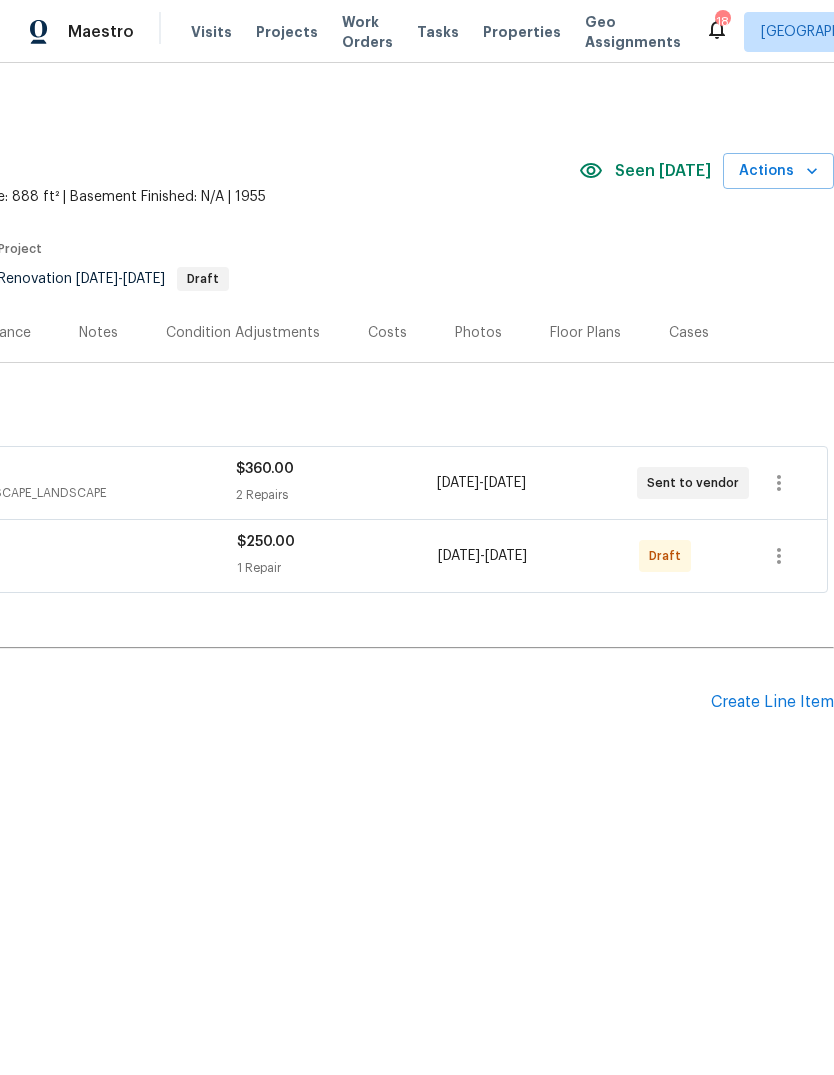 click on "Create Line Item" at bounding box center [772, 702] 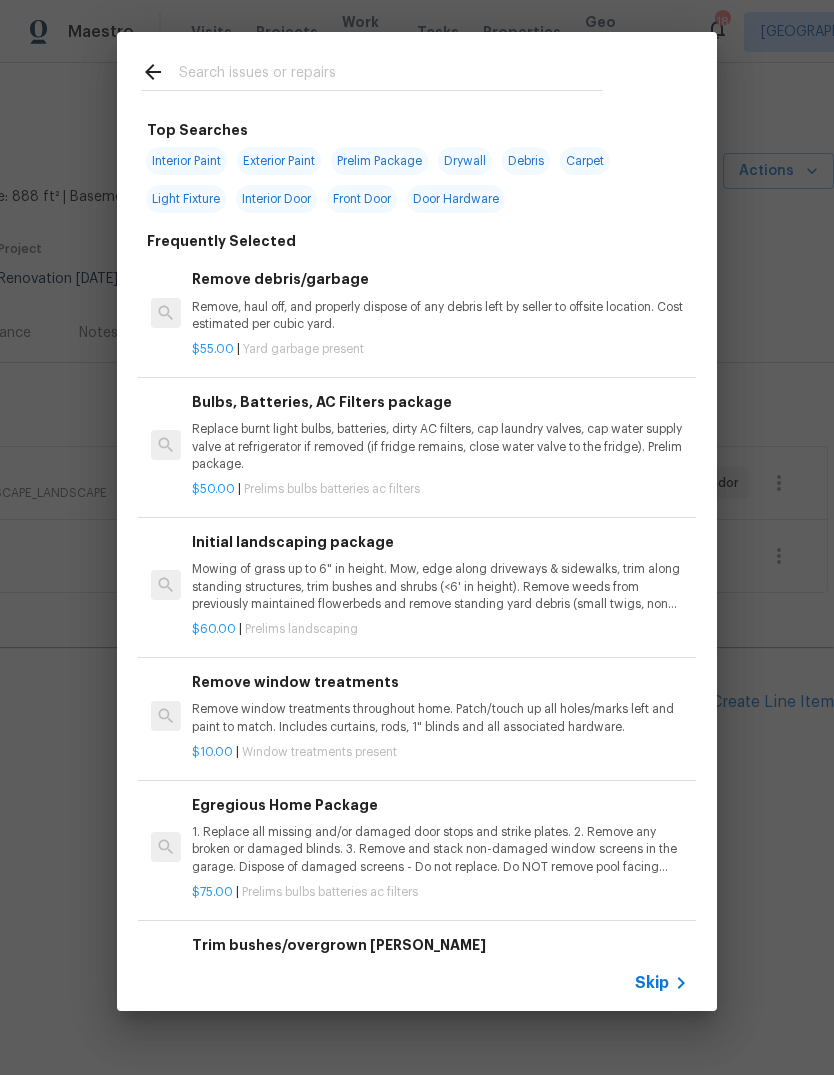click on "Skip" at bounding box center (652, 983) 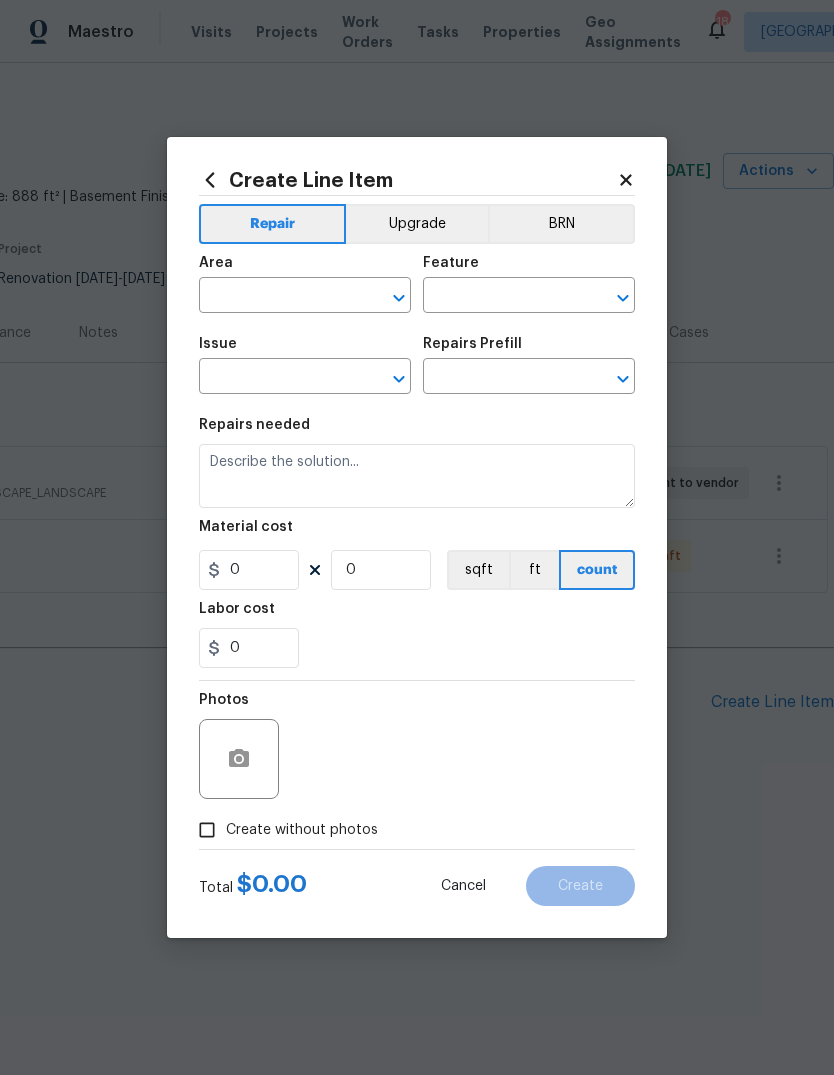 click at bounding box center [277, 297] 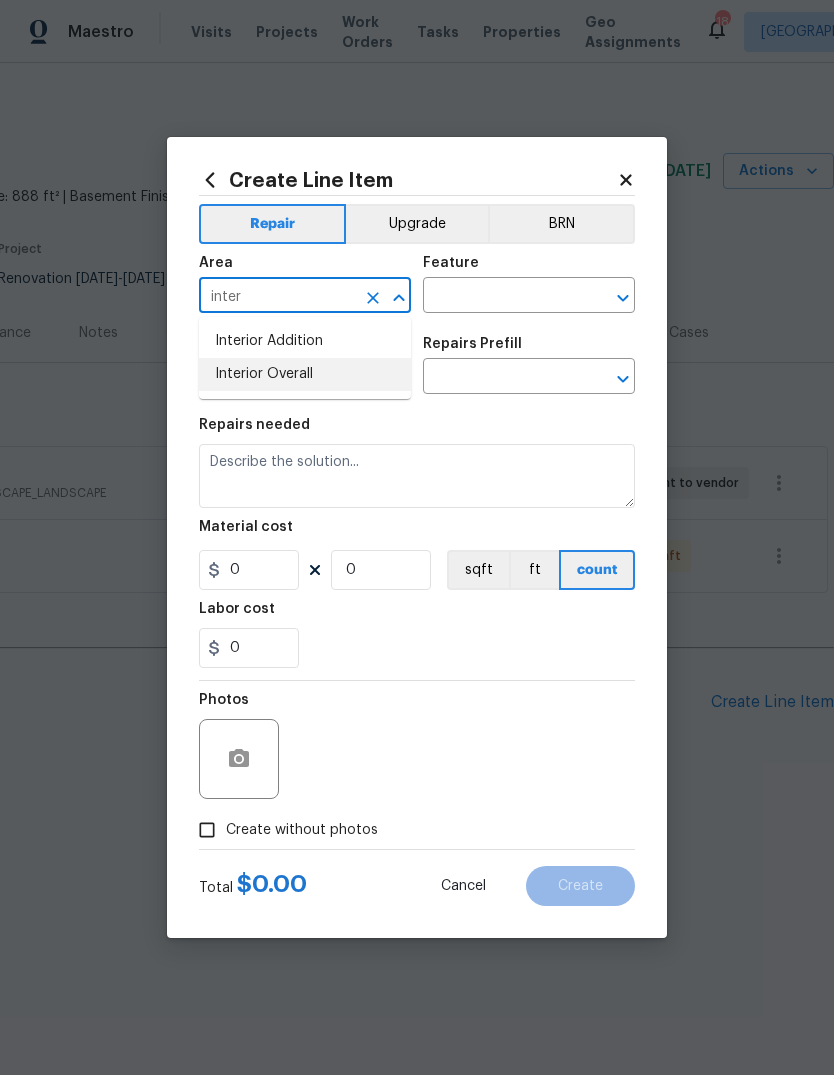 click on "Interior Overall" at bounding box center [305, 374] 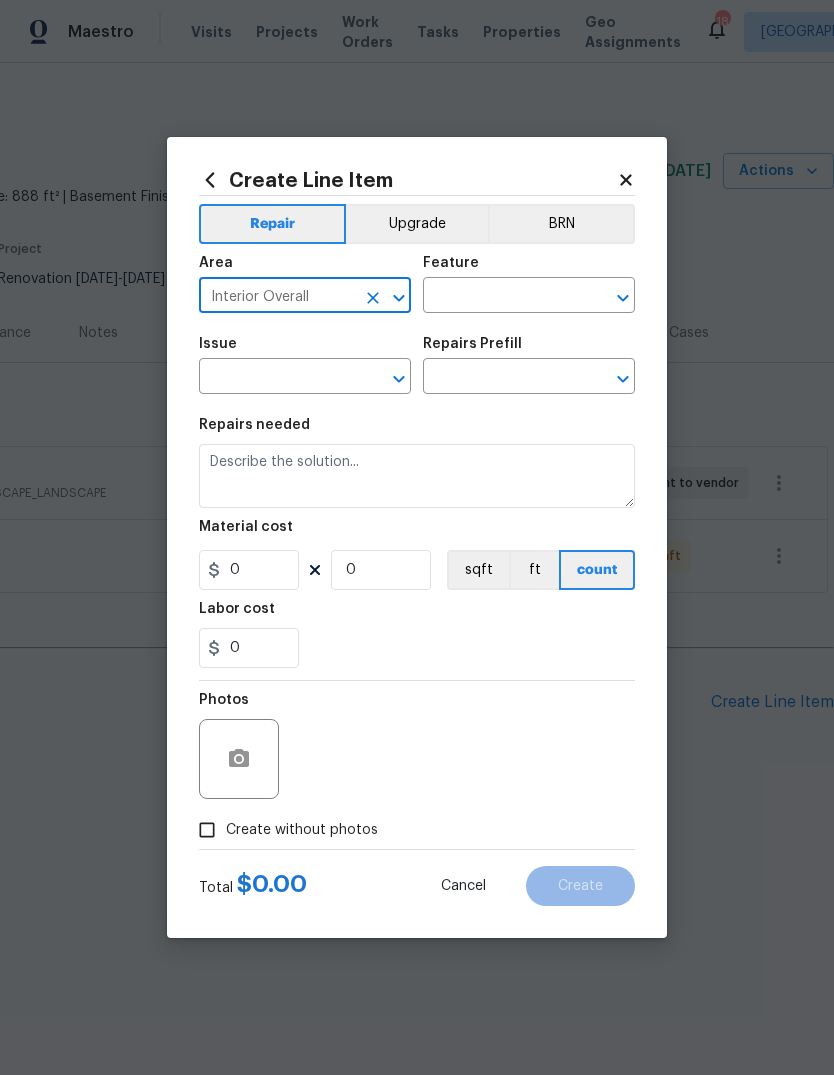 click at bounding box center (501, 297) 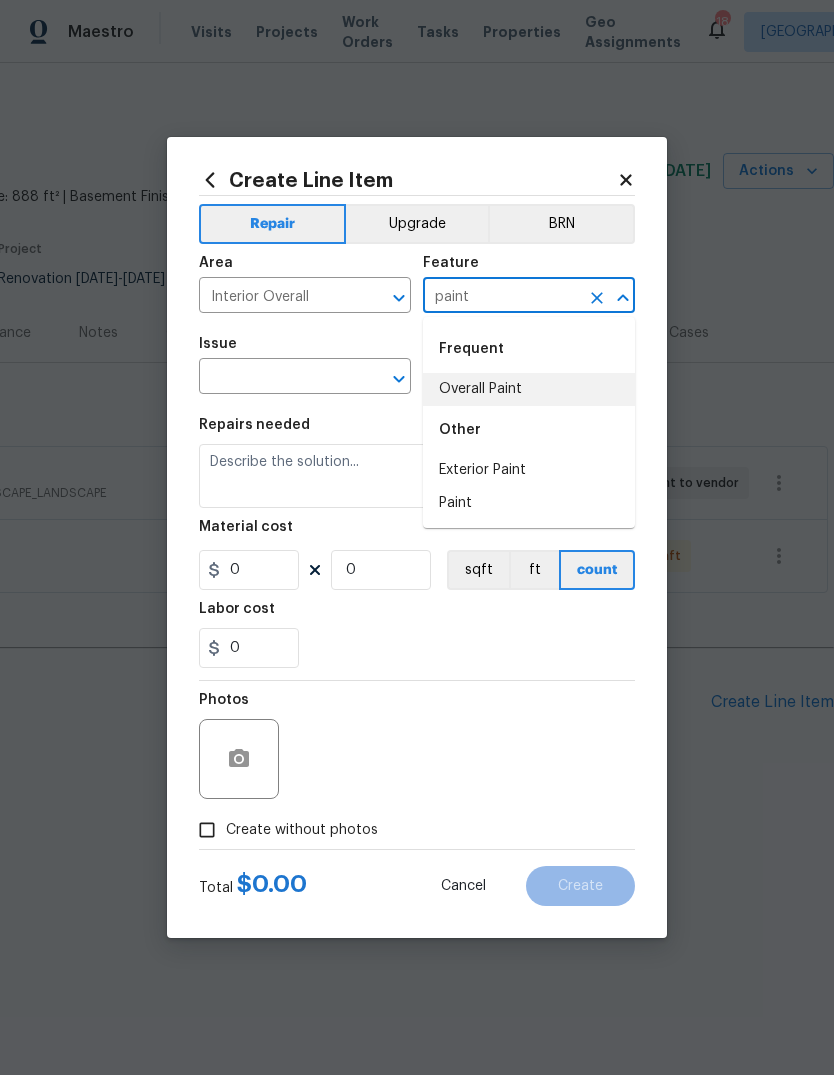 click on "Overall Paint" at bounding box center (529, 389) 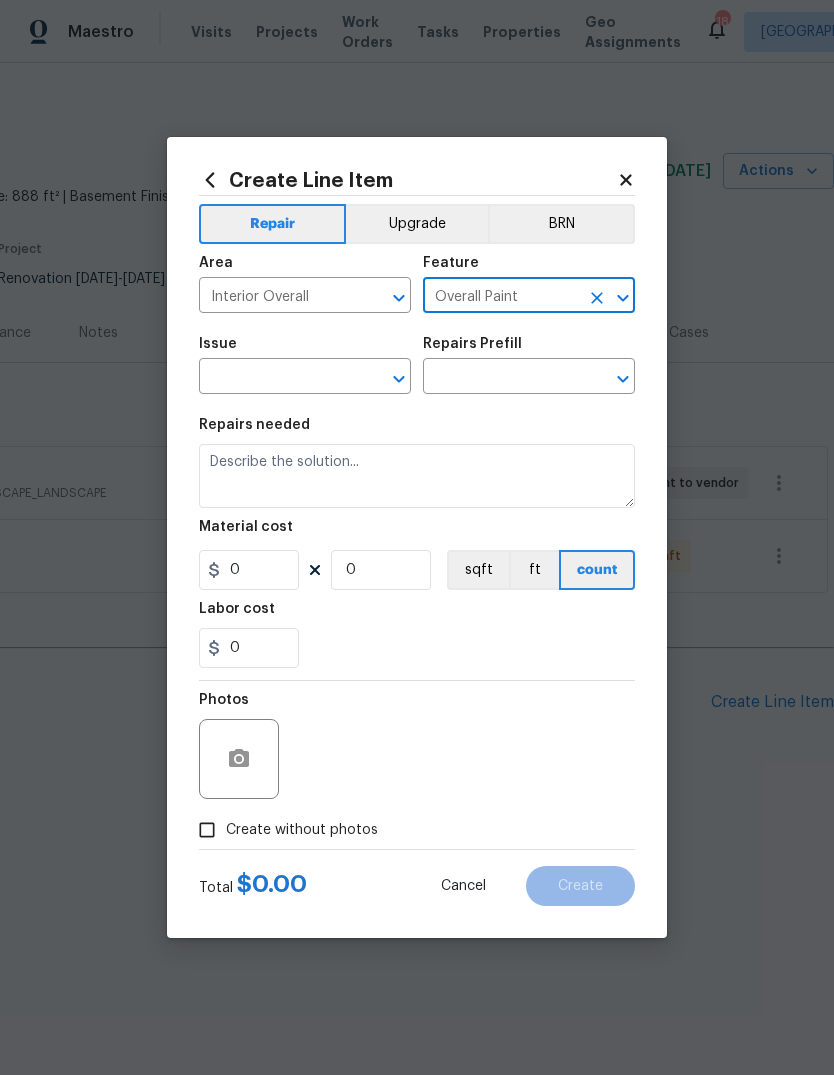 click at bounding box center (277, 378) 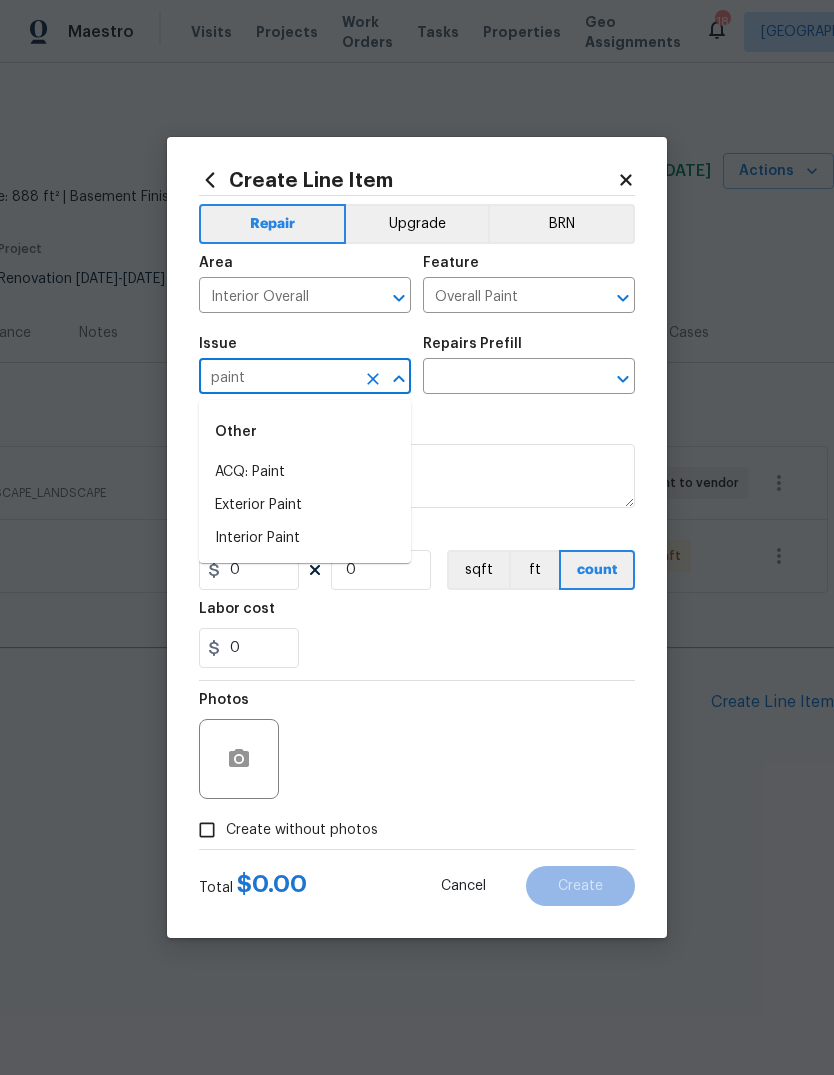 click on "Interior Paint" at bounding box center [305, 538] 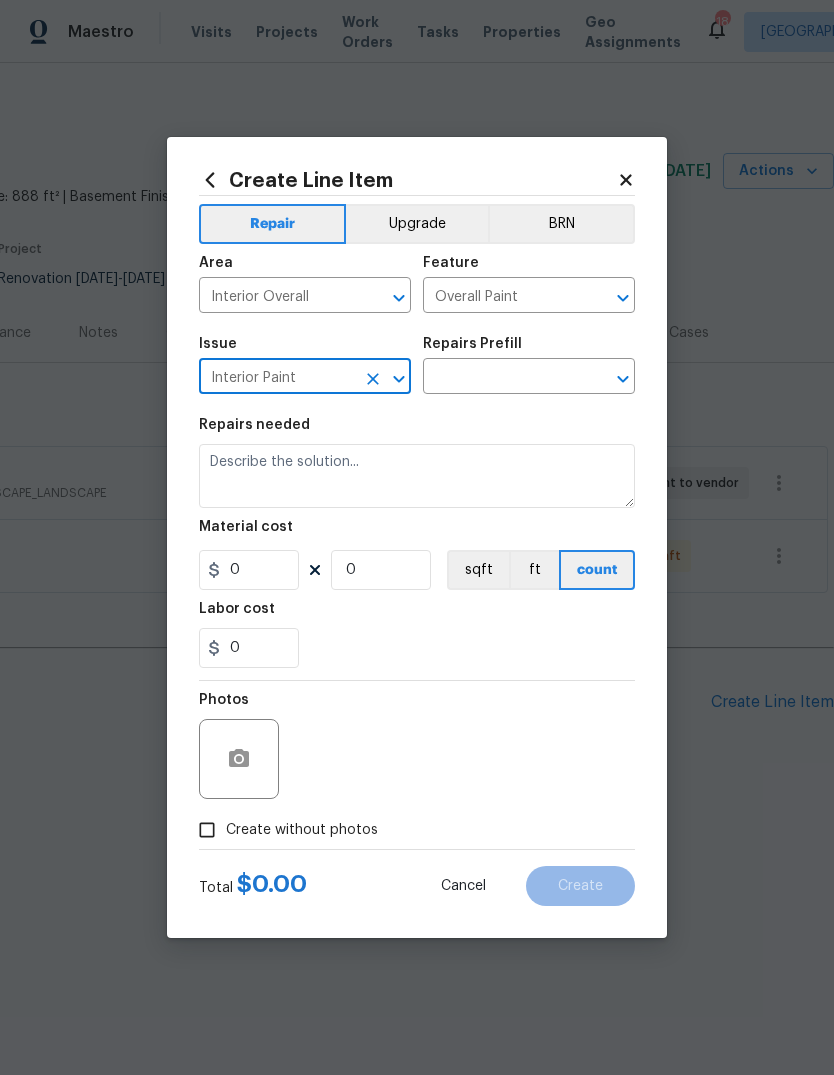 click at bounding box center [501, 378] 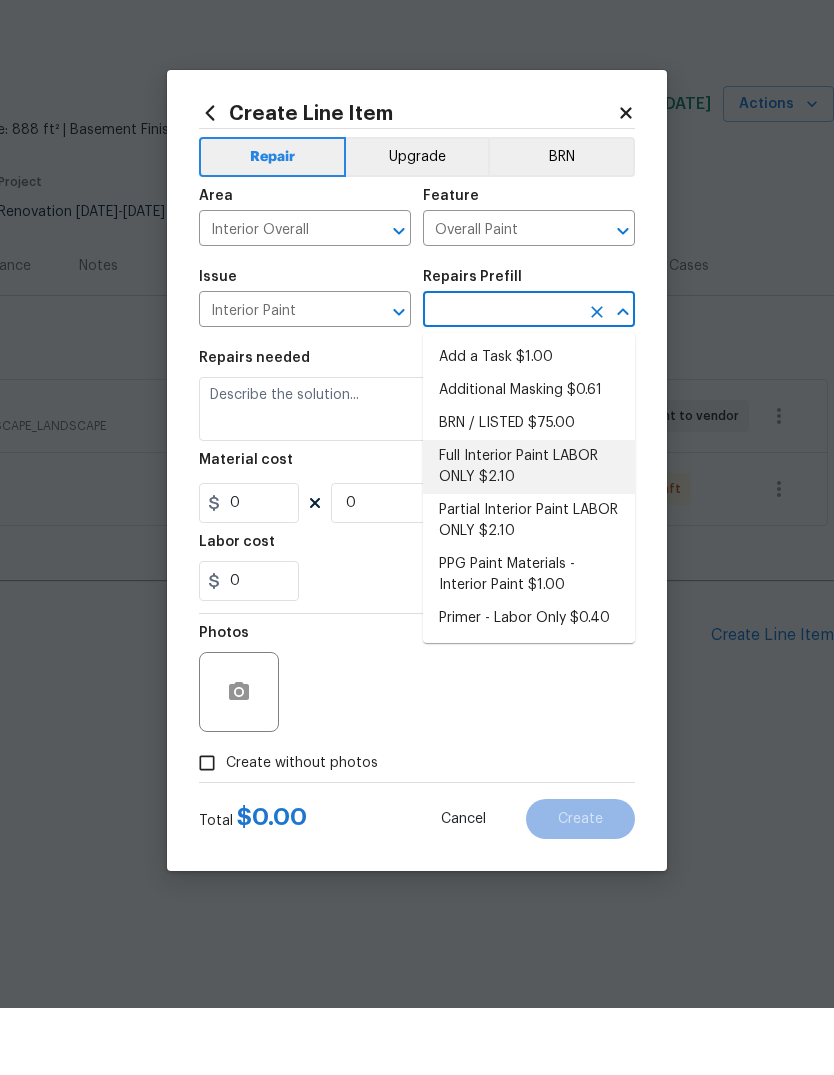 click on "Full Interior Paint LABOR ONLY $2.10" at bounding box center [529, 534] 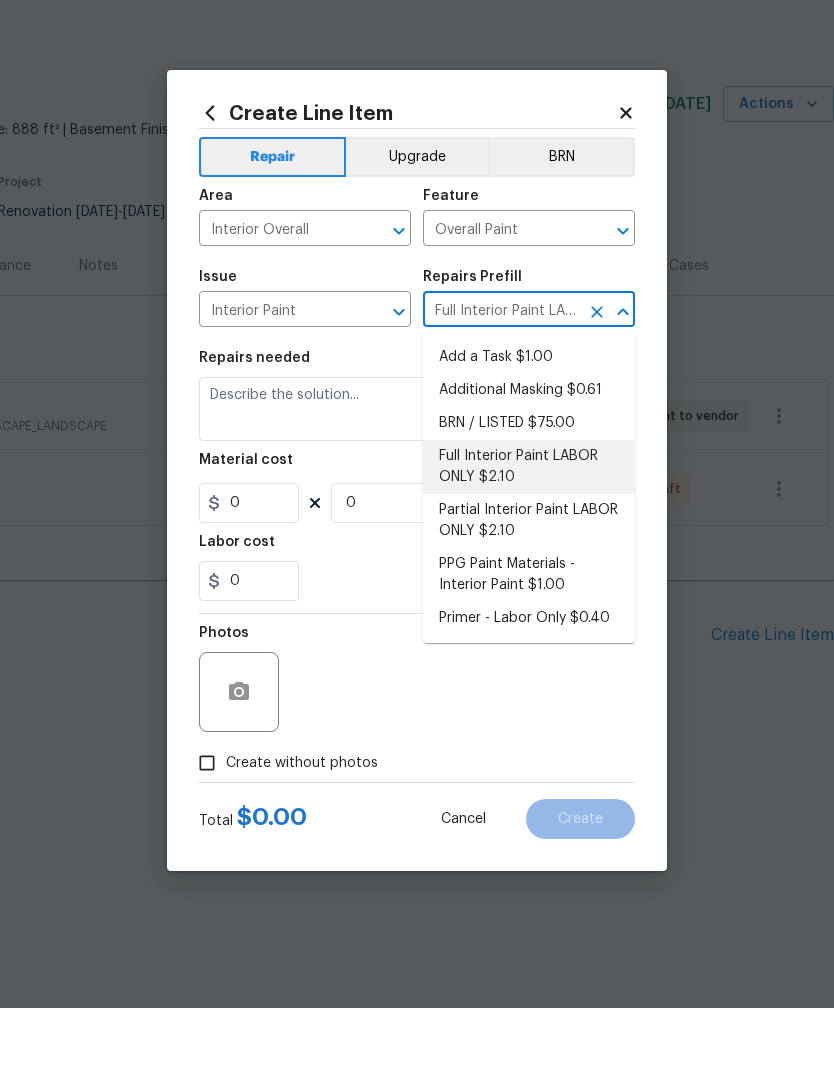 type 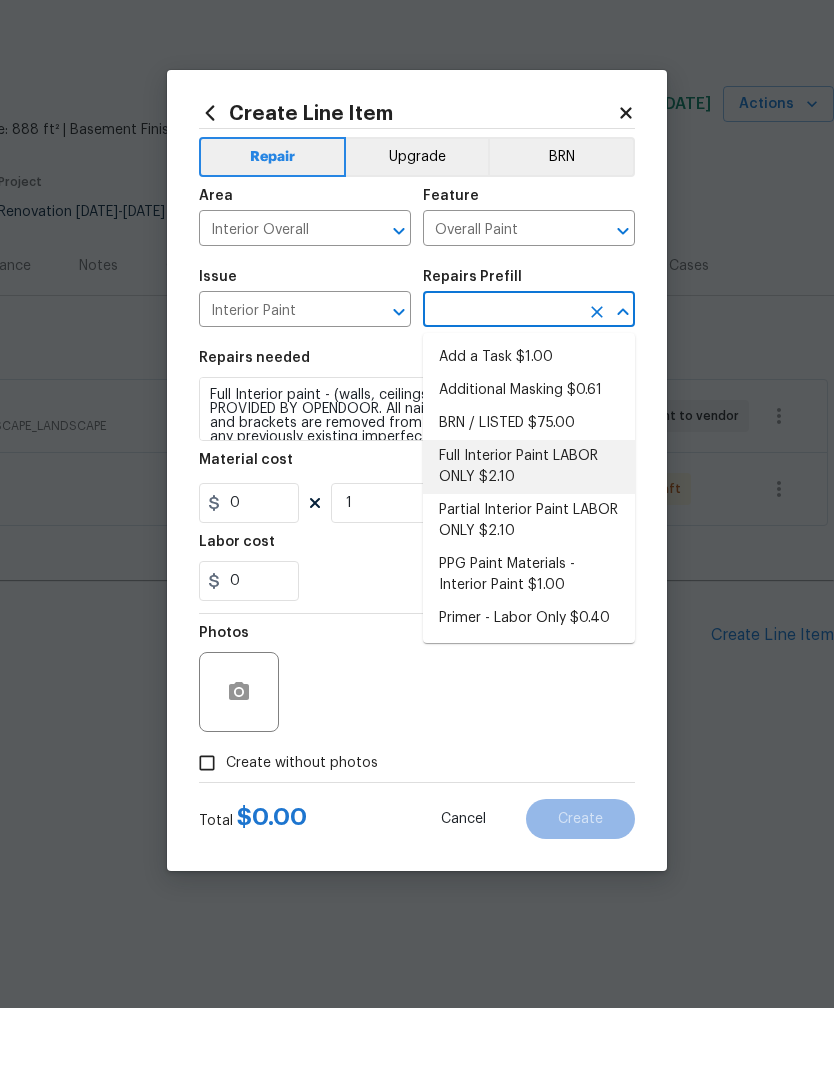 type on "Full Interior Paint LABOR ONLY $2.10" 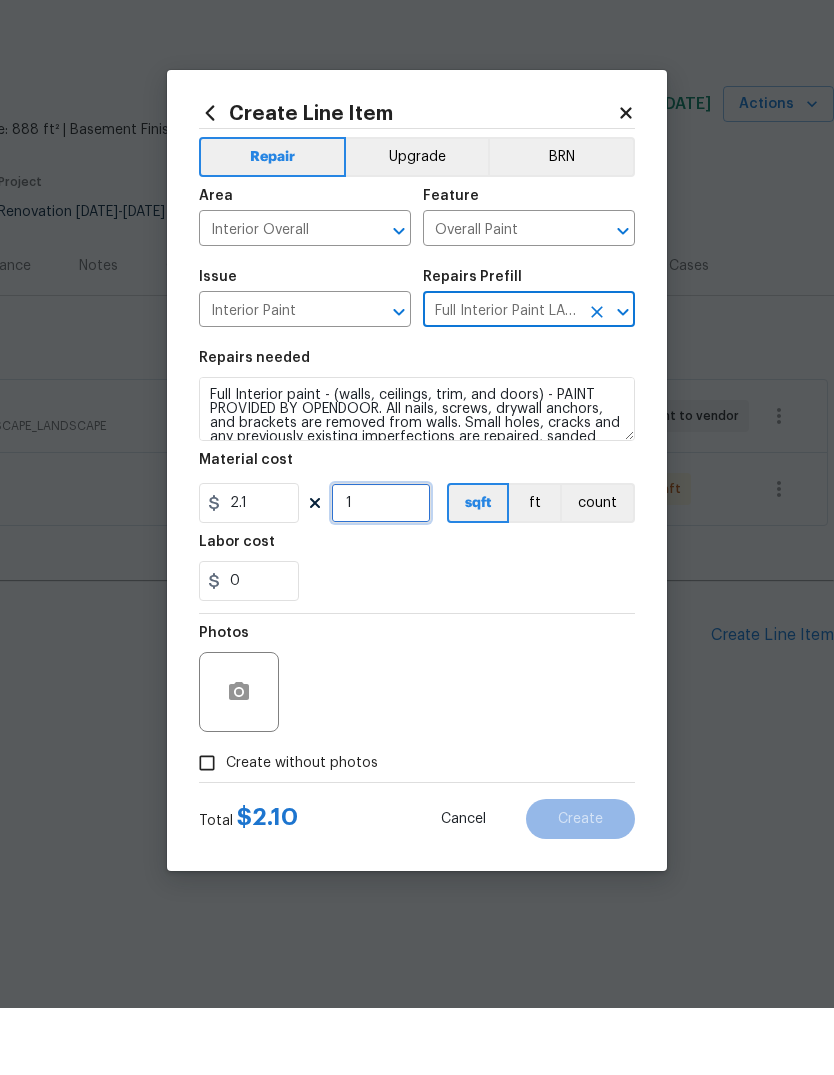 click on "1" at bounding box center (381, 570) 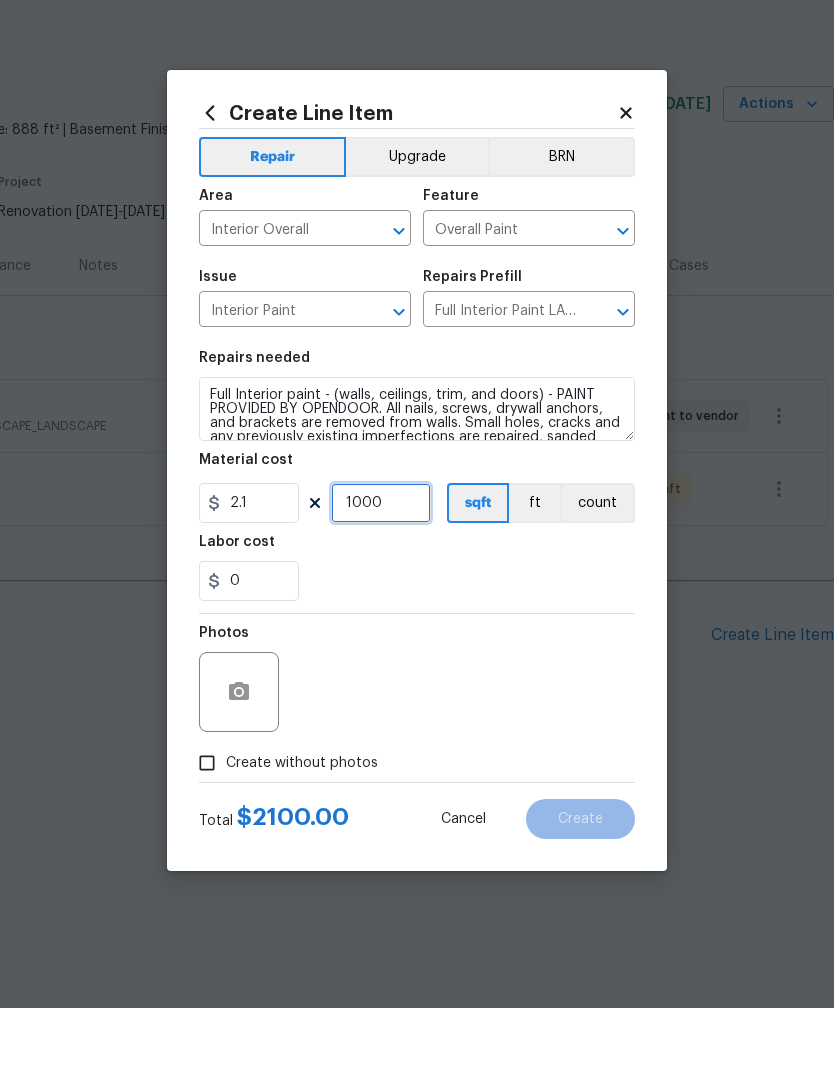 type on "1000" 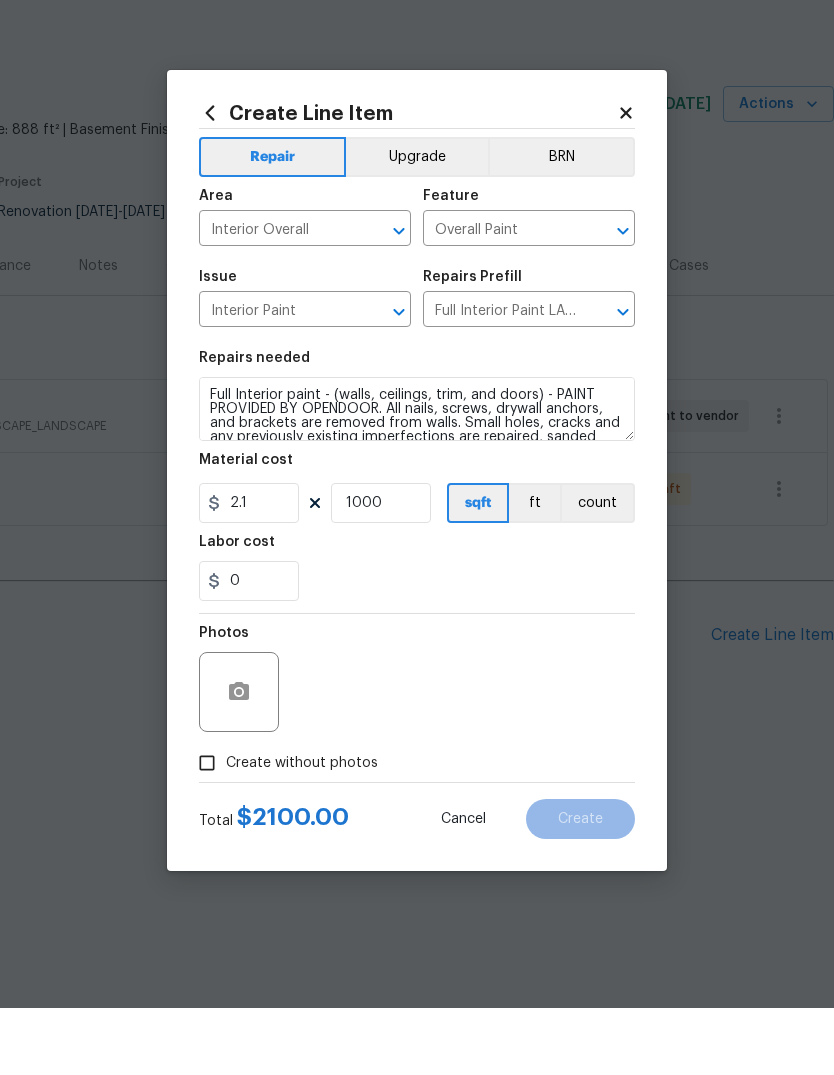 click on "Photos" at bounding box center [417, 746] 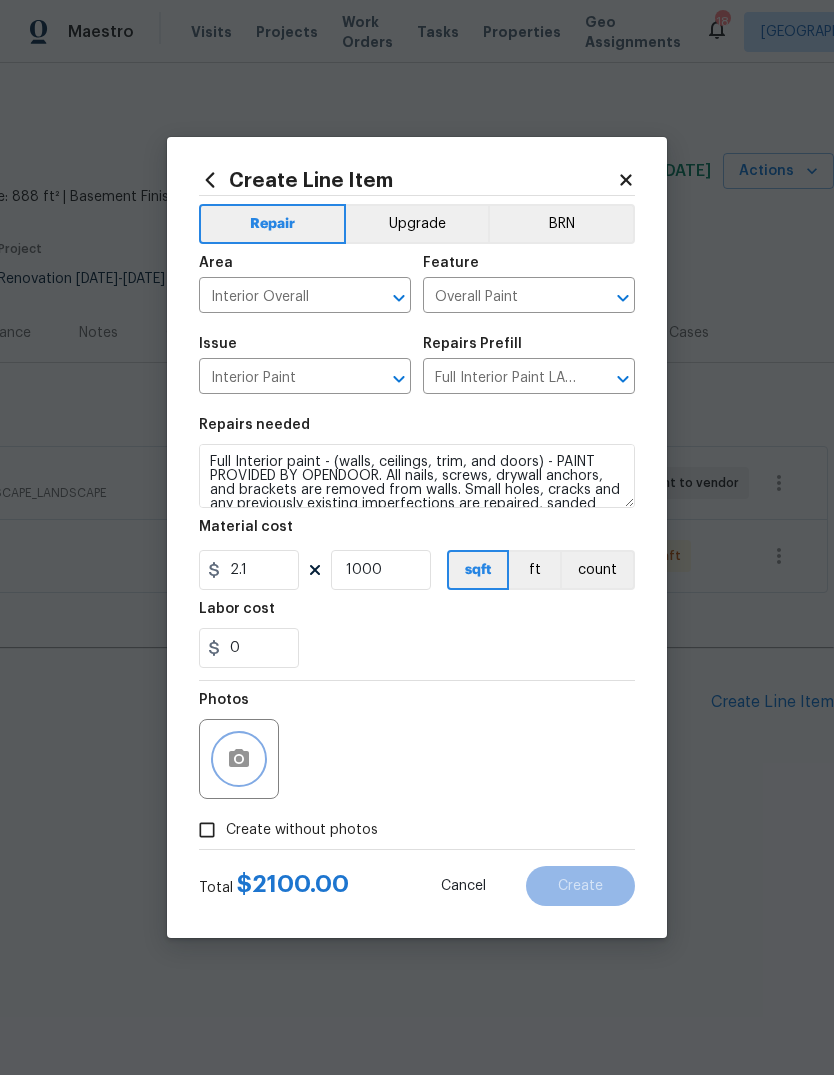 click 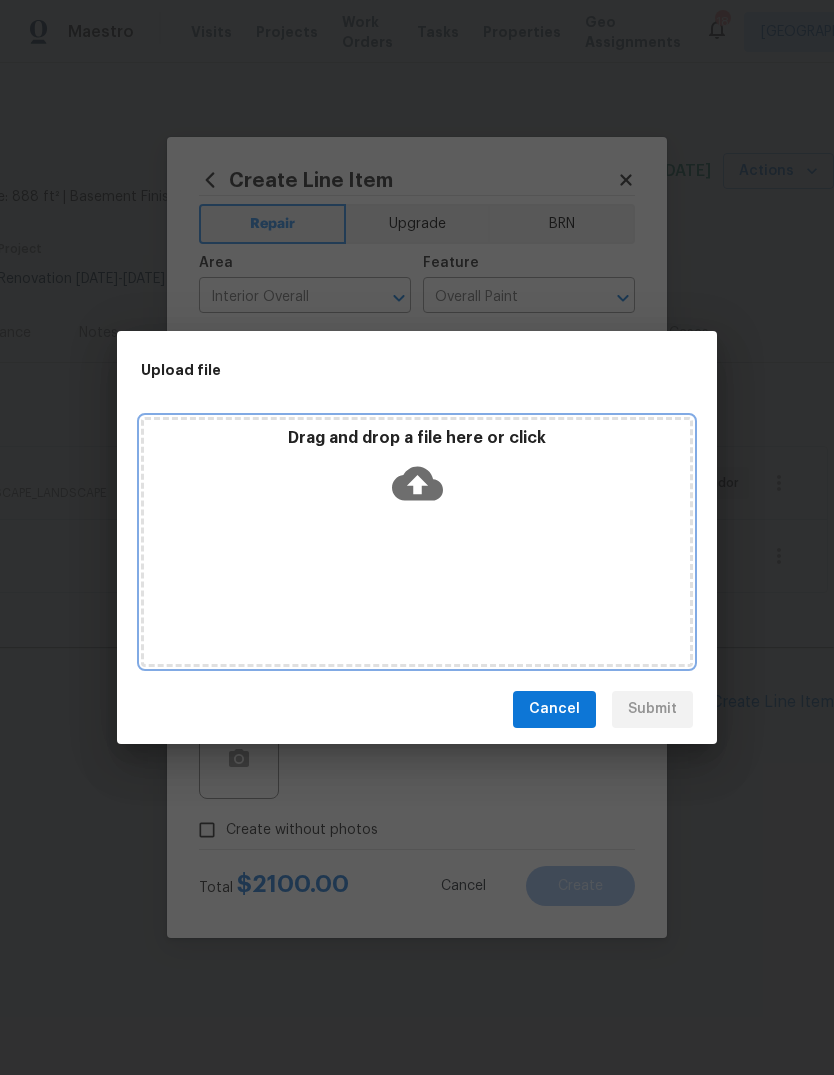 click 